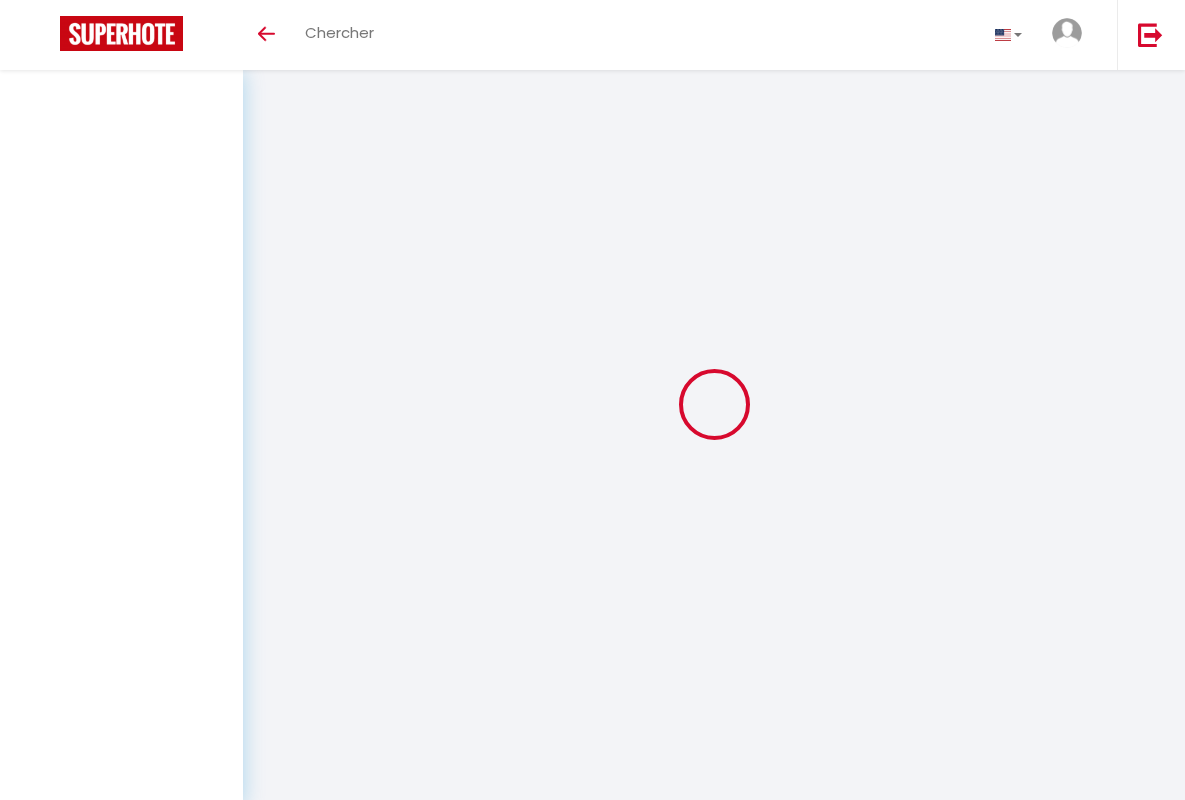 scroll, scrollTop: 0, scrollLeft: 0, axis: both 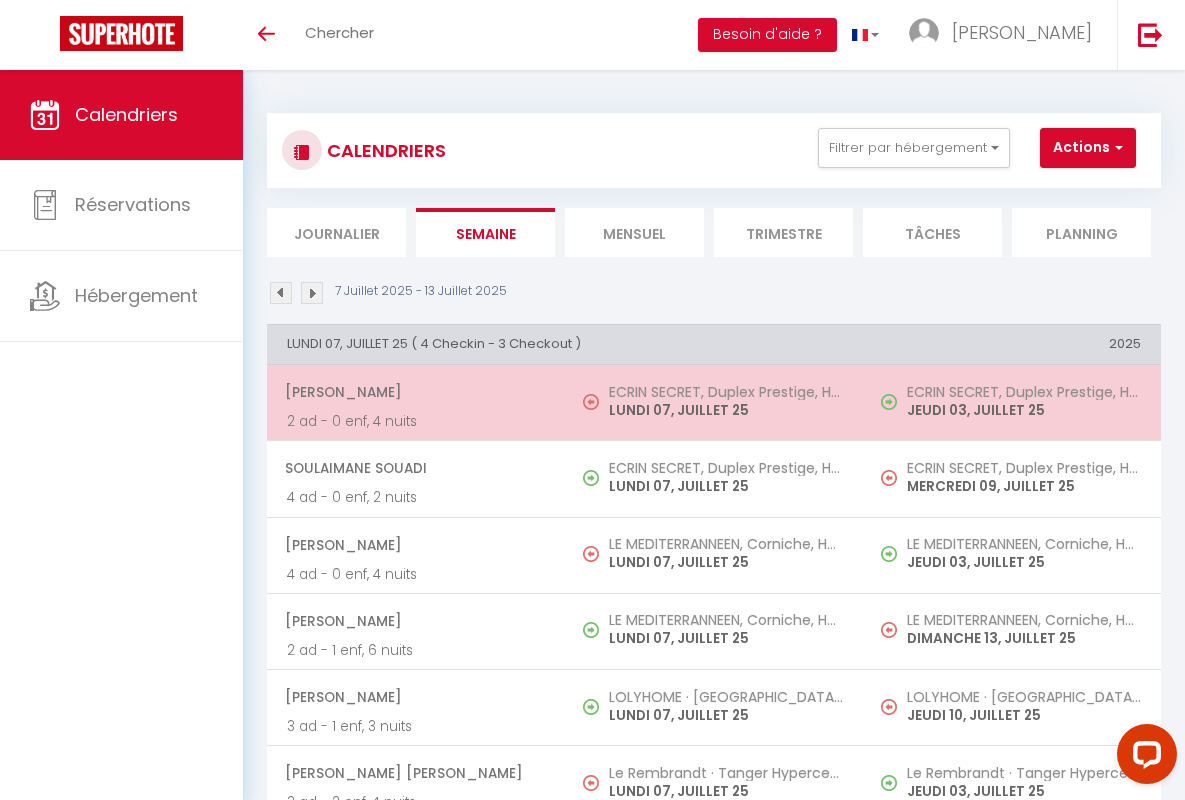 click on "[PERSON_NAME]" at bounding box center (415, 392) 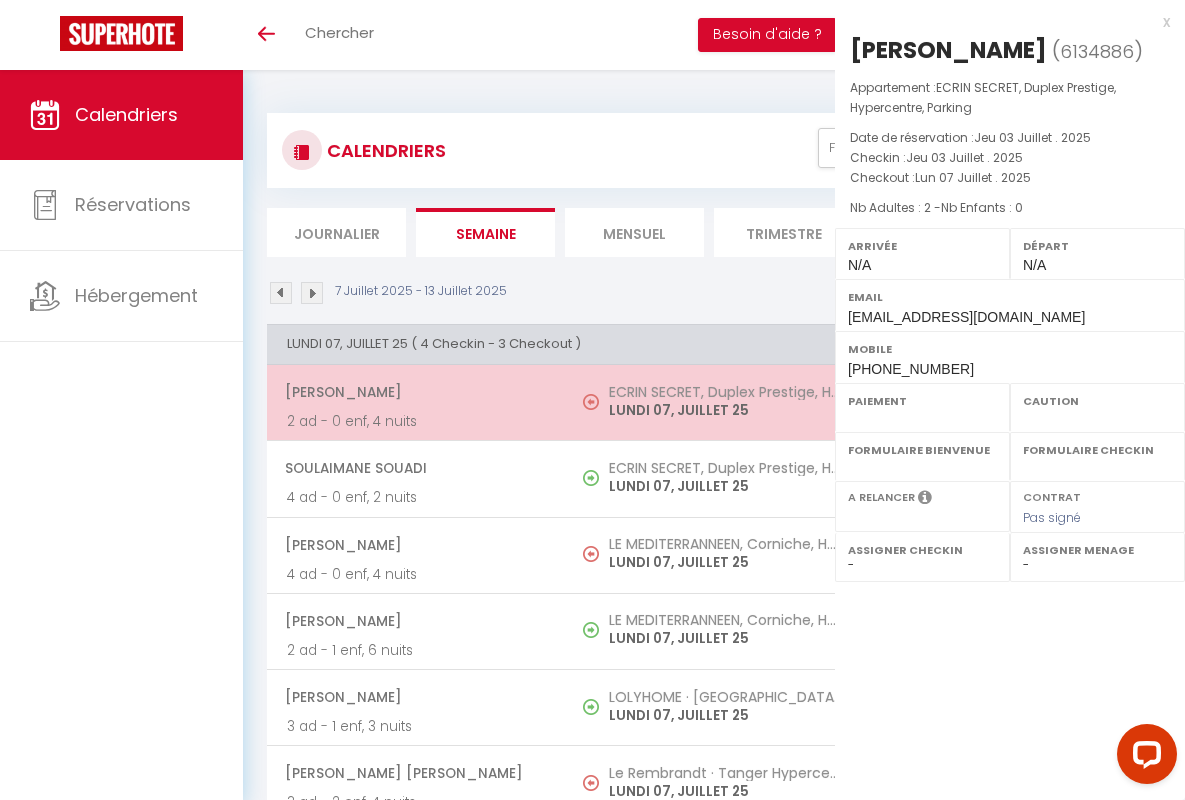 select on "OK" 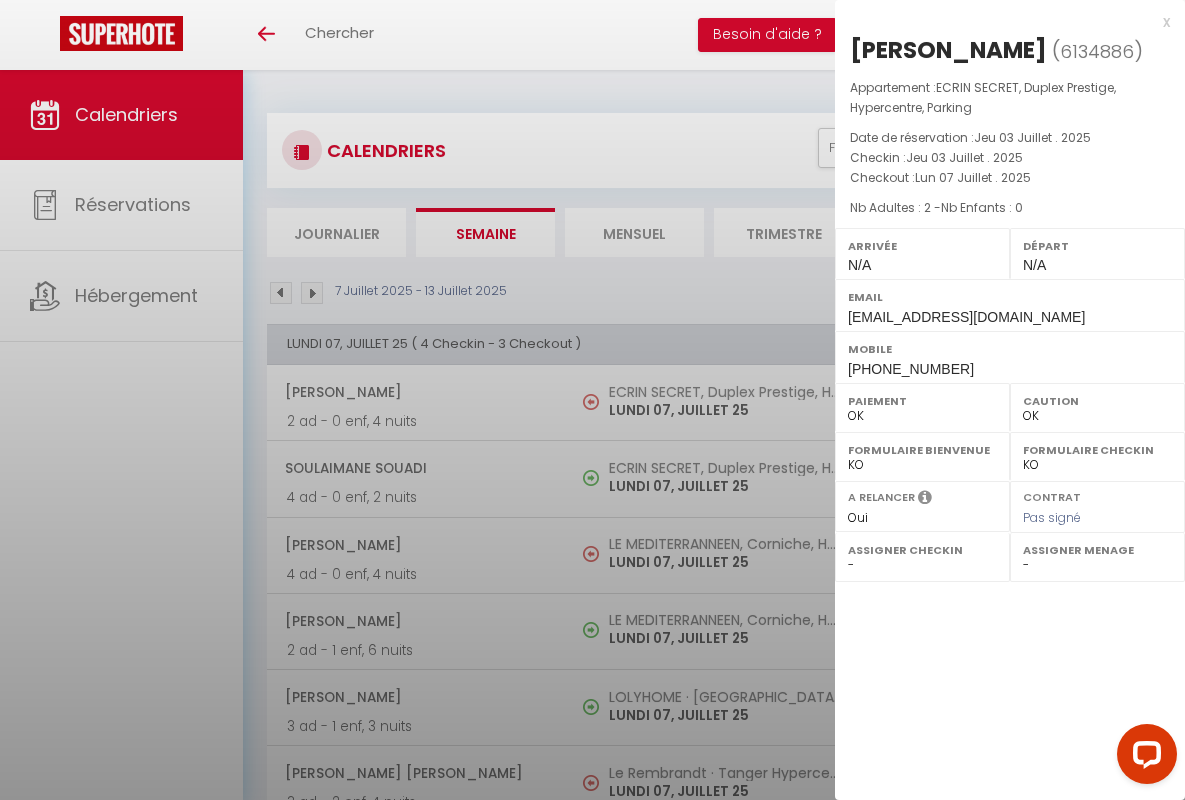 click on "x" at bounding box center (1002, 22) 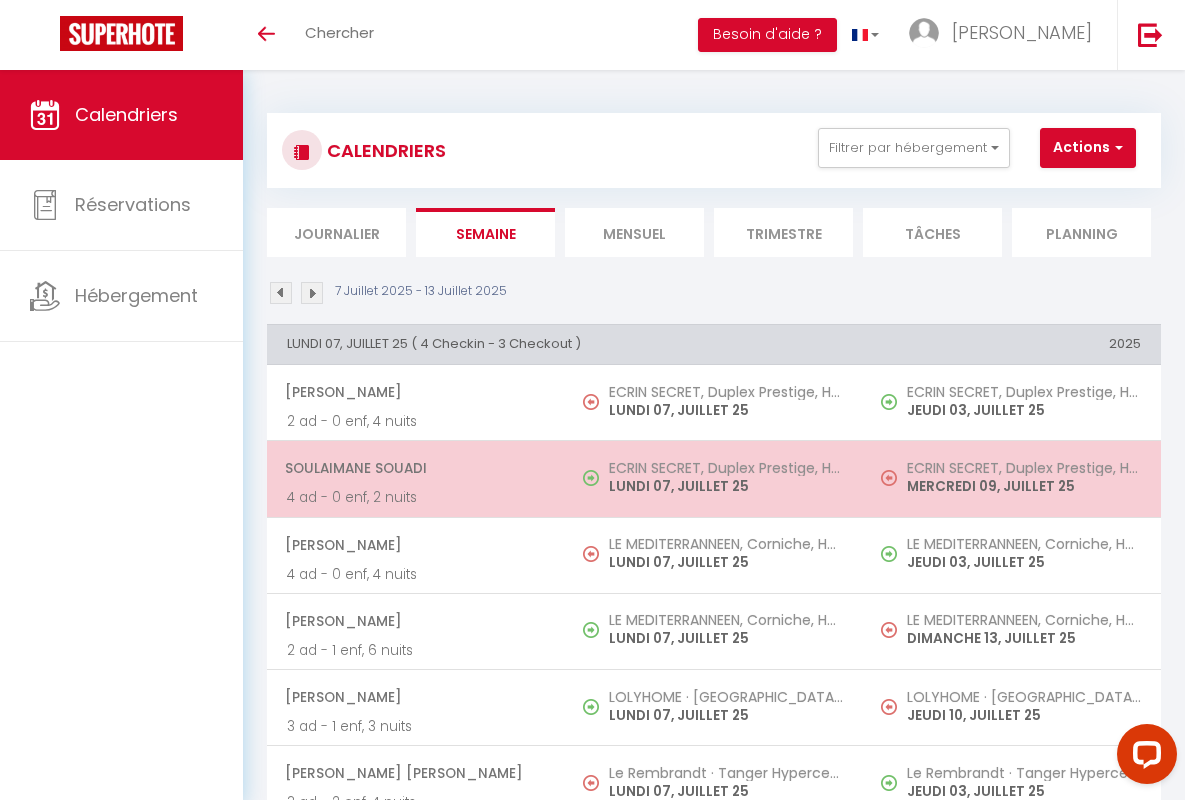 click on "Soulaimane Souadi" at bounding box center [415, 468] 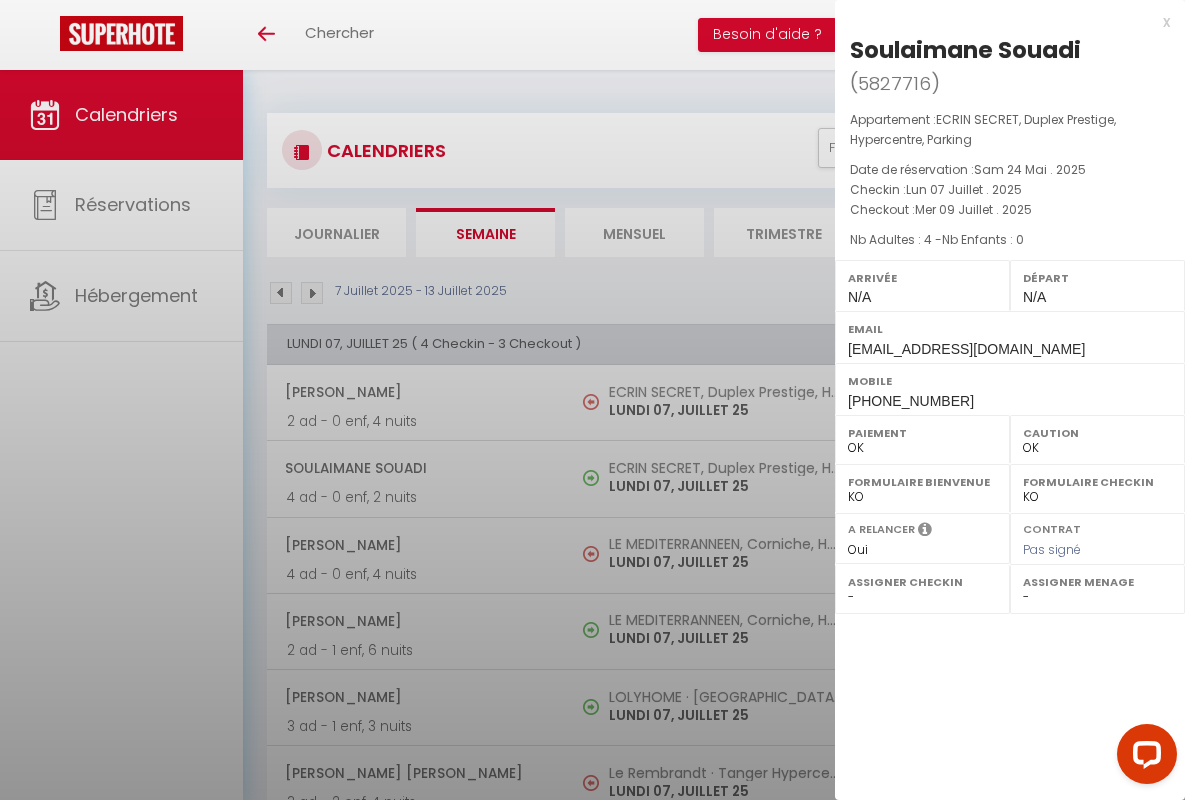 click on "x" at bounding box center (1002, 22) 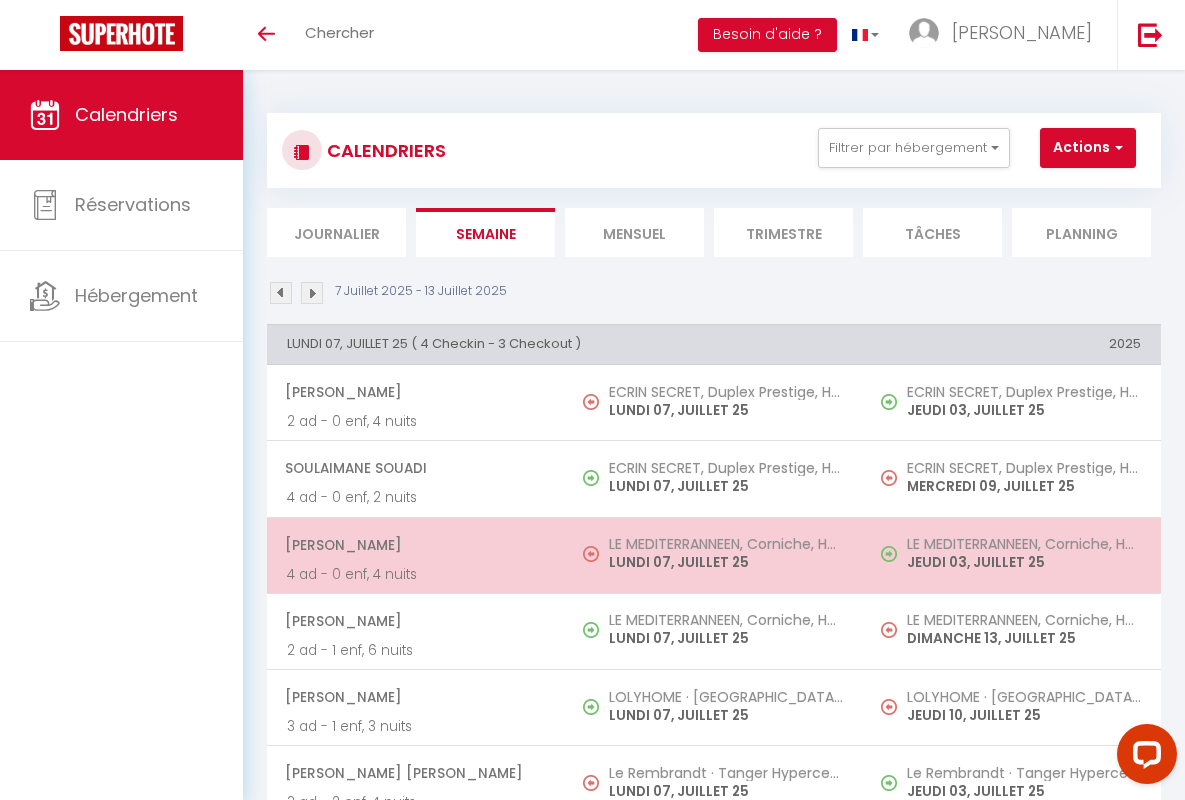 click on "[PERSON_NAME]" at bounding box center (415, 545) 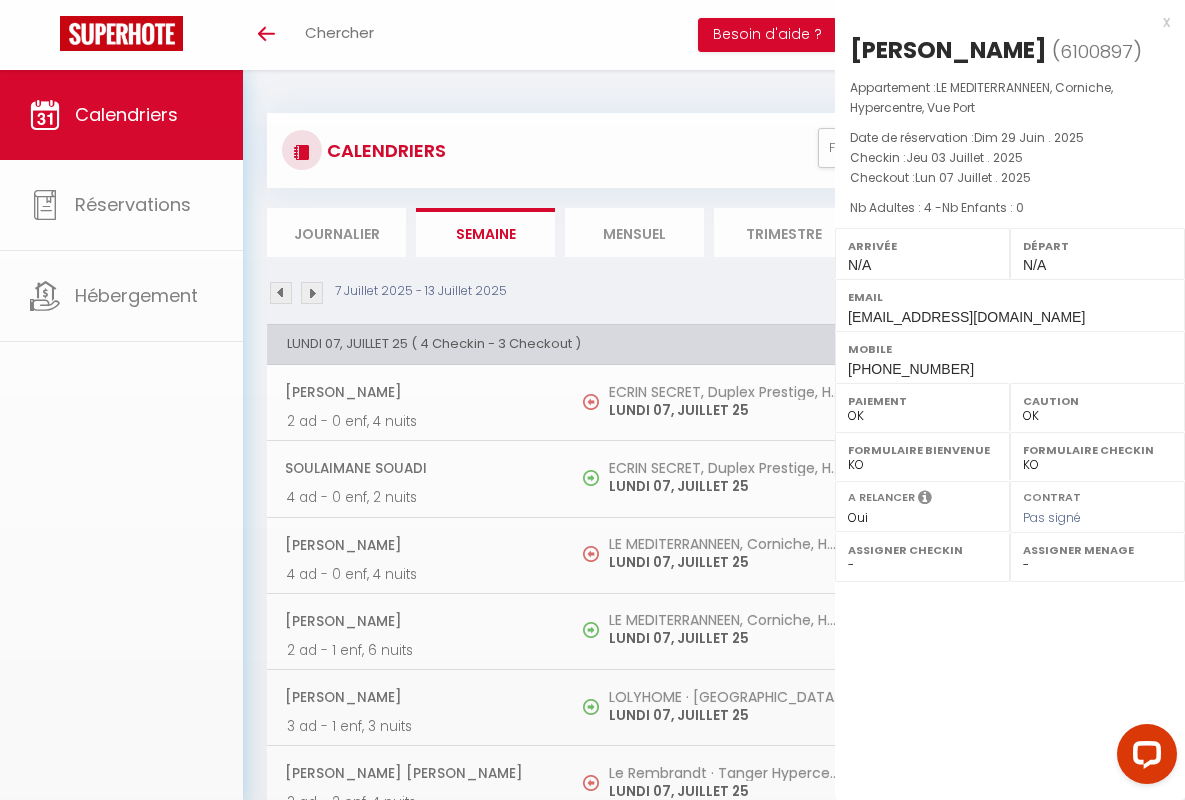 click on "x" at bounding box center (1002, 22) 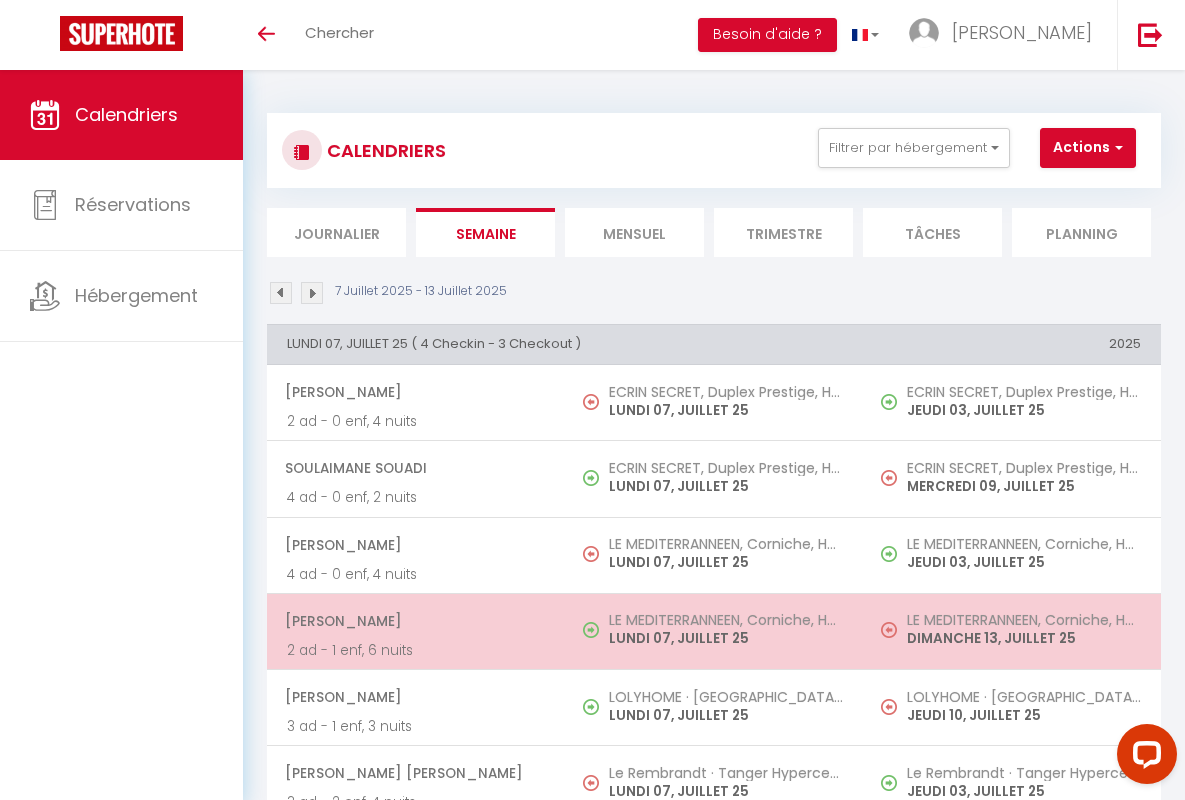 click on "[PERSON_NAME]" at bounding box center (415, 621) 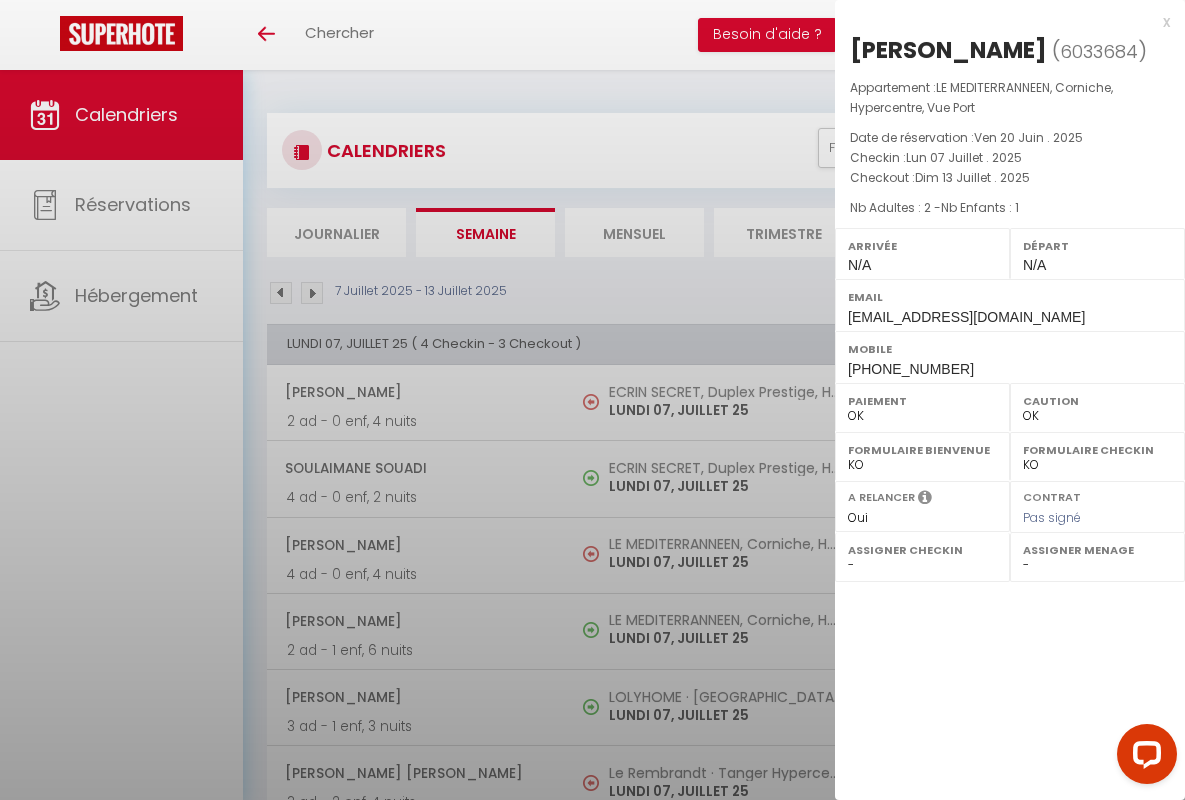 click on "x" at bounding box center (1002, 22) 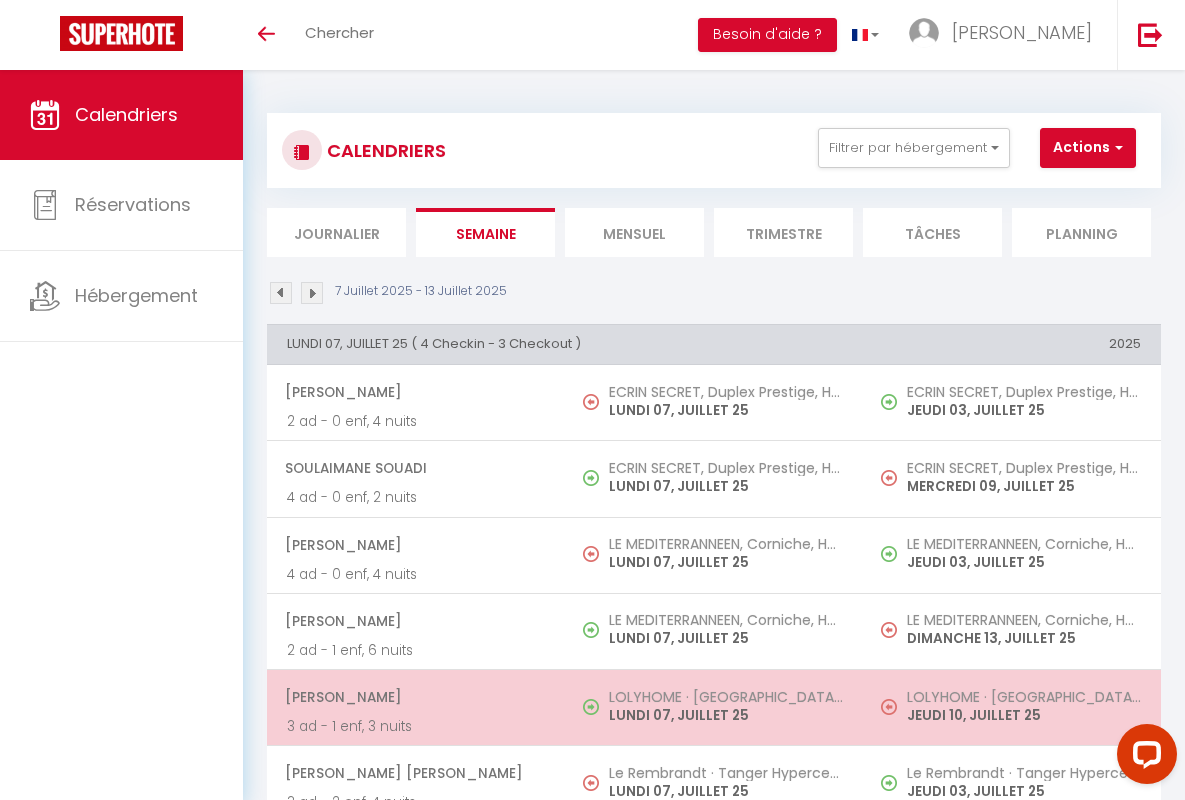 click on "[PERSON_NAME]" at bounding box center (415, 697) 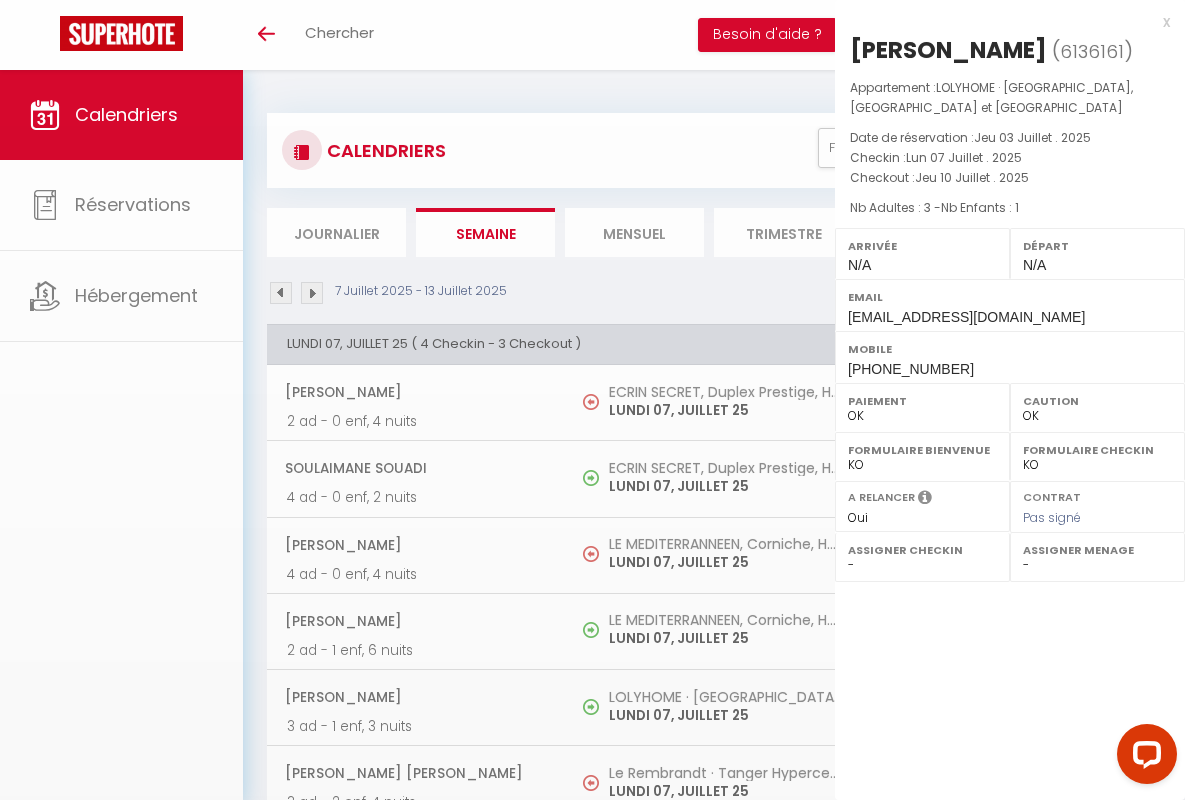 click on "x" at bounding box center [1002, 22] 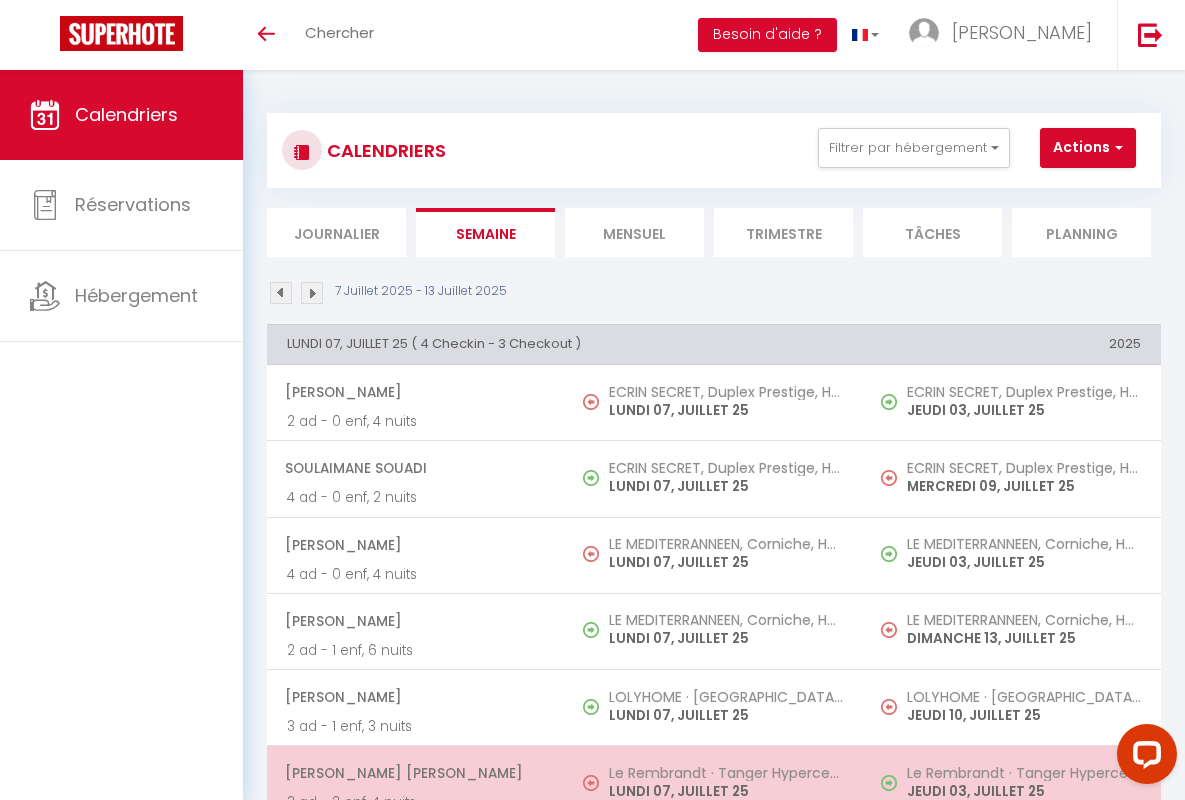 click on "[PERSON_NAME] [PERSON_NAME]" at bounding box center [415, 773] 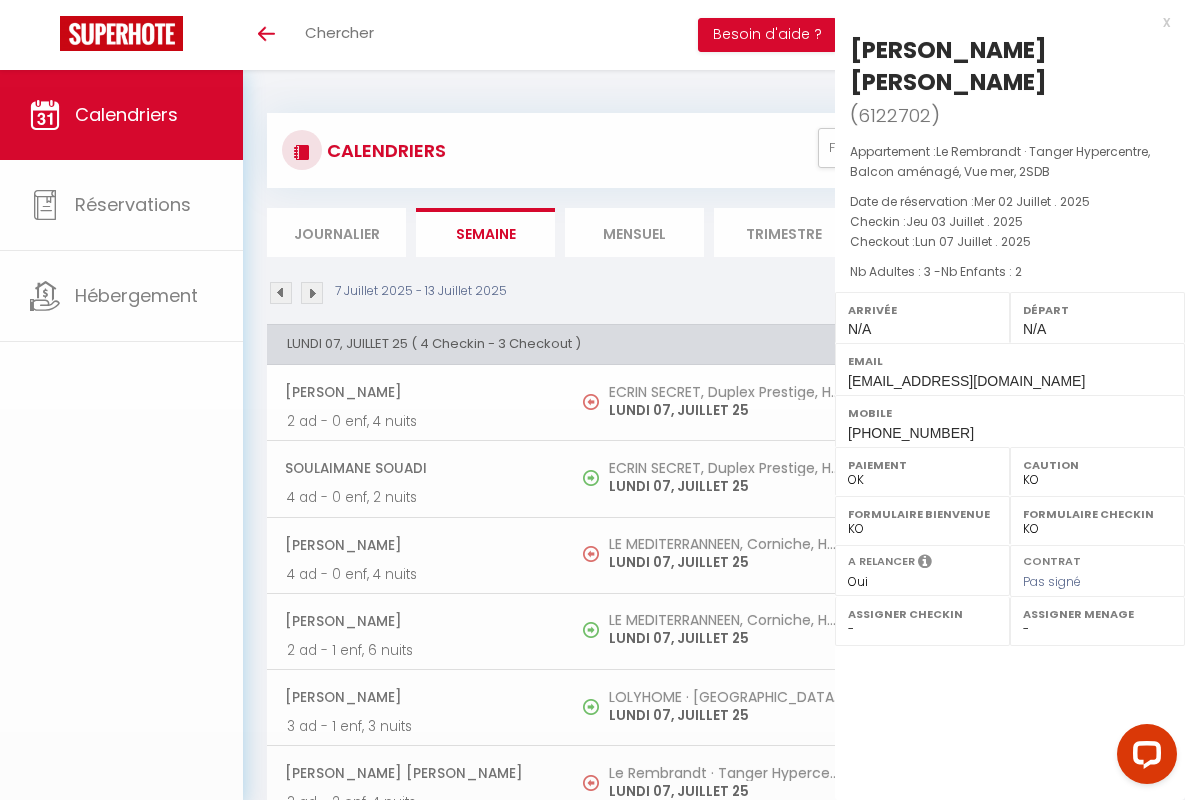 click on "x" at bounding box center [1002, 22] 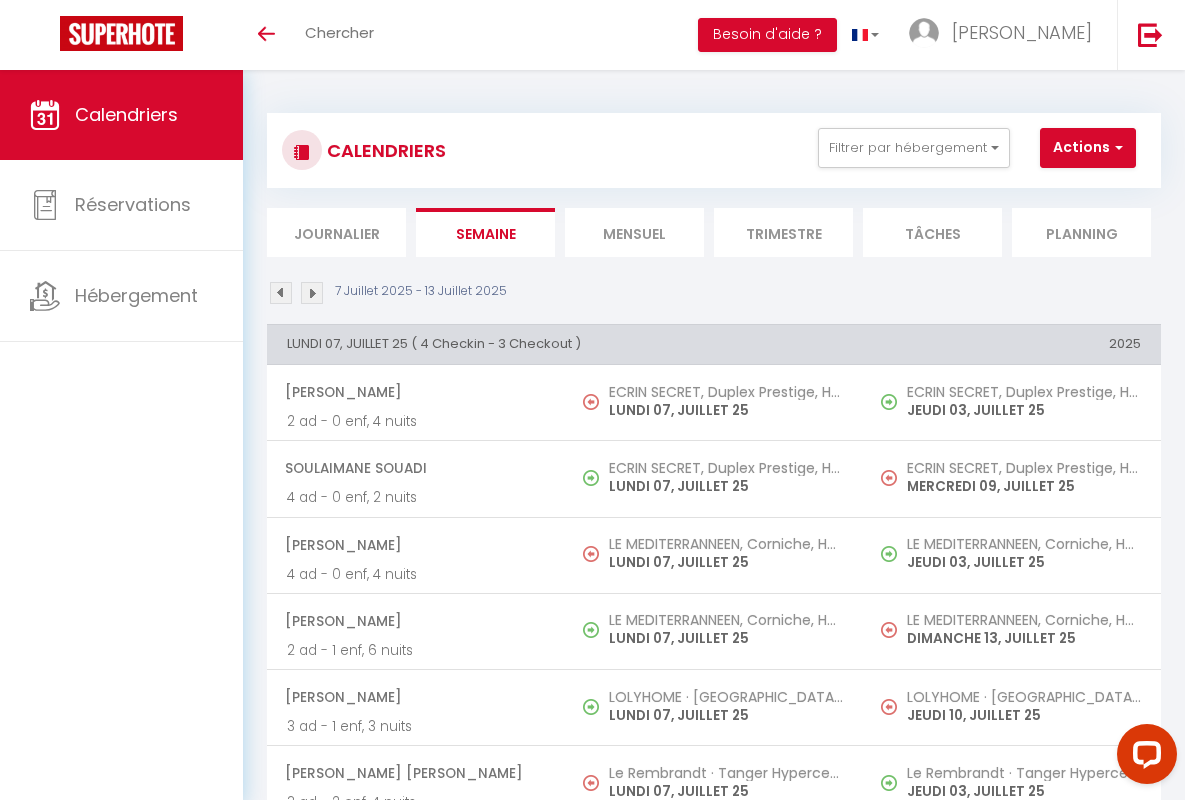 scroll, scrollTop: 449, scrollLeft: 0, axis: vertical 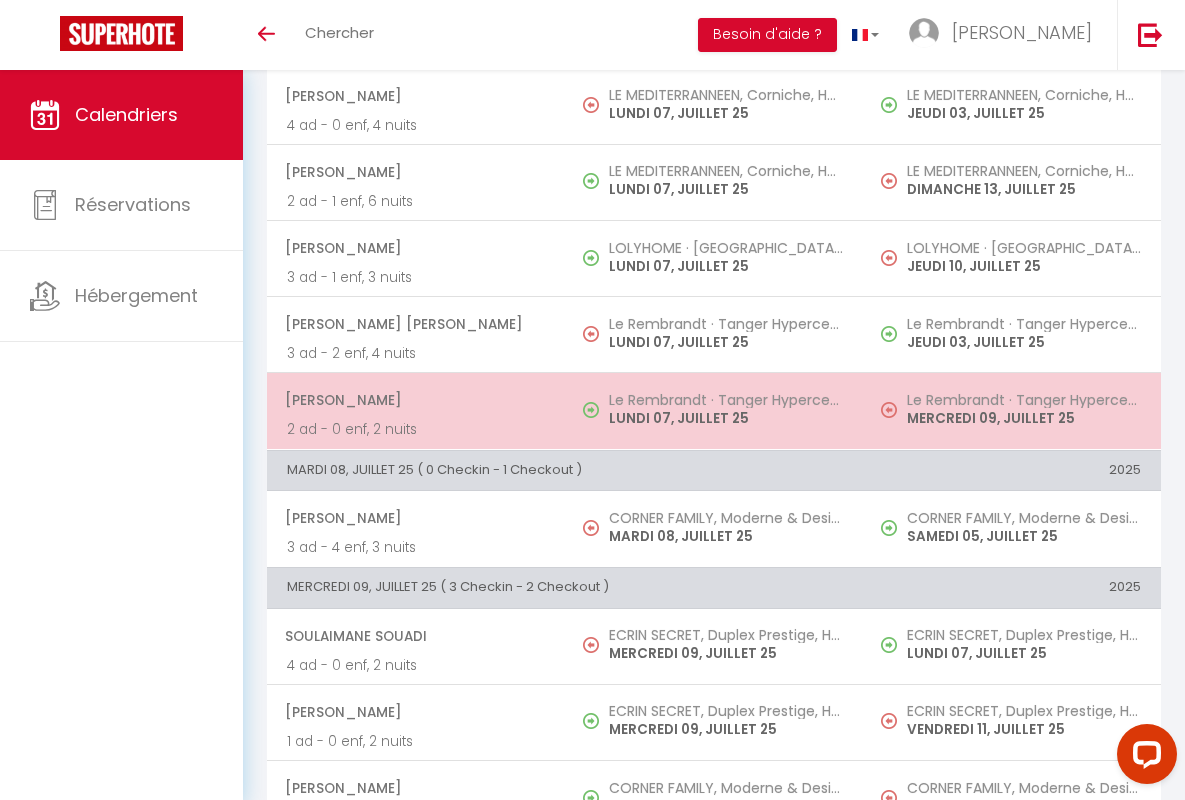 click on "[PERSON_NAME]" at bounding box center (415, 400) 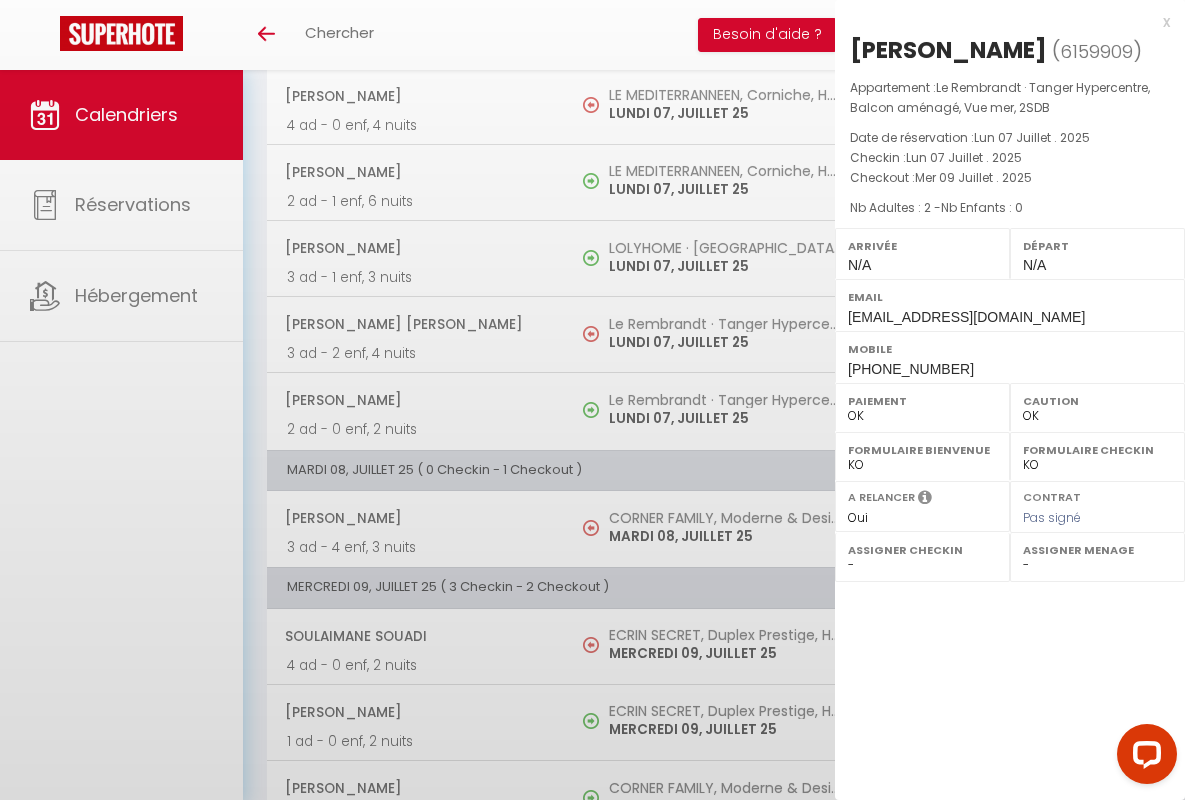 click on "x" at bounding box center (1002, 22) 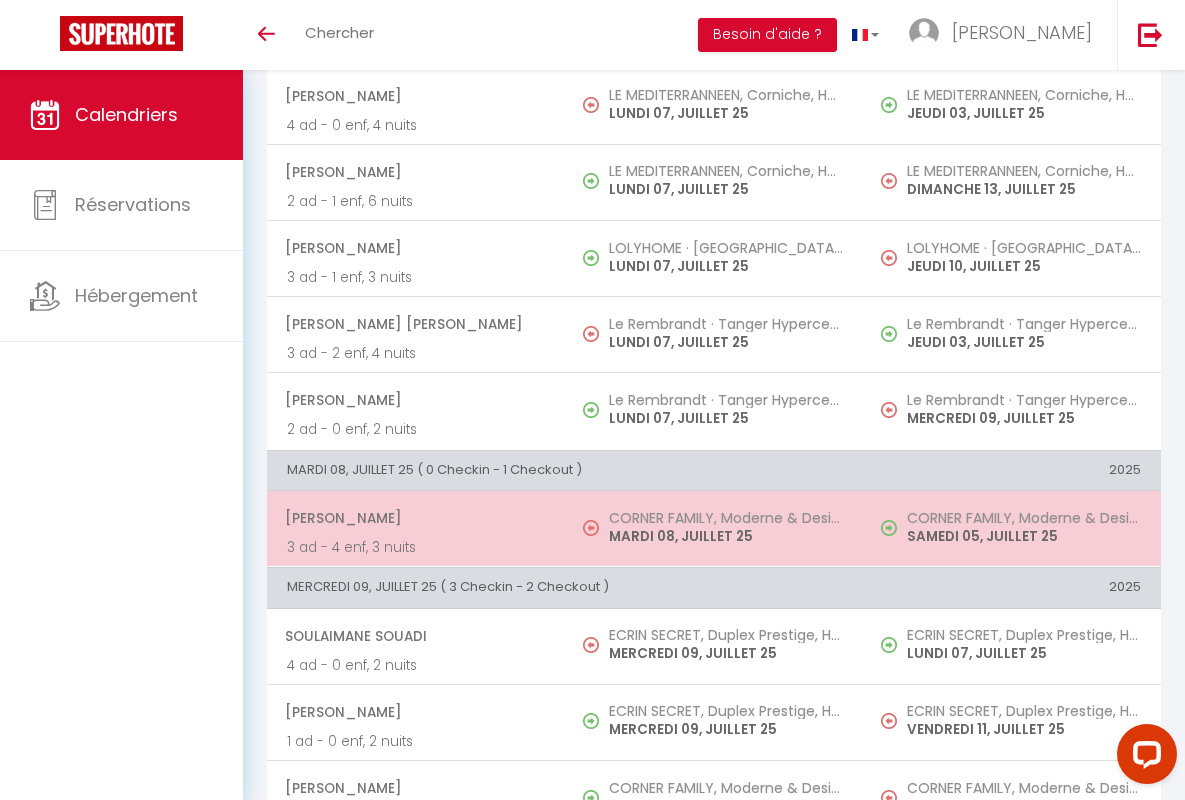 click on "[PERSON_NAME]" at bounding box center (415, 518) 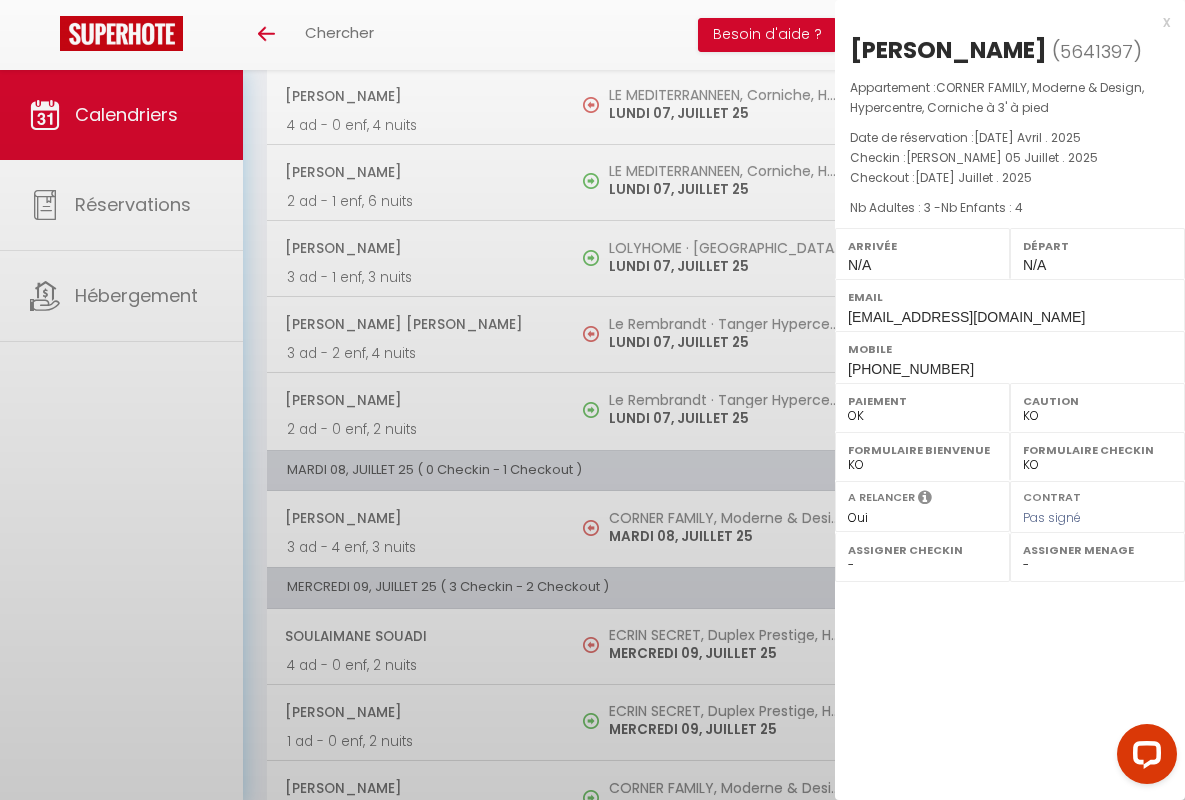 click on "x" at bounding box center [1002, 22] 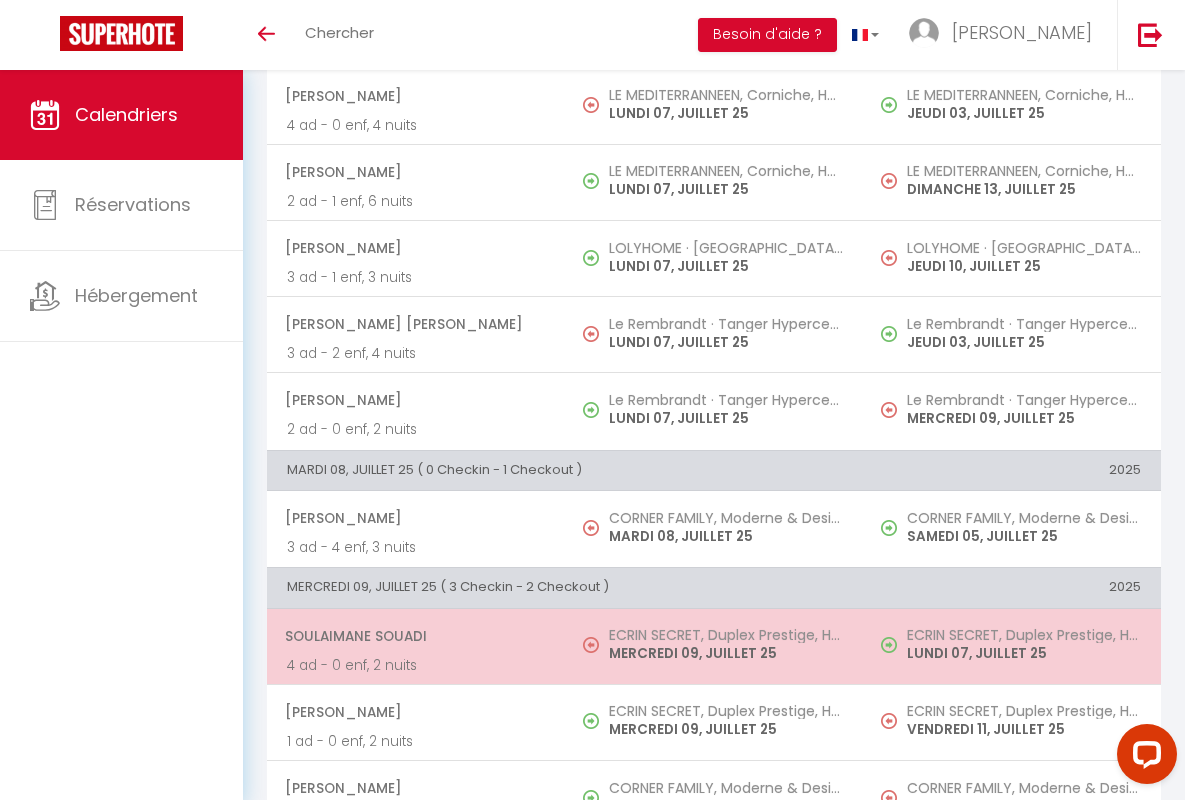 click on "Soulaimane Souadi" at bounding box center [415, 636] 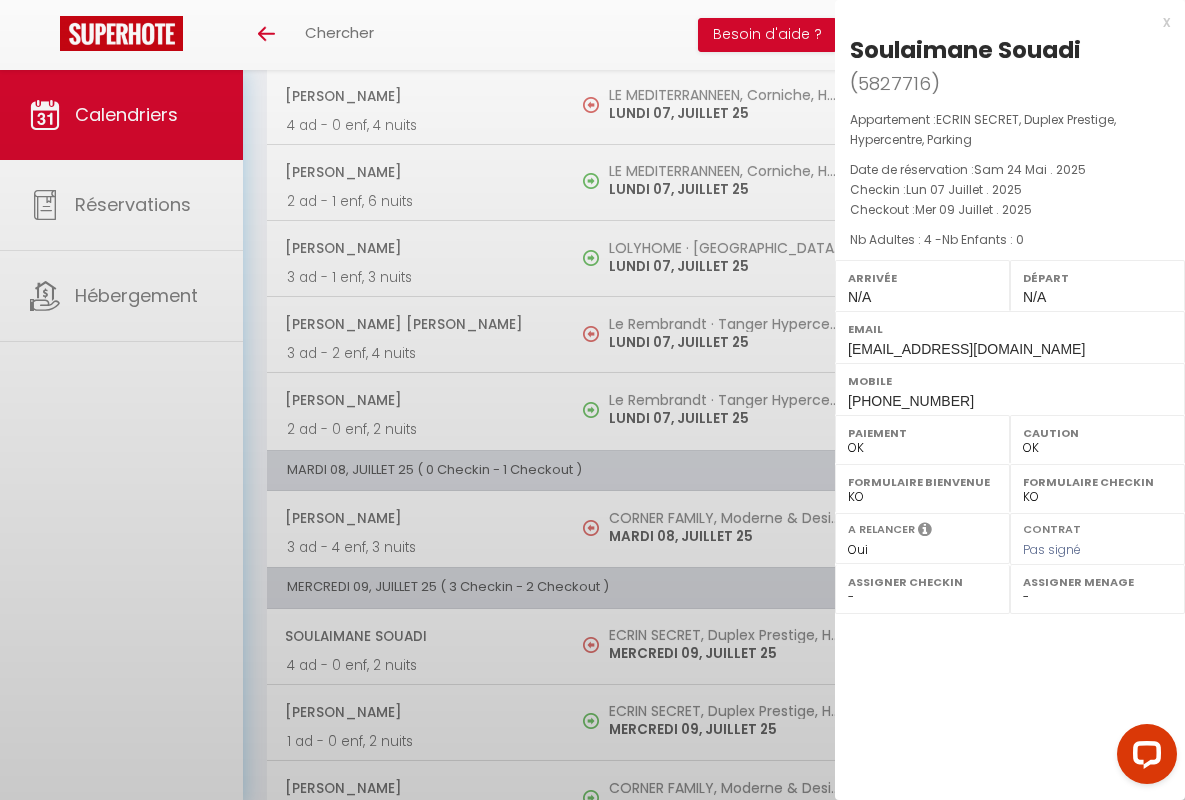 click on "x" at bounding box center (1002, 22) 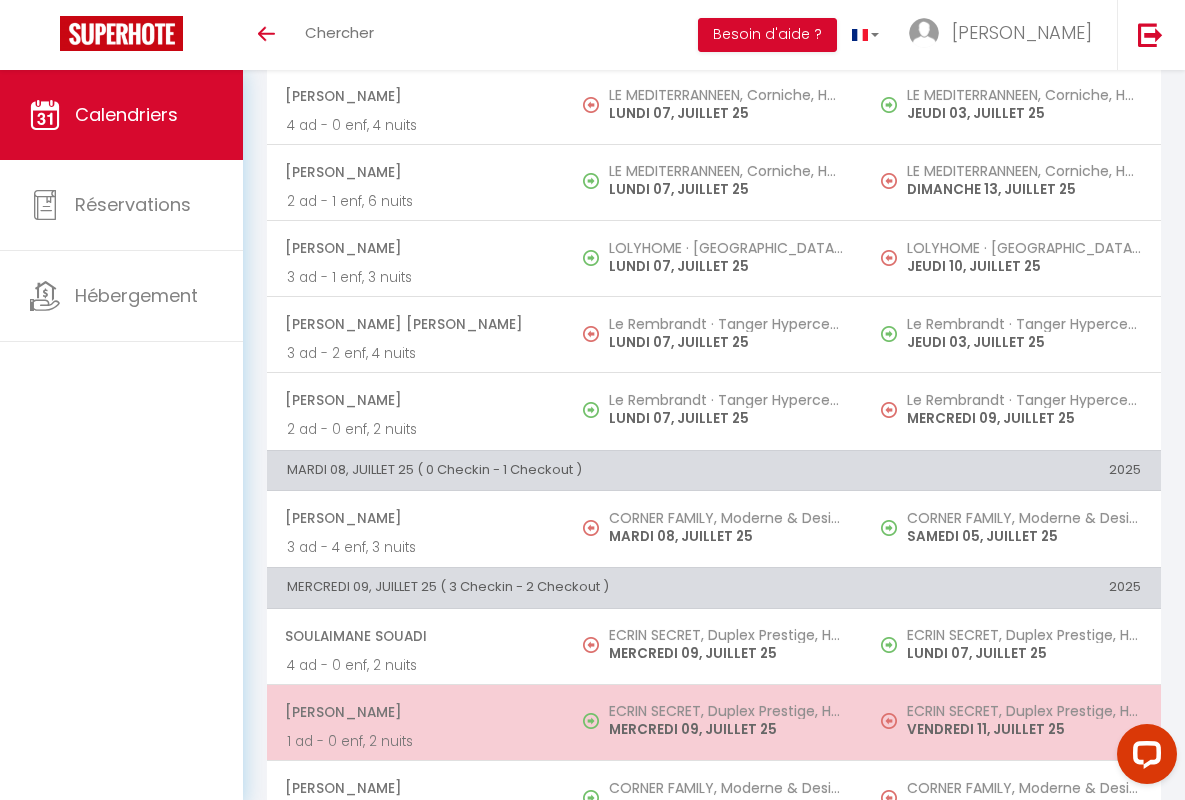 click on "[PERSON_NAME]" at bounding box center [415, 712] 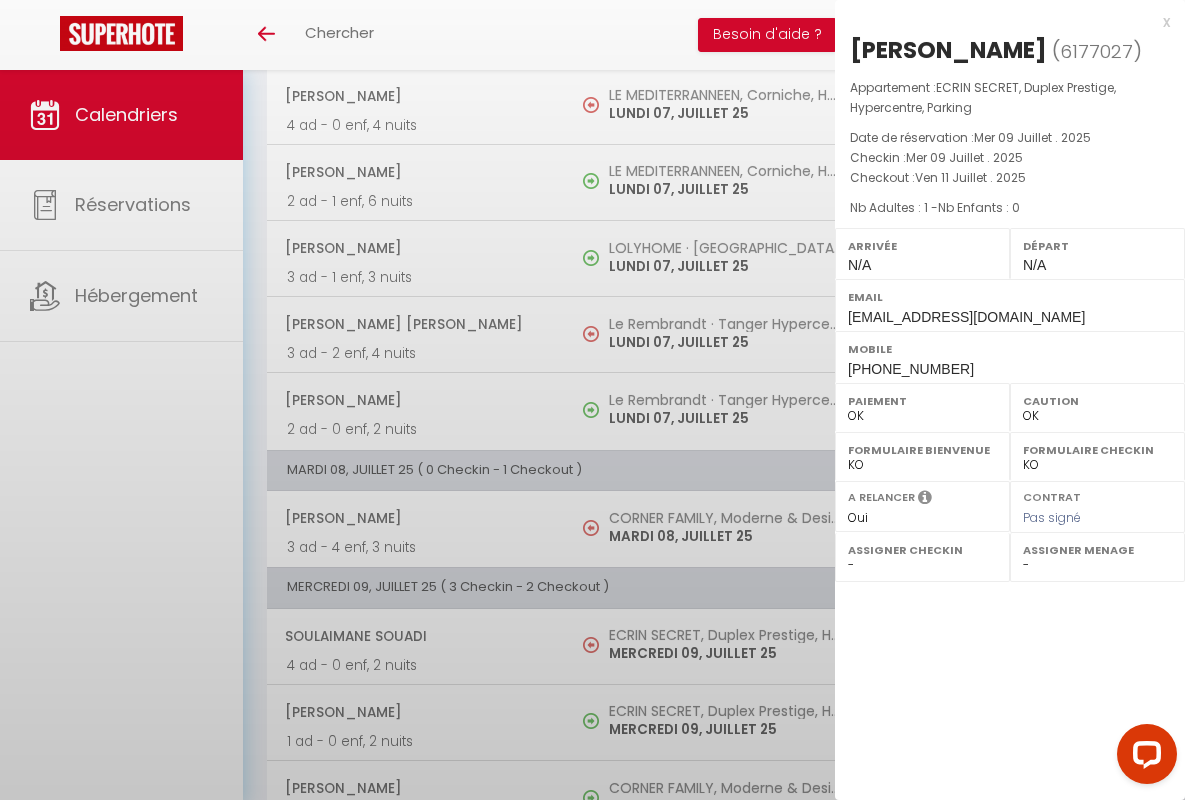 click on "x" at bounding box center (1002, 22) 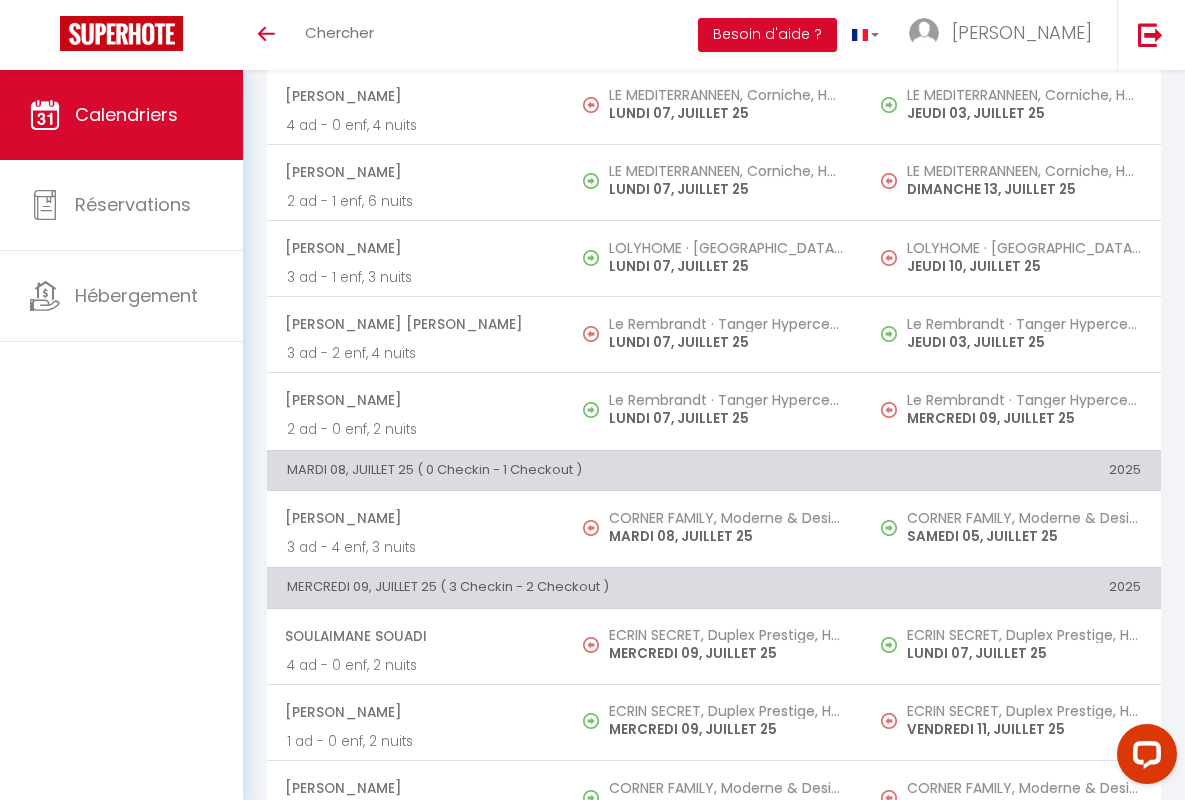 scroll, scrollTop: 456, scrollLeft: 0, axis: vertical 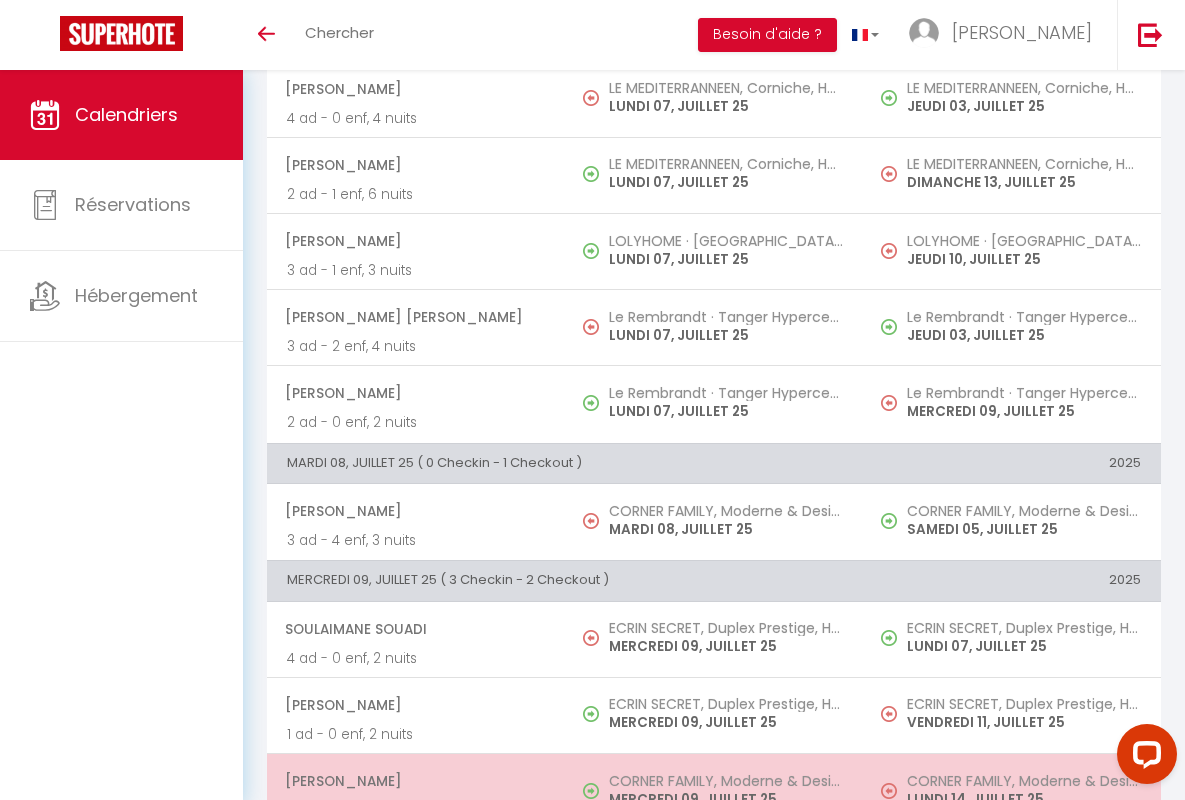 click on "[PERSON_NAME]" at bounding box center (415, 781) 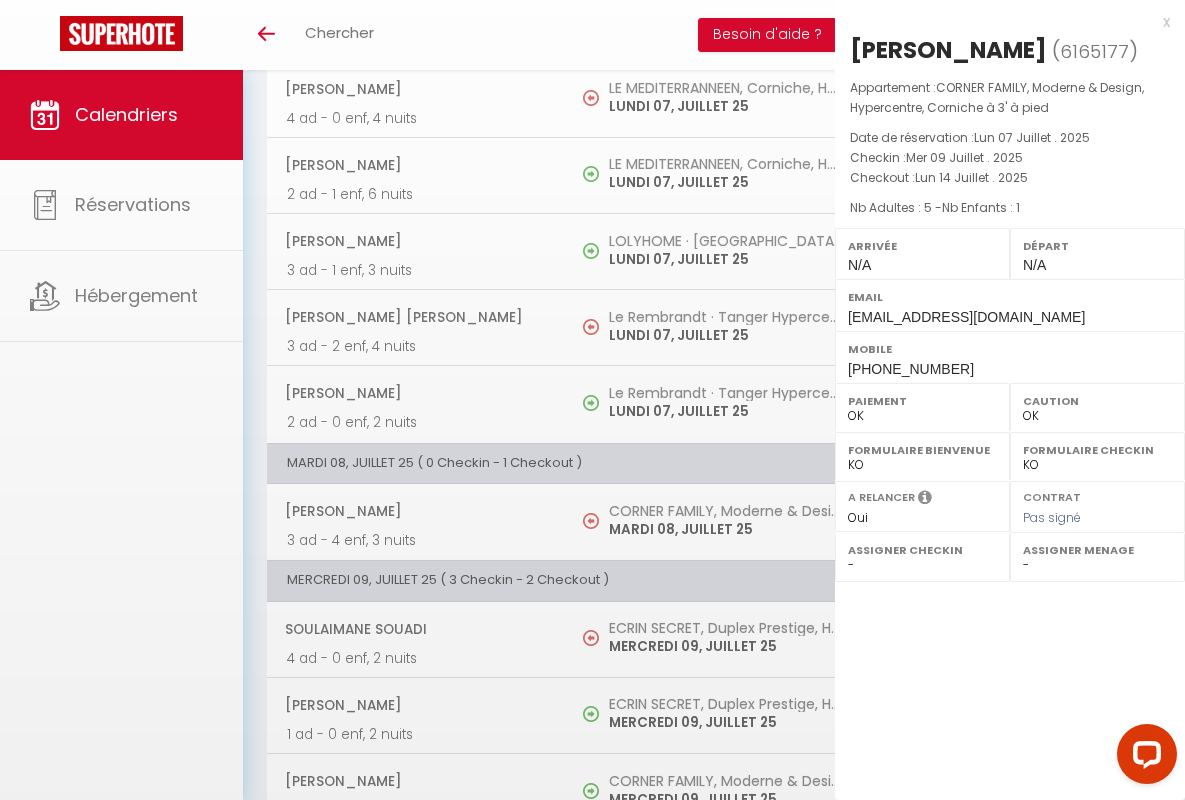 click on "x" at bounding box center [1002, 22] 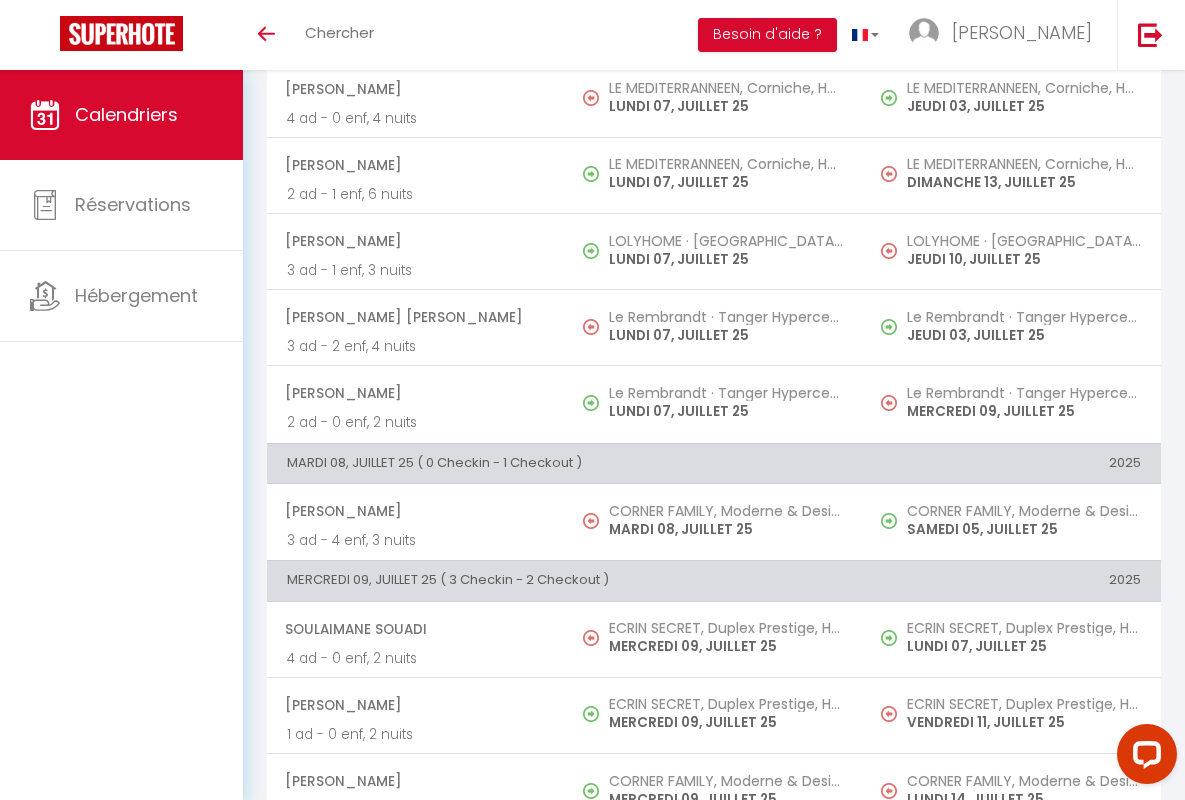 scroll, scrollTop: 913, scrollLeft: 0, axis: vertical 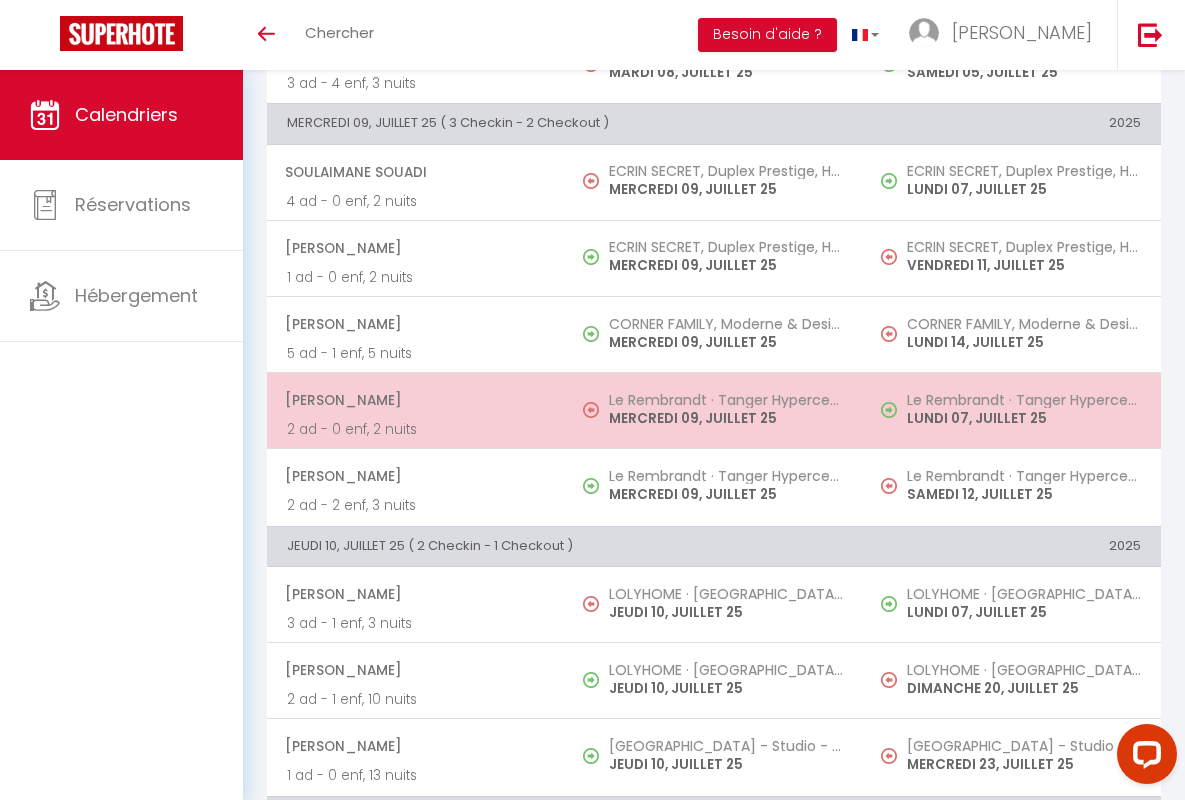 click on "[PERSON_NAME]" at bounding box center [415, 400] 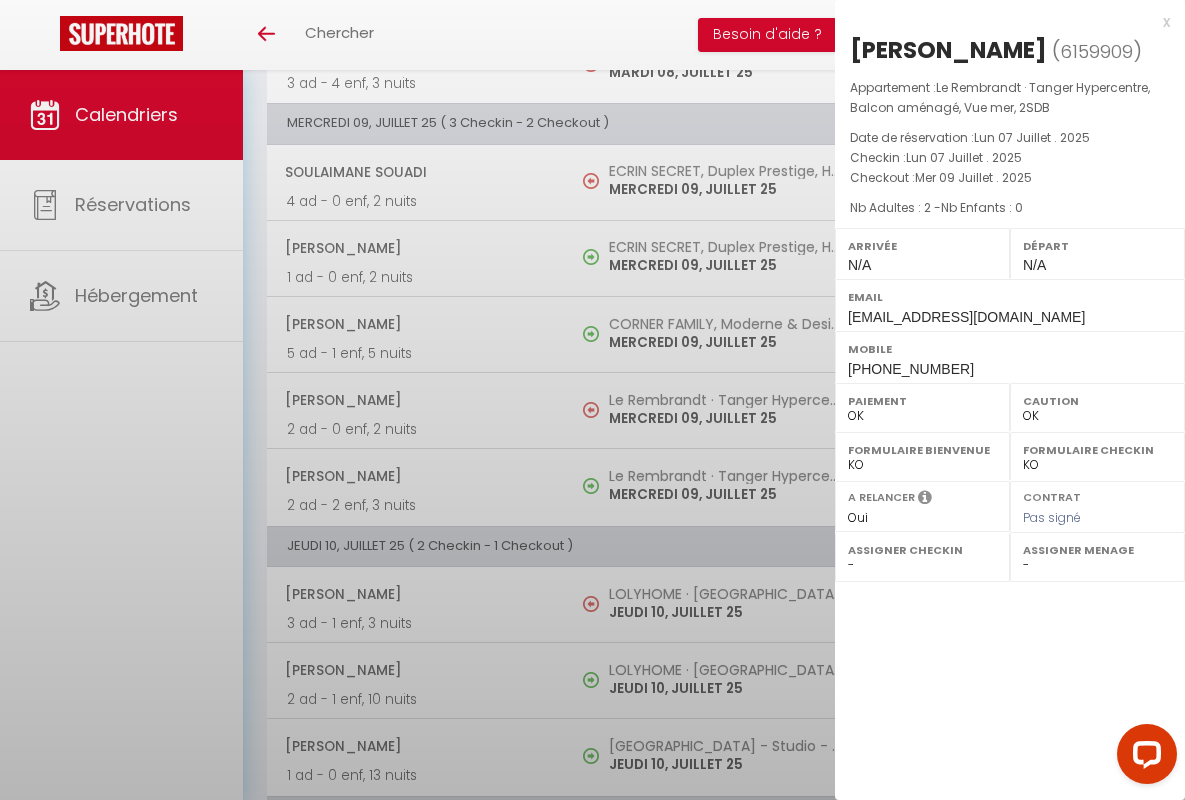 click on "x" at bounding box center (1002, 22) 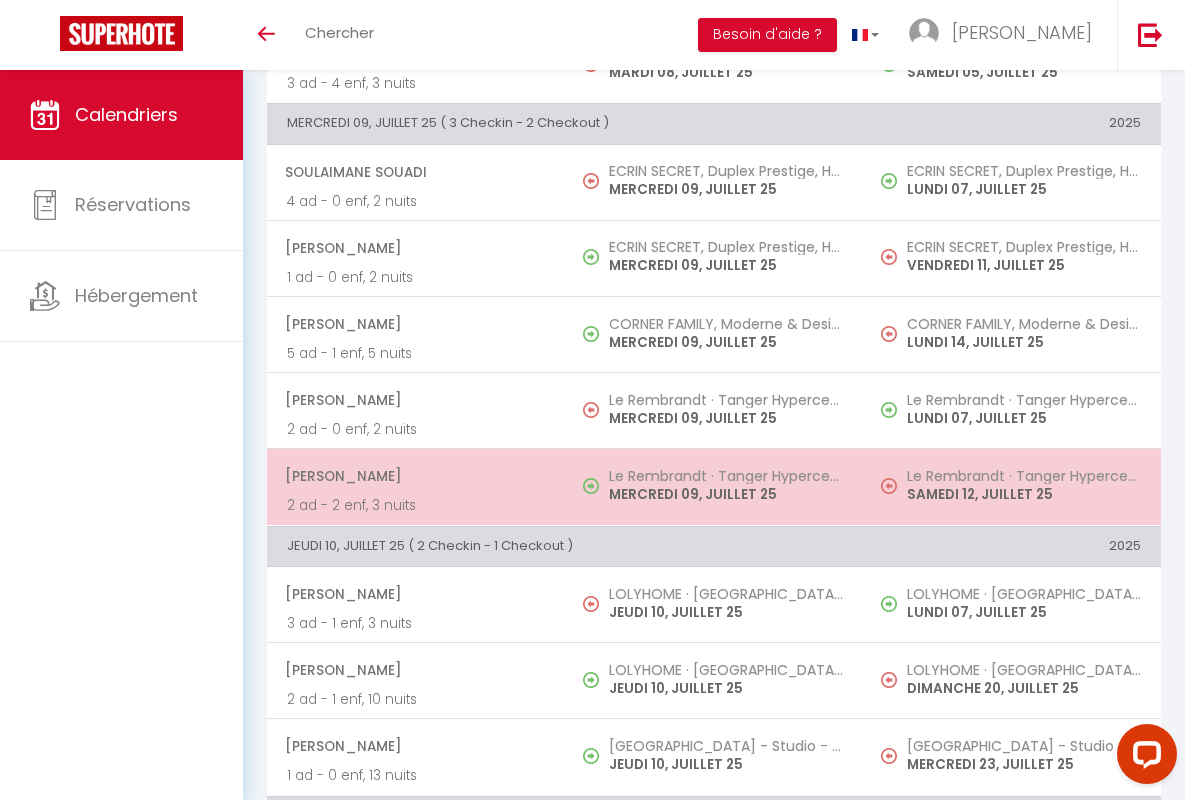 click on "[PERSON_NAME]" at bounding box center [415, 476] 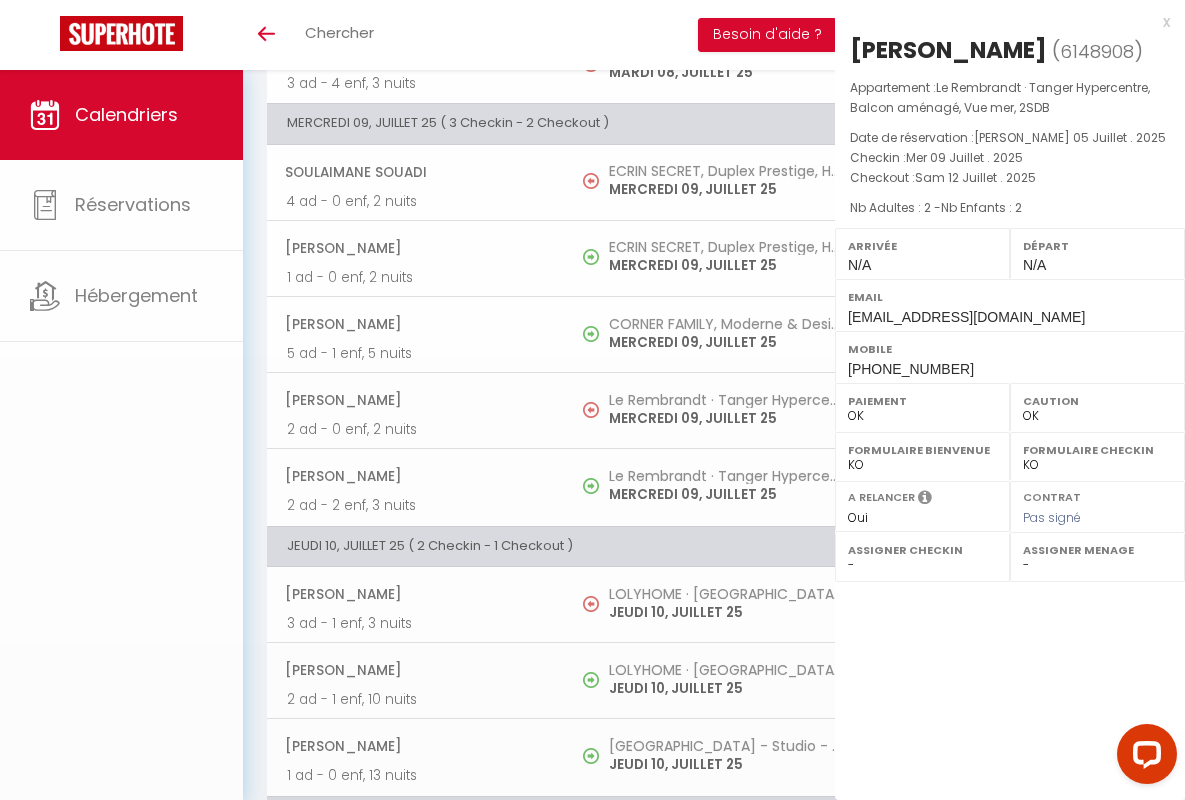 click on "x" at bounding box center (1002, 22) 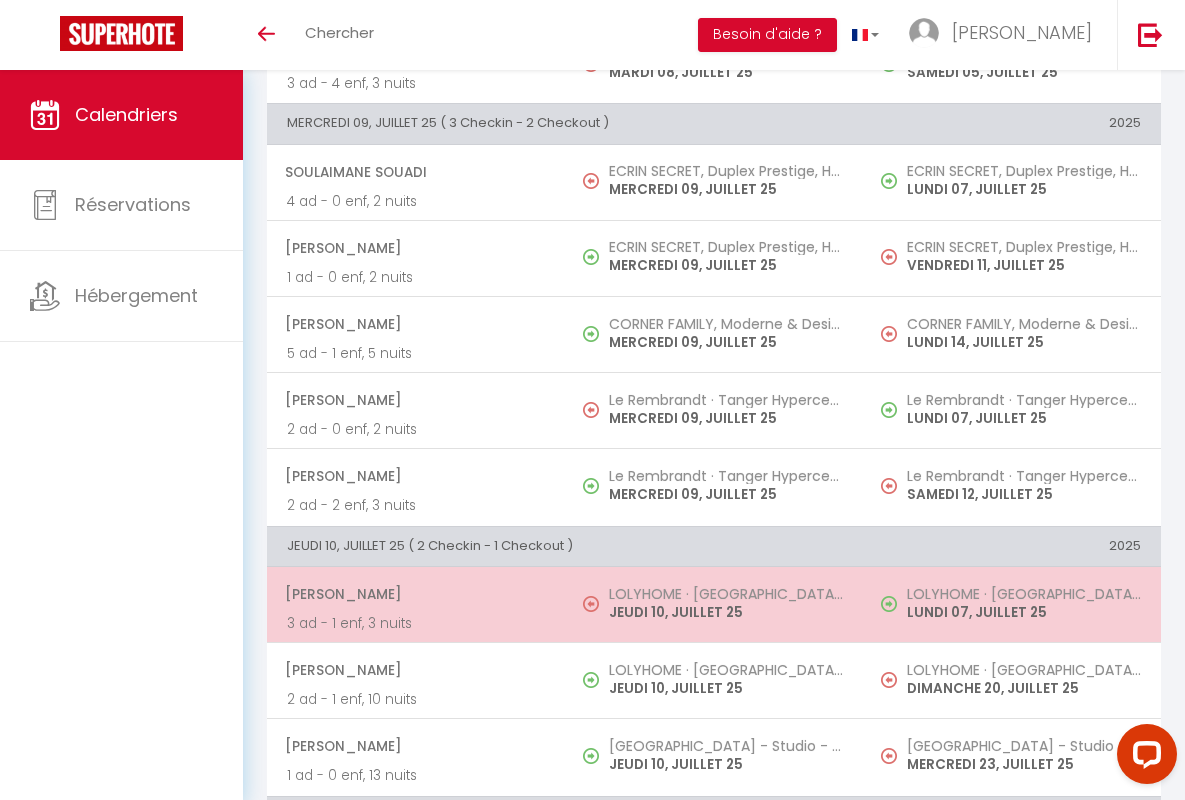 click on "[PERSON_NAME]" at bounding box center (415, 594) 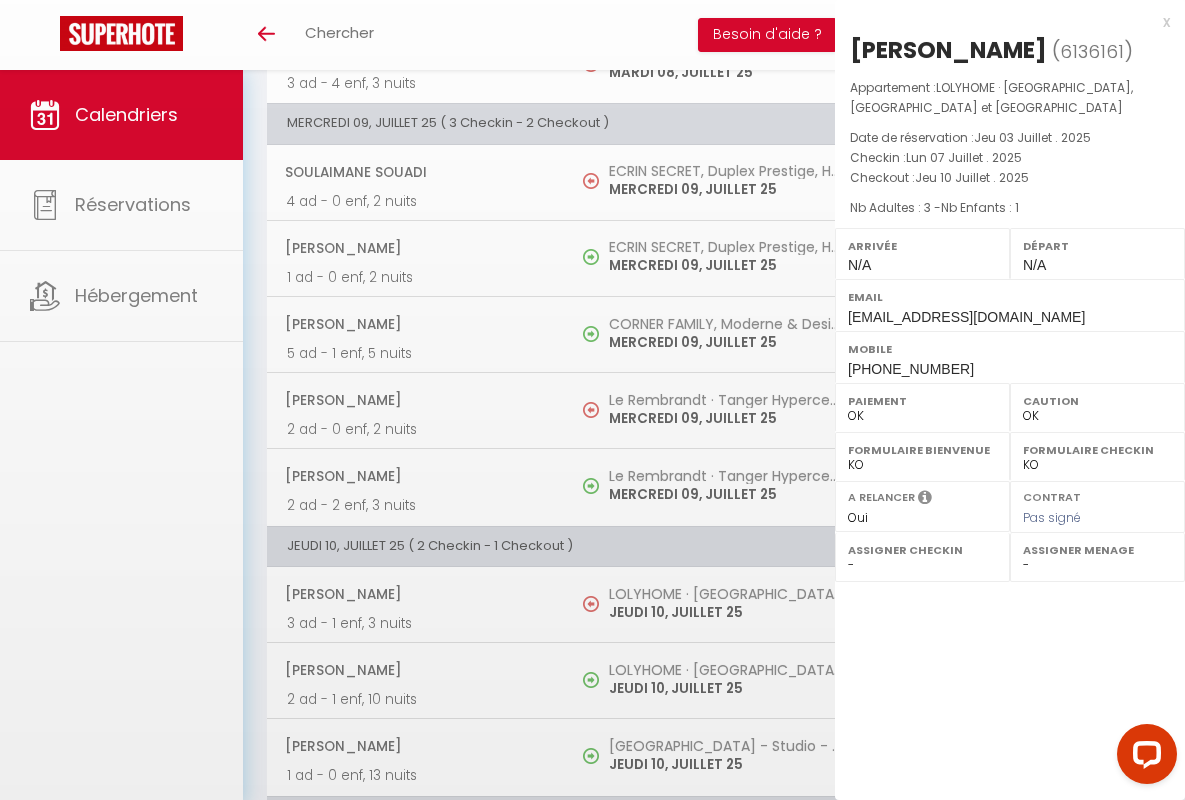 click on "x" at bounding box center [1002, 22] 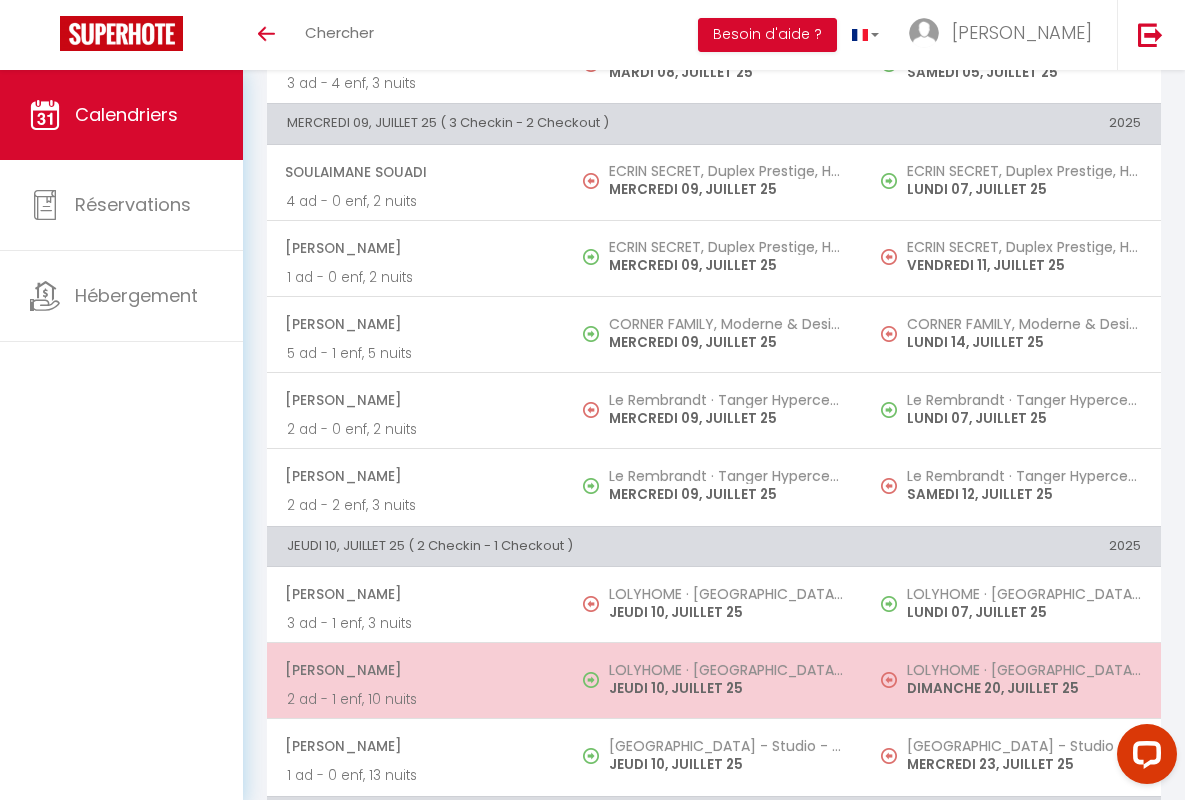 click on "[PERSON_NAME]" at bounding box center [415, 670] 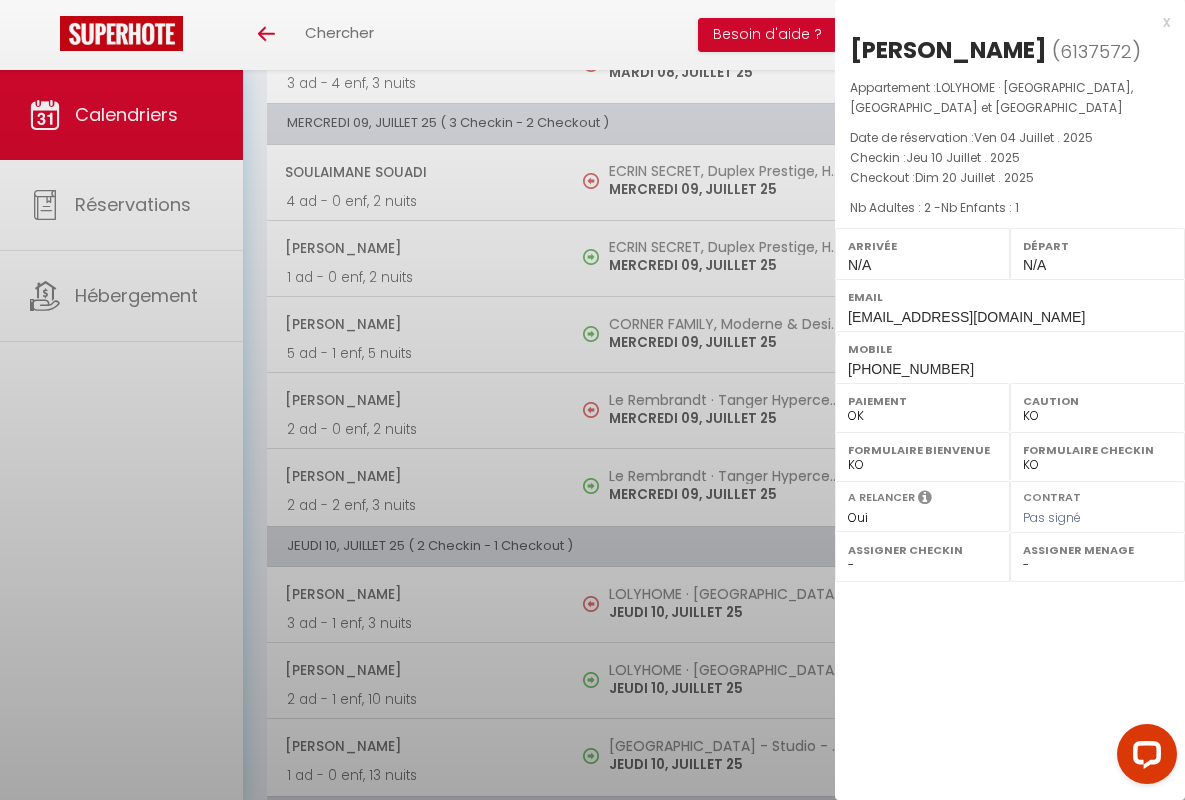 click on "x" at bounding box center (1002, 22) 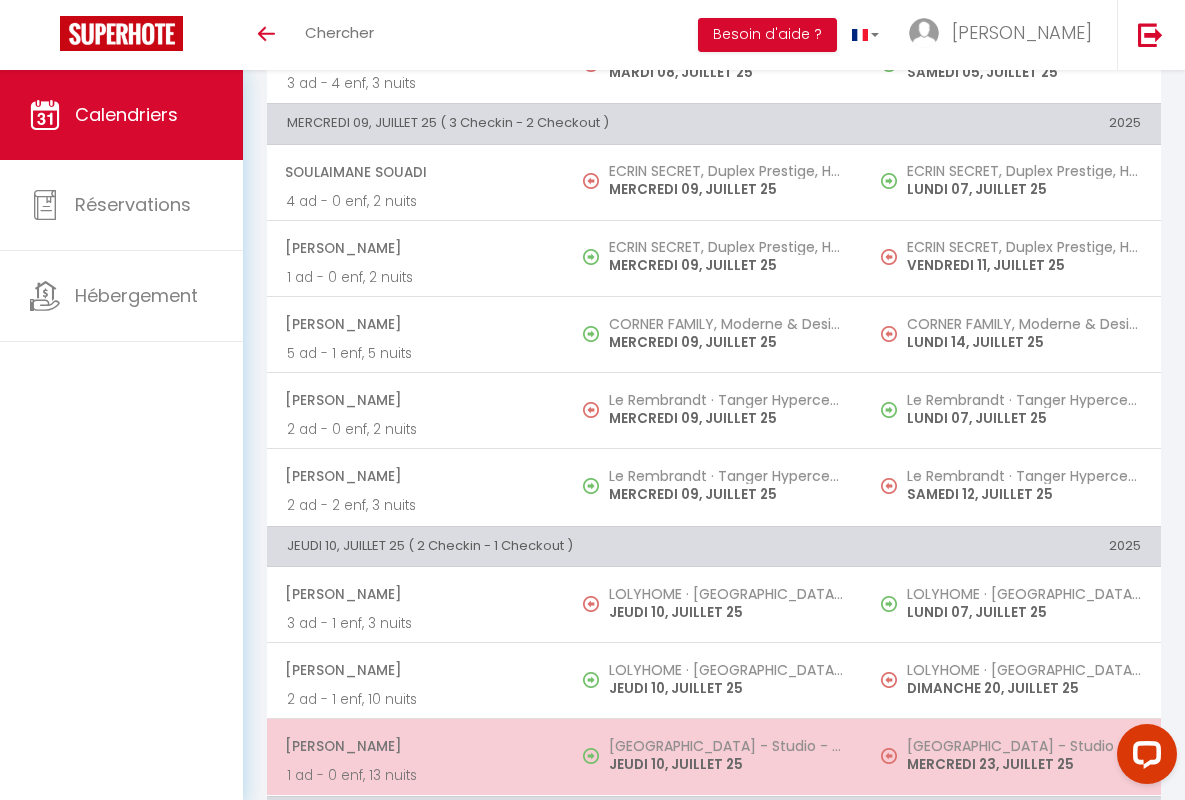 click on "[PERSON_NAME]" at bounding box center [415, 746] 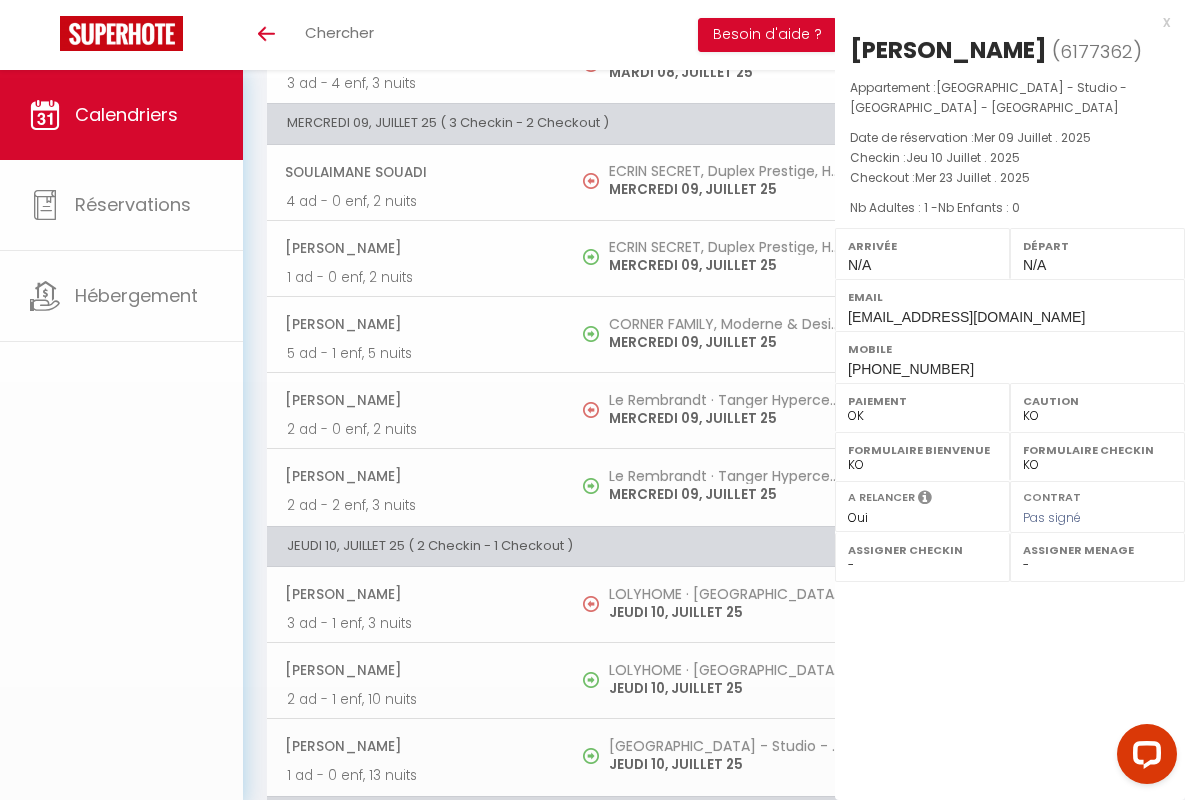 click on "x" at bounding box center (1002, 22) 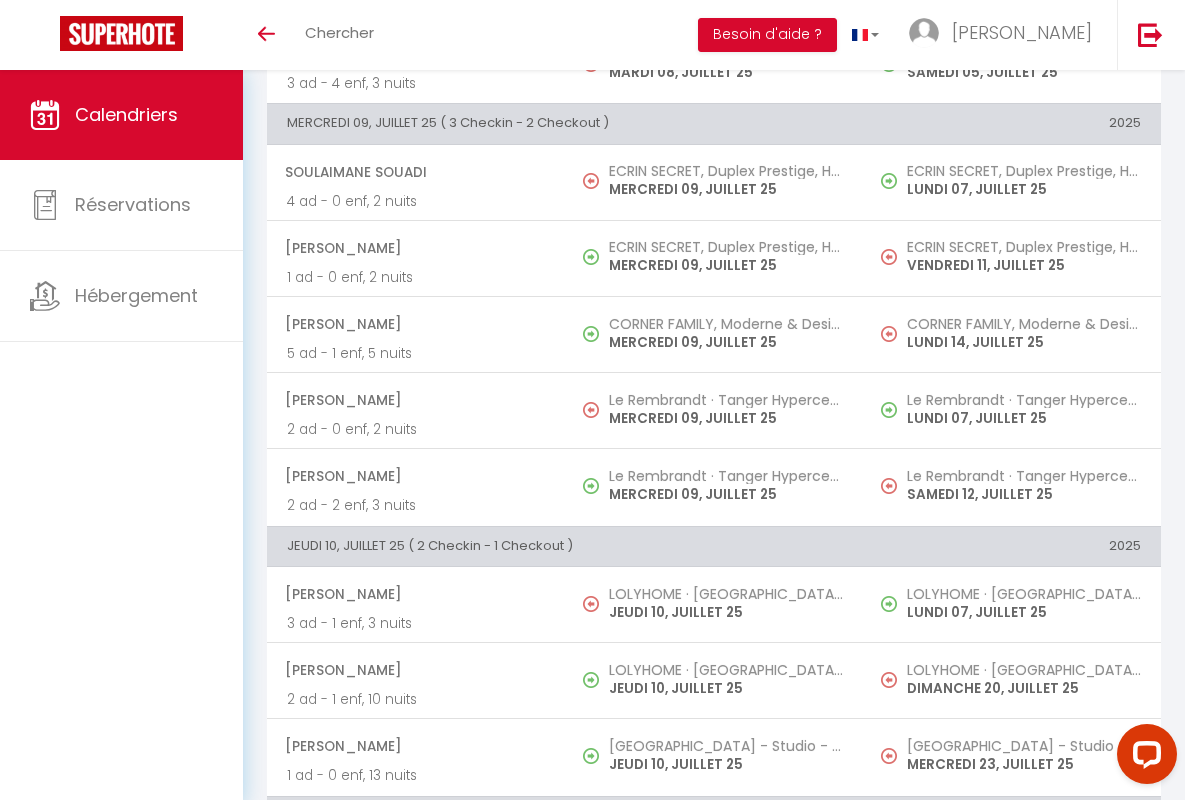 scroll, scrollTop: 1377, scrollLeft: 0, axis: vertical 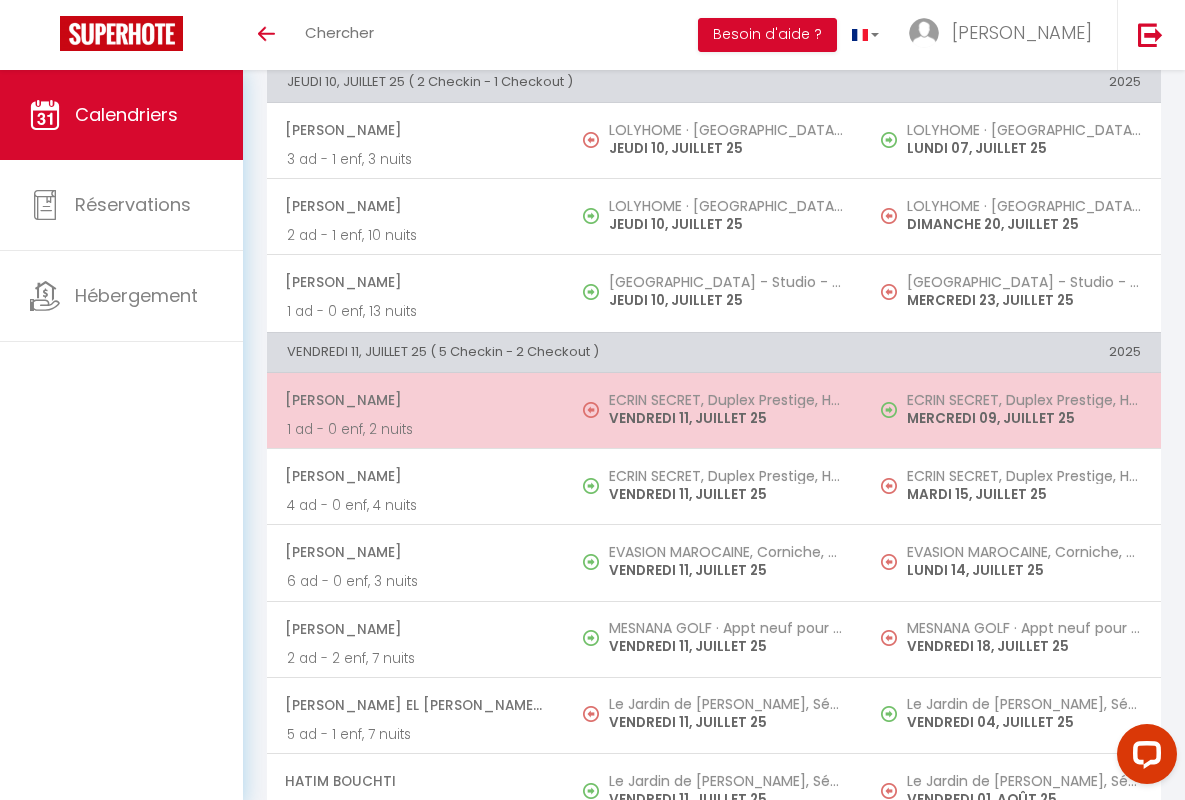 click on "[PERSON_NAME]" at bounding box center [415, 400] 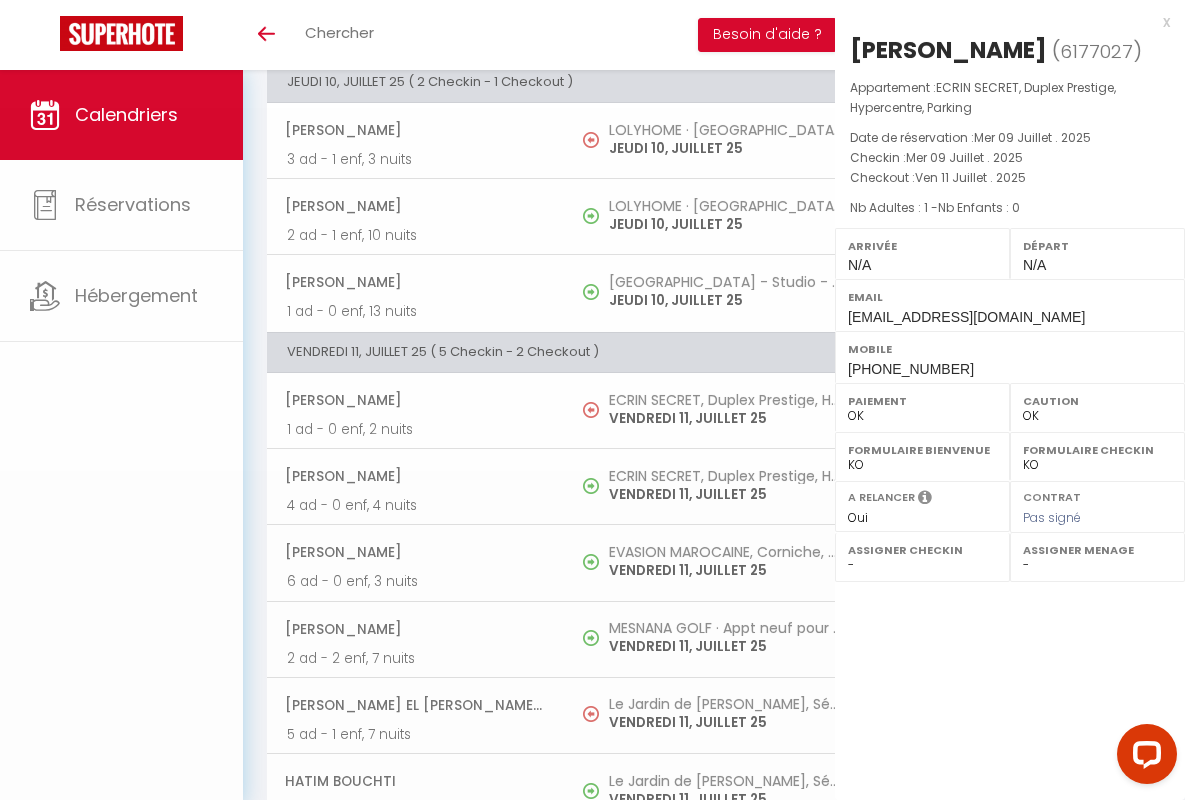 click on "x" at bounding box center [1002, 22] 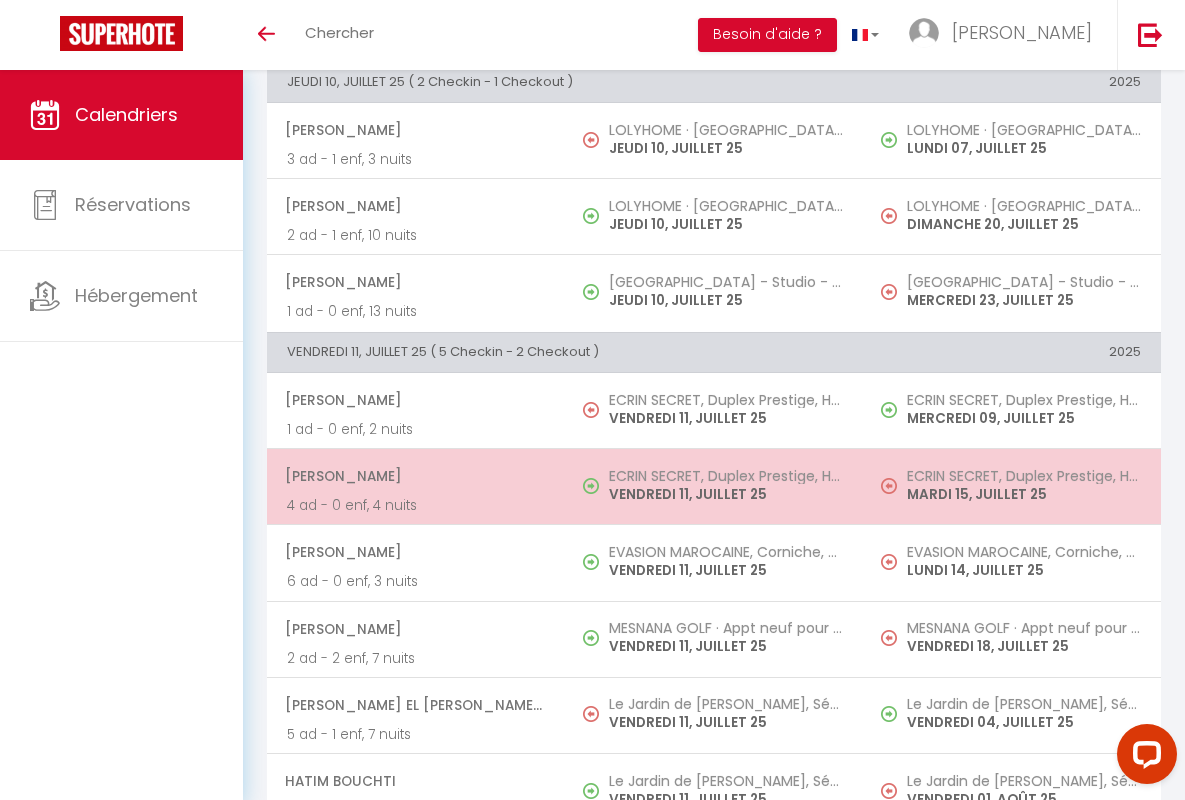 click on "[PERSON_NAME]" at bounding box center (415, 476) 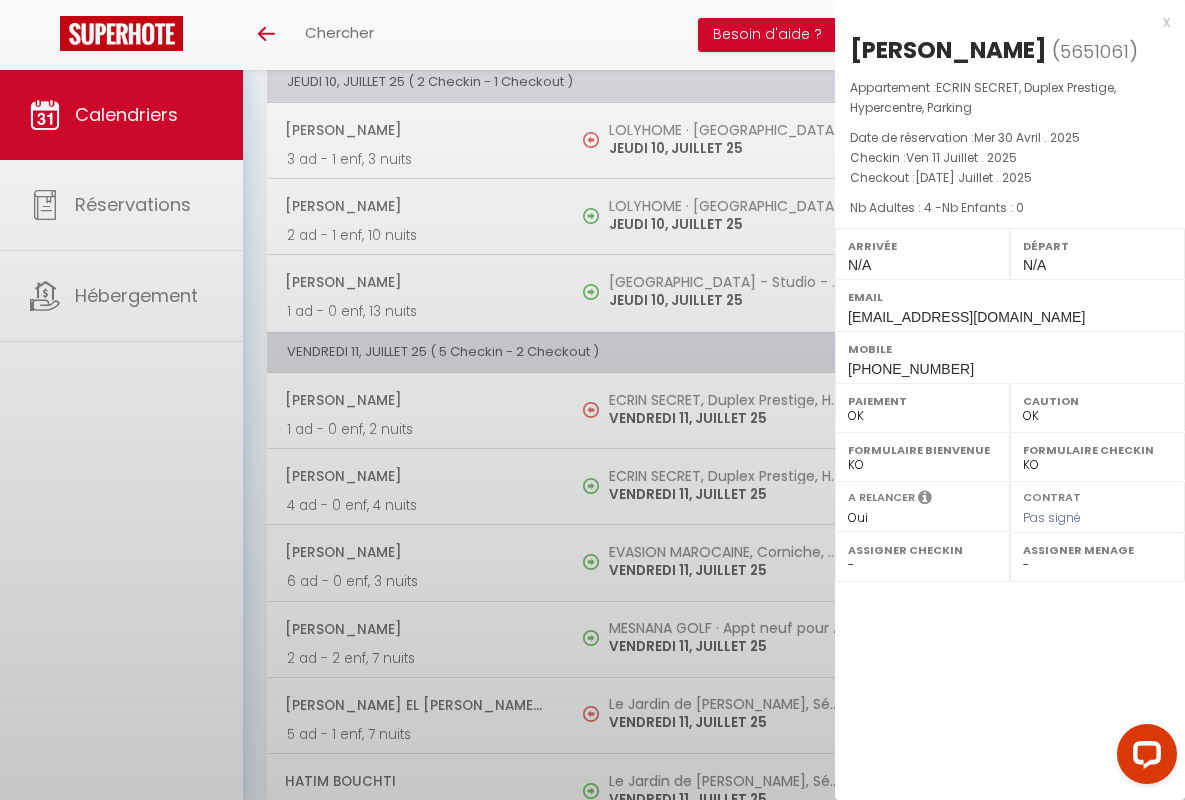 click on "x" at bounding box center (1002, 22) 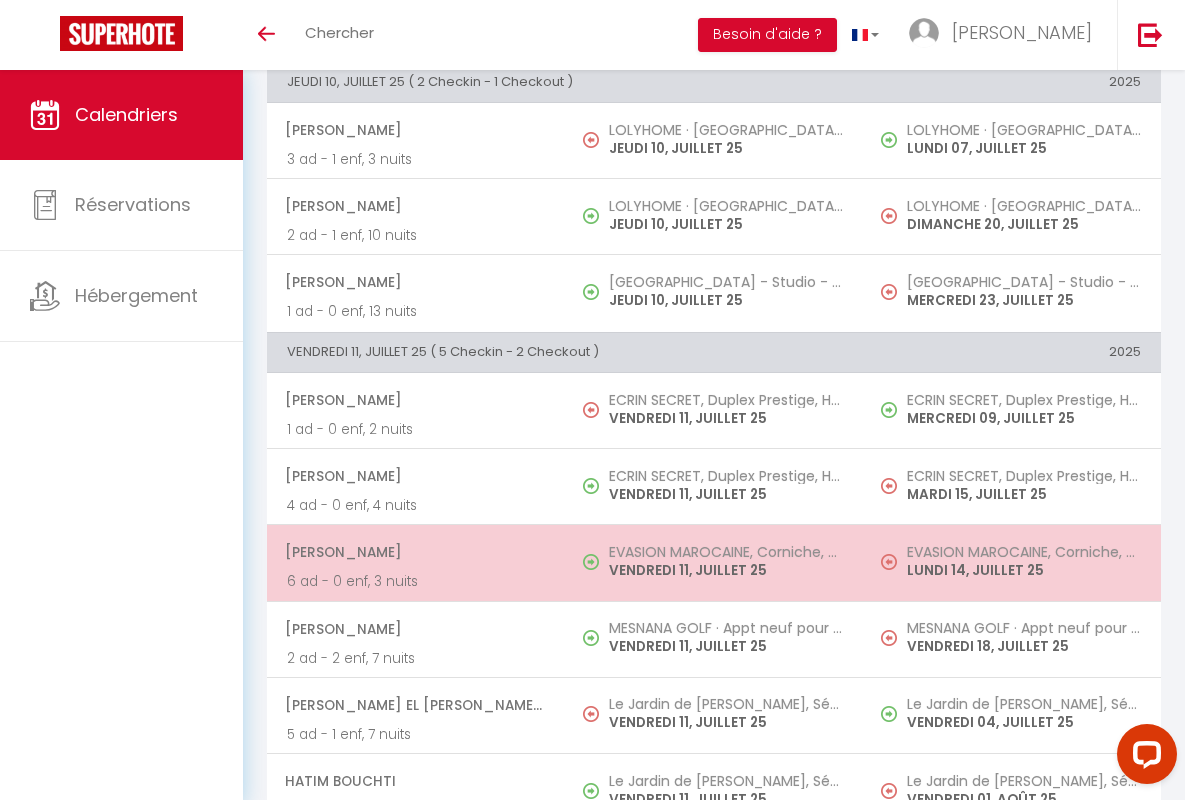click on "[PERSON_NAME]" at bounding box center (415, 552) 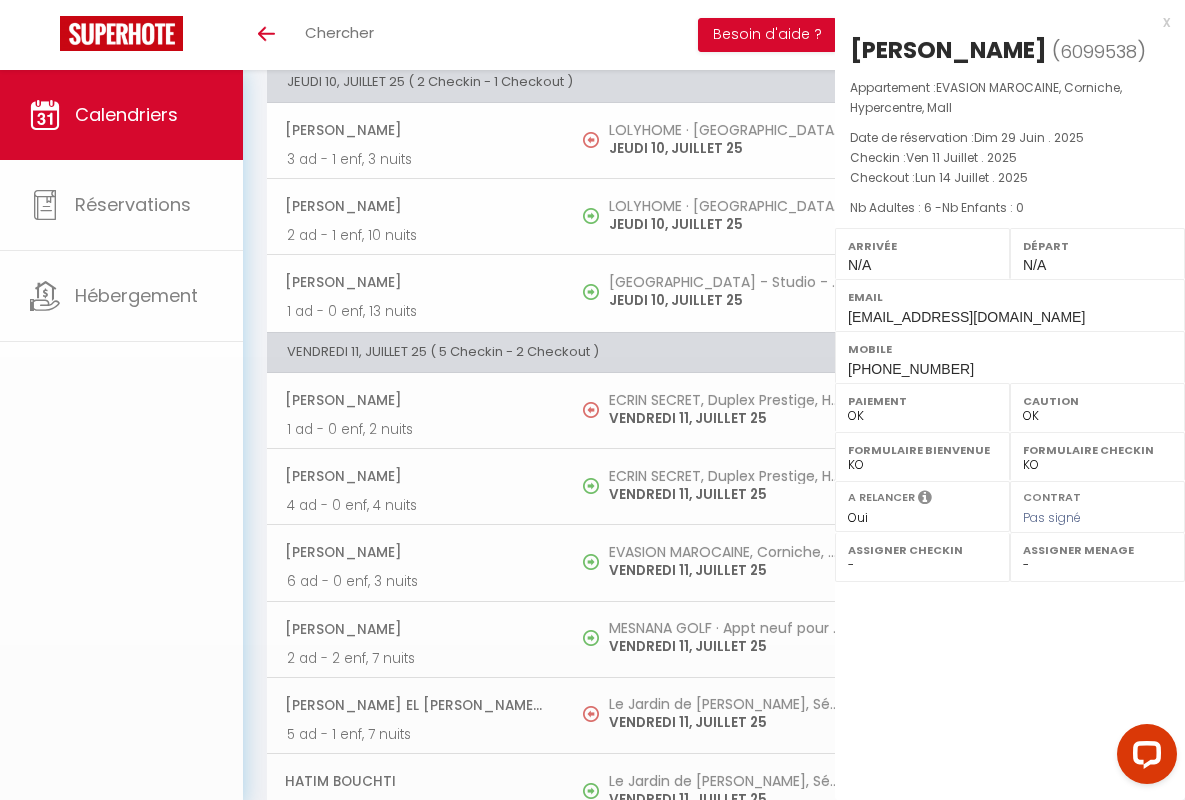 click on "x" at bounding box center [1002, 22] 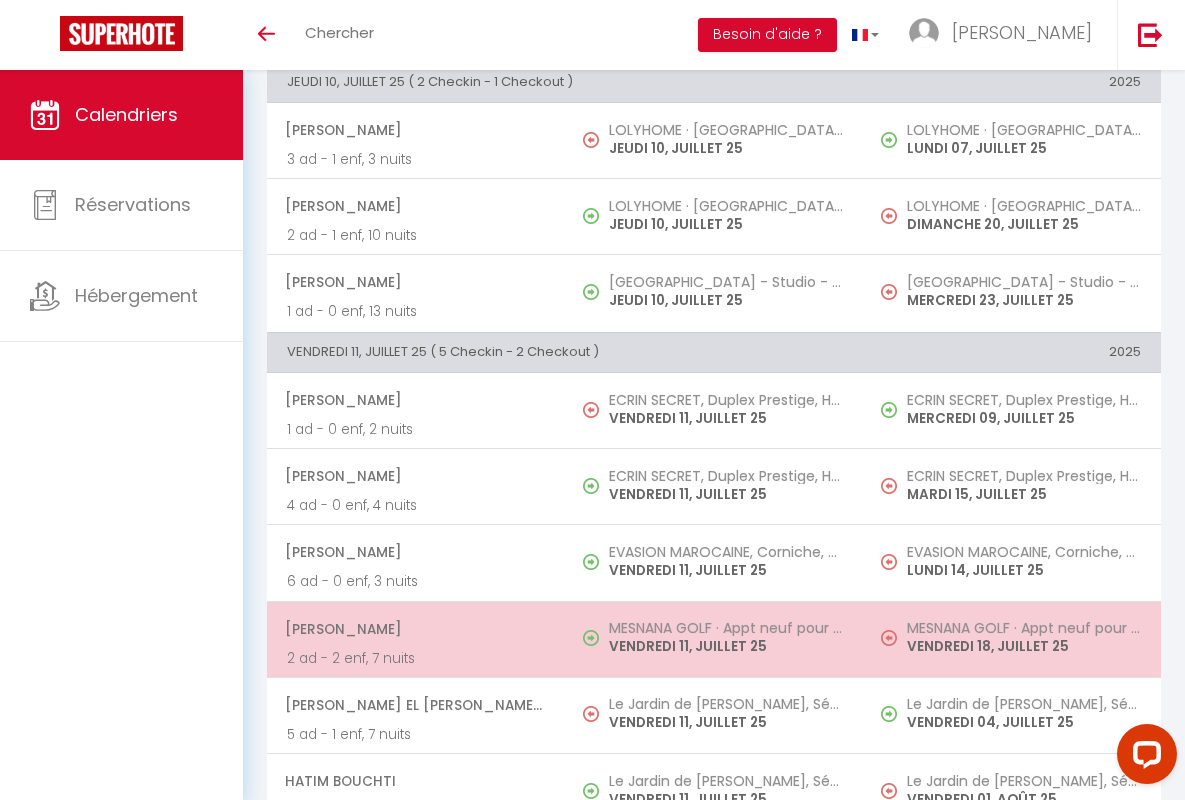 click on "[PERSON_NAME]" at bounding box center [415, 629] 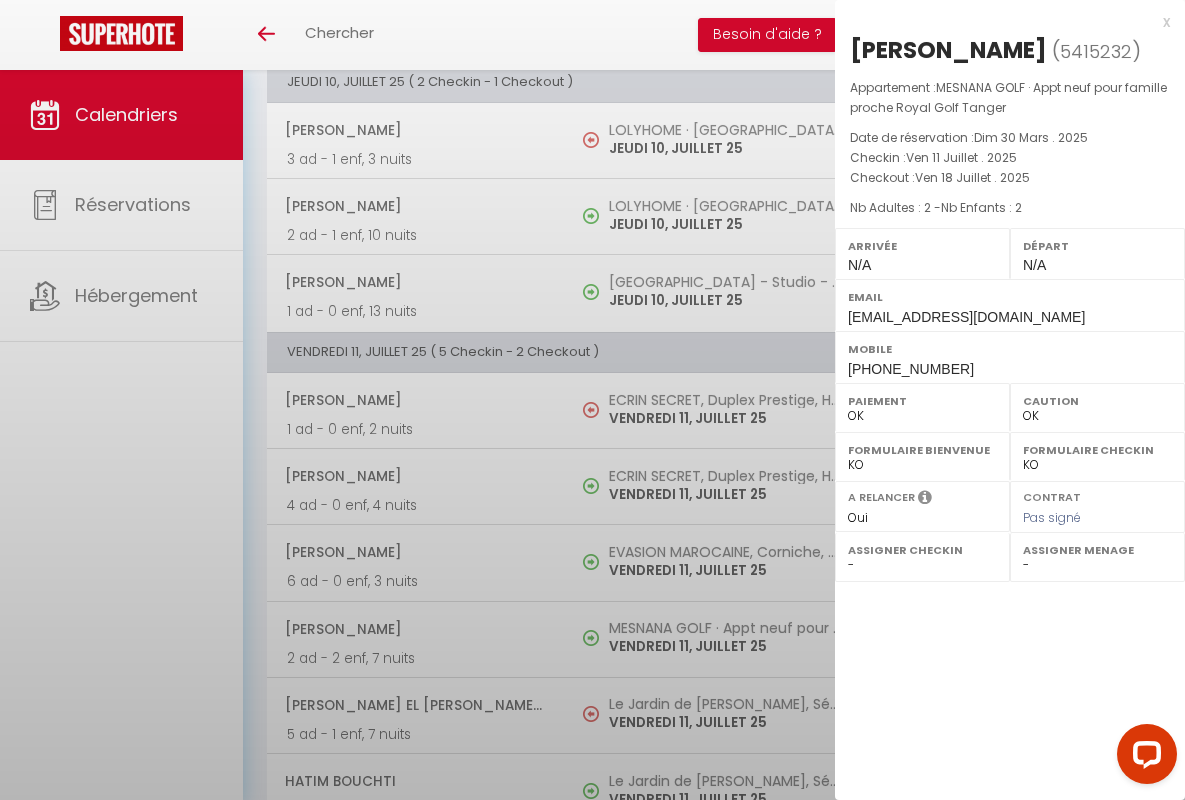 click on "x" at bounding box center [1002, 22] 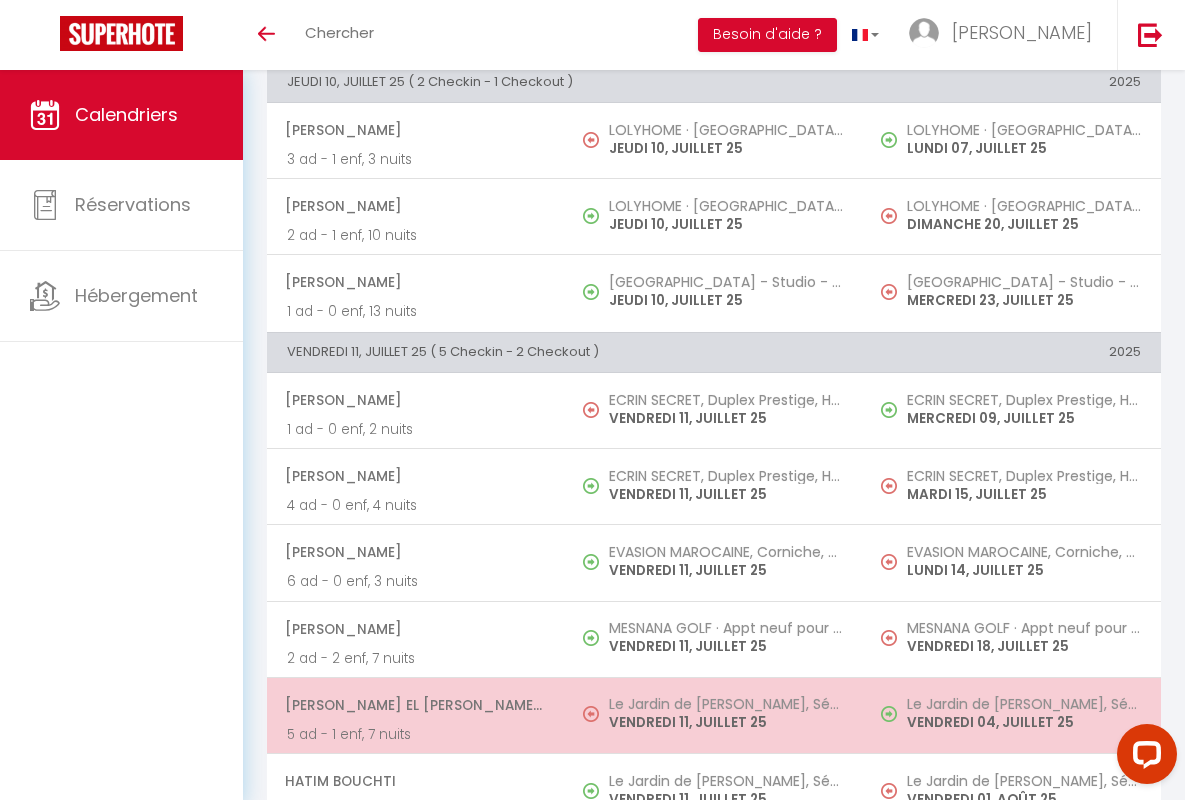 click on "[PERSON_NAME] El [PERSON_NAME] Serroukh" at bounding box center [415, 705] 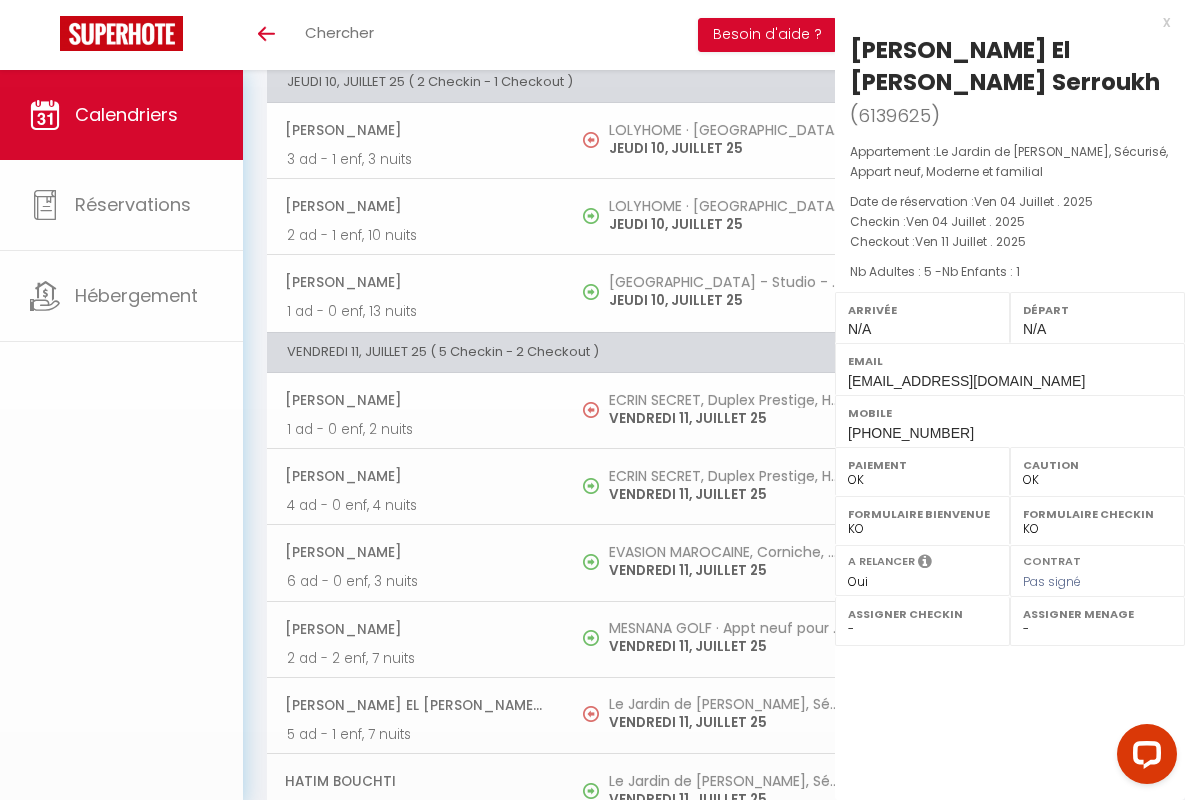 click on "x" at bounding box center (1002, 22) 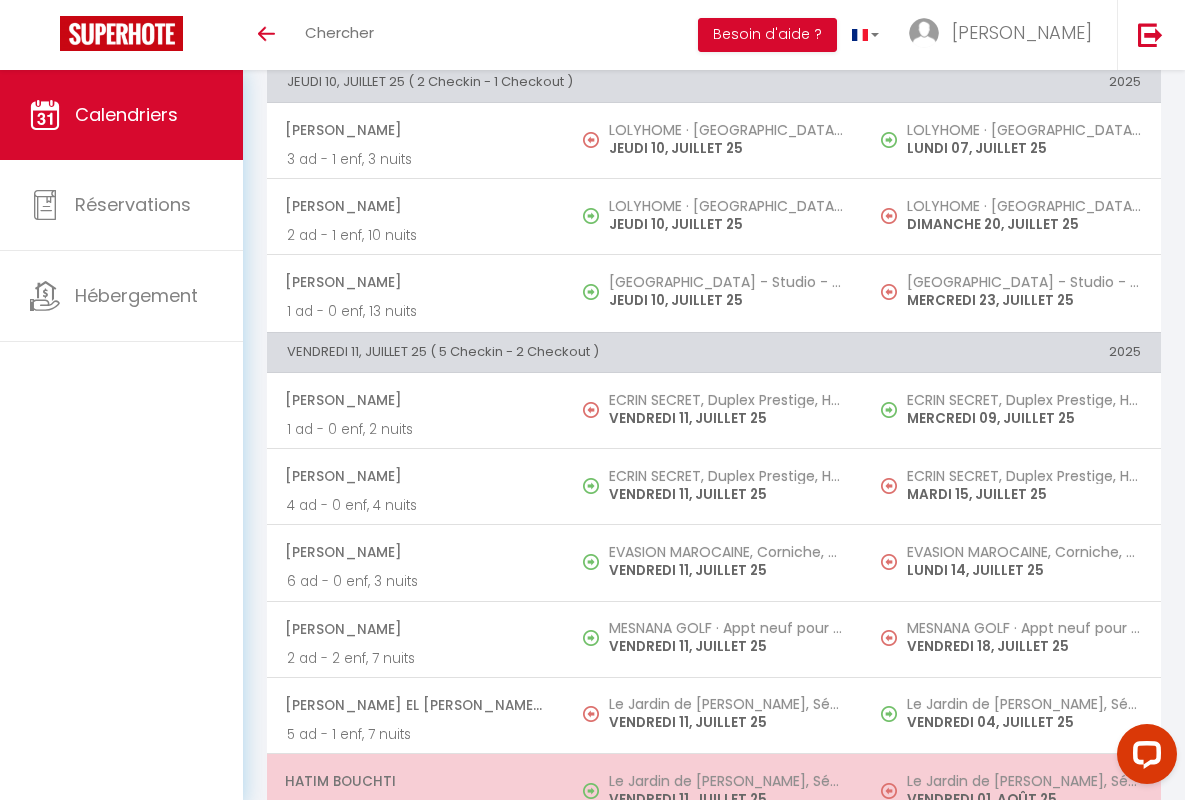 click on "Hatim Bouchti" at bounding box center [415, 781] 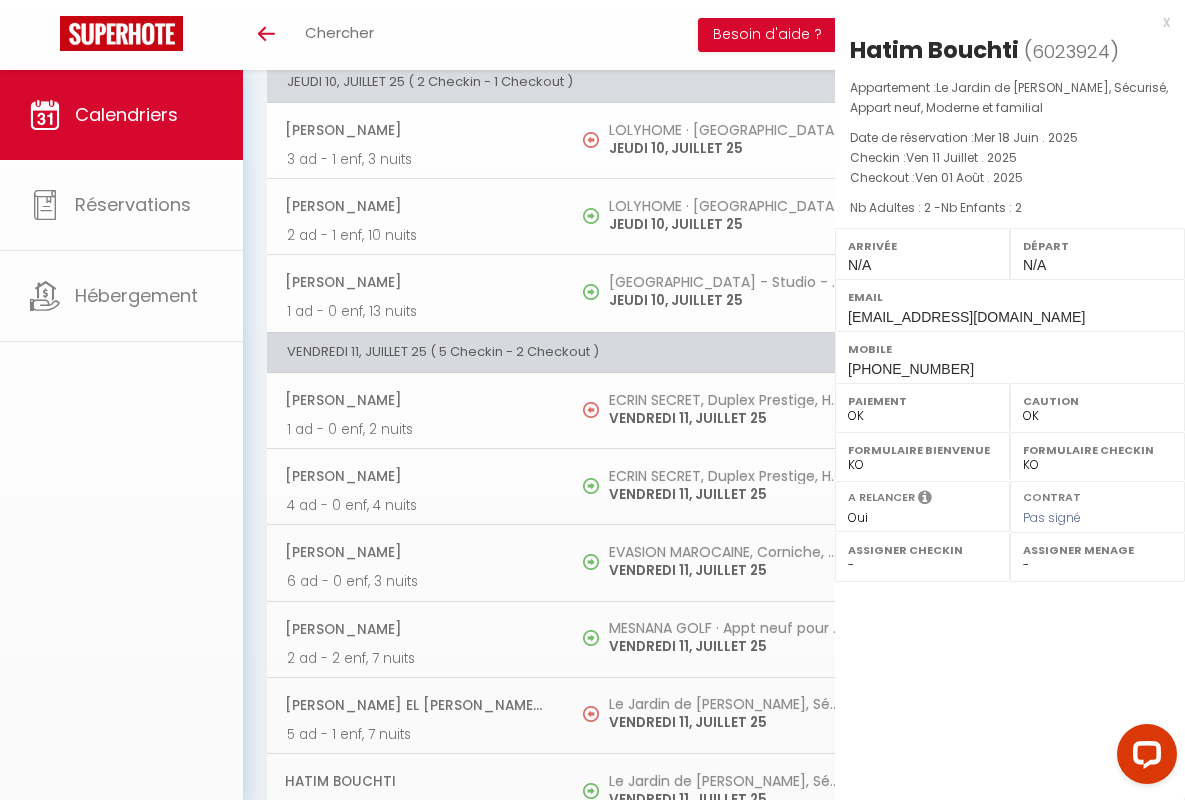 click on "x" at bounding box center (1002, 22) 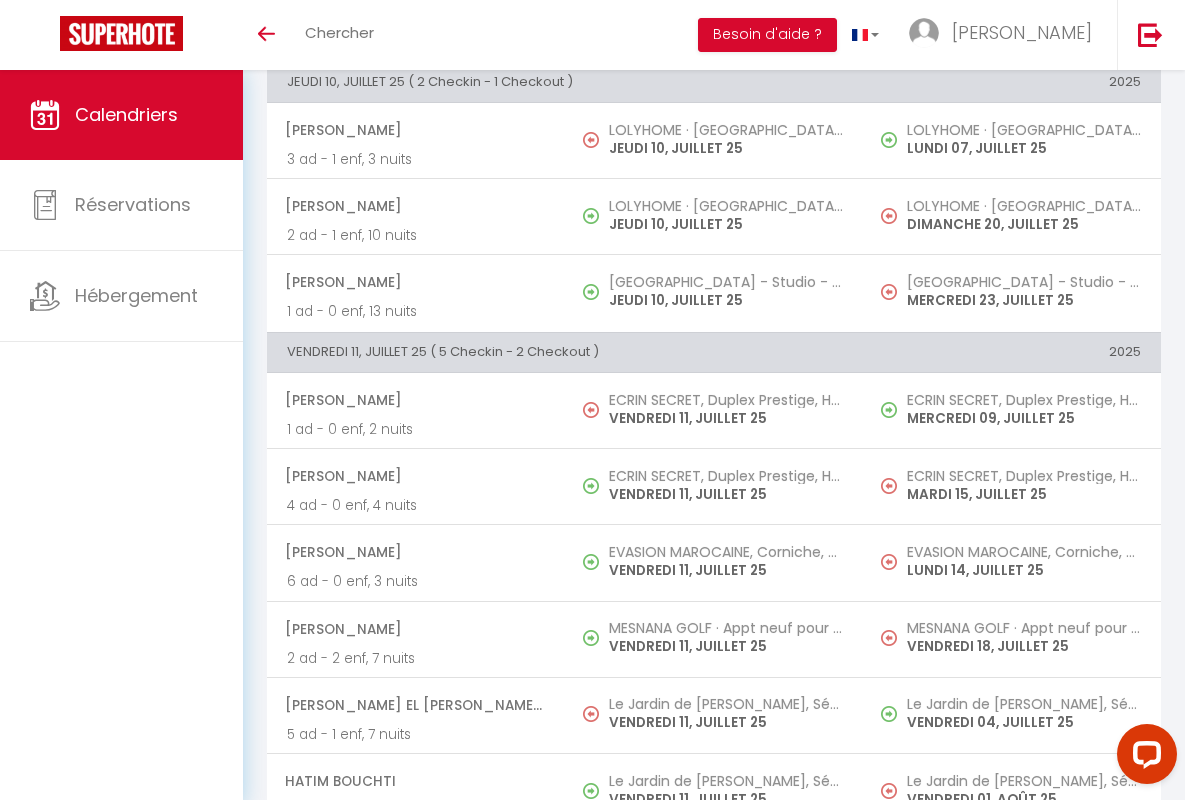 scroll, scrollTop: 1834, scrollLeft: 0, axis: vertical 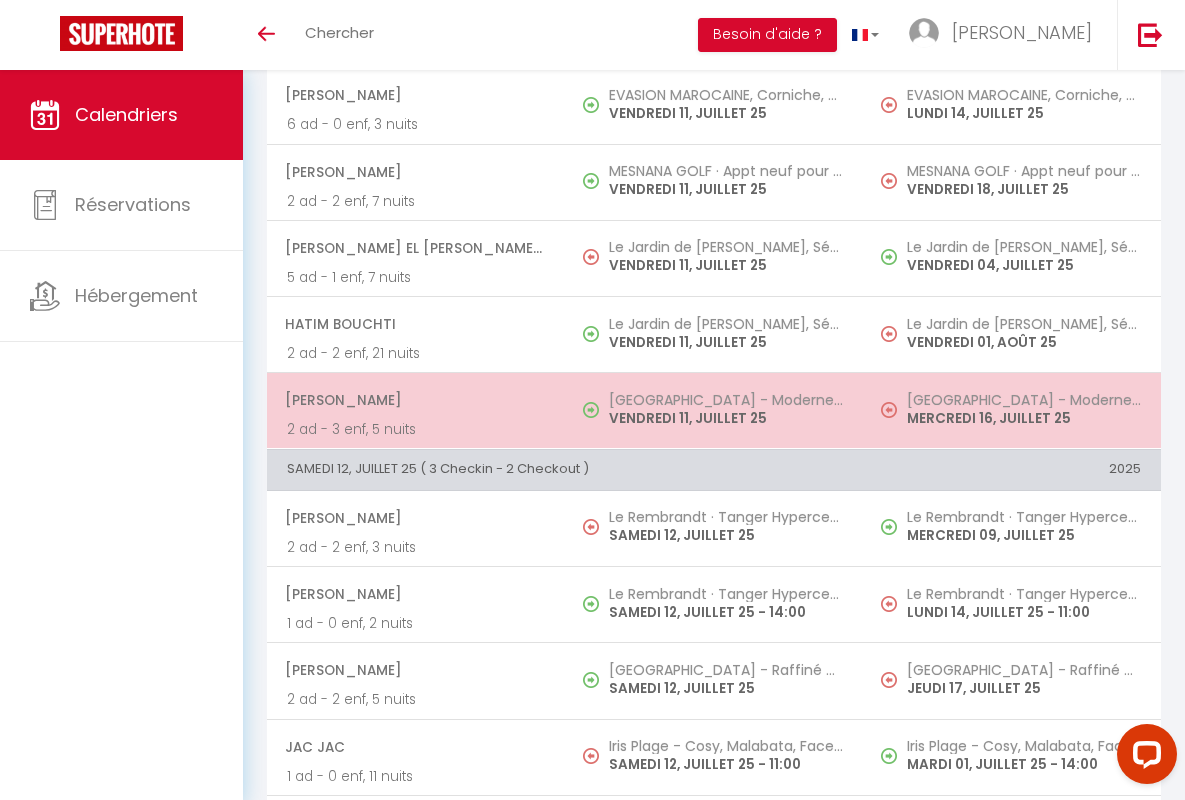 click on "[PERSON_NAME]" at bounding box center (415, 400) 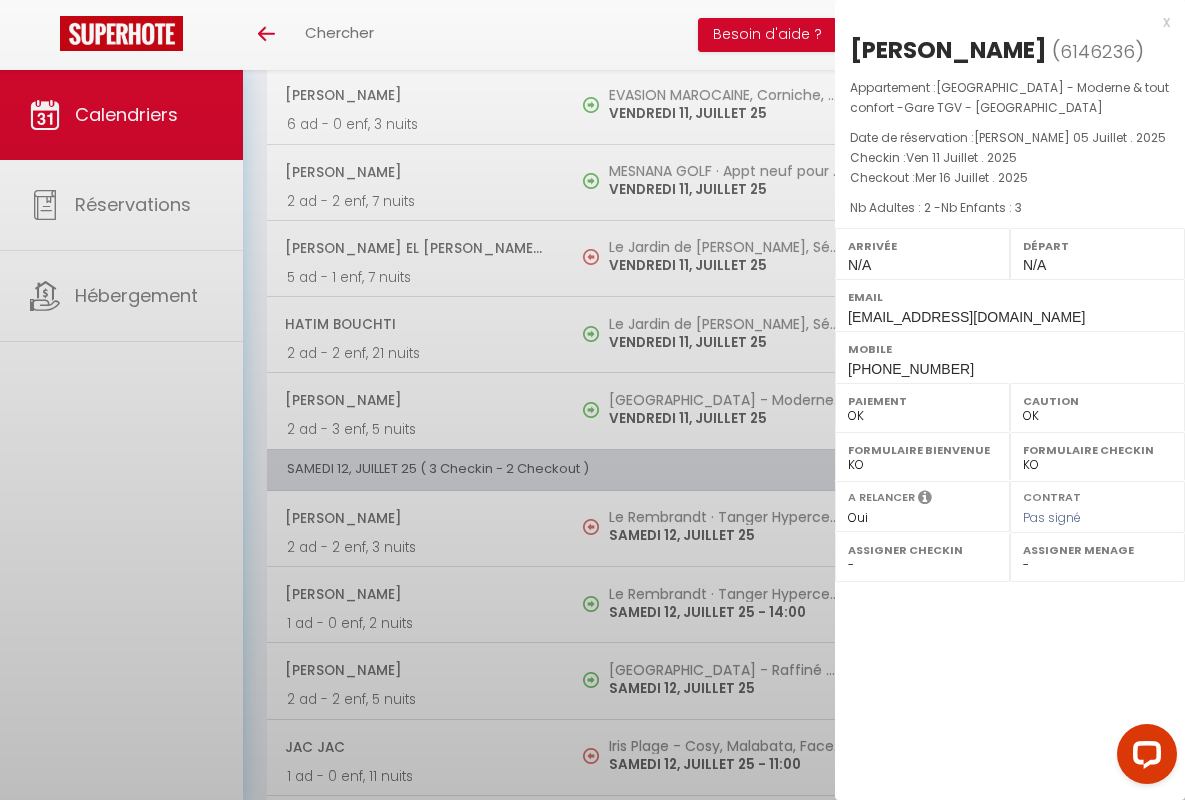 click on "x" at bounding box center (1002, 22) 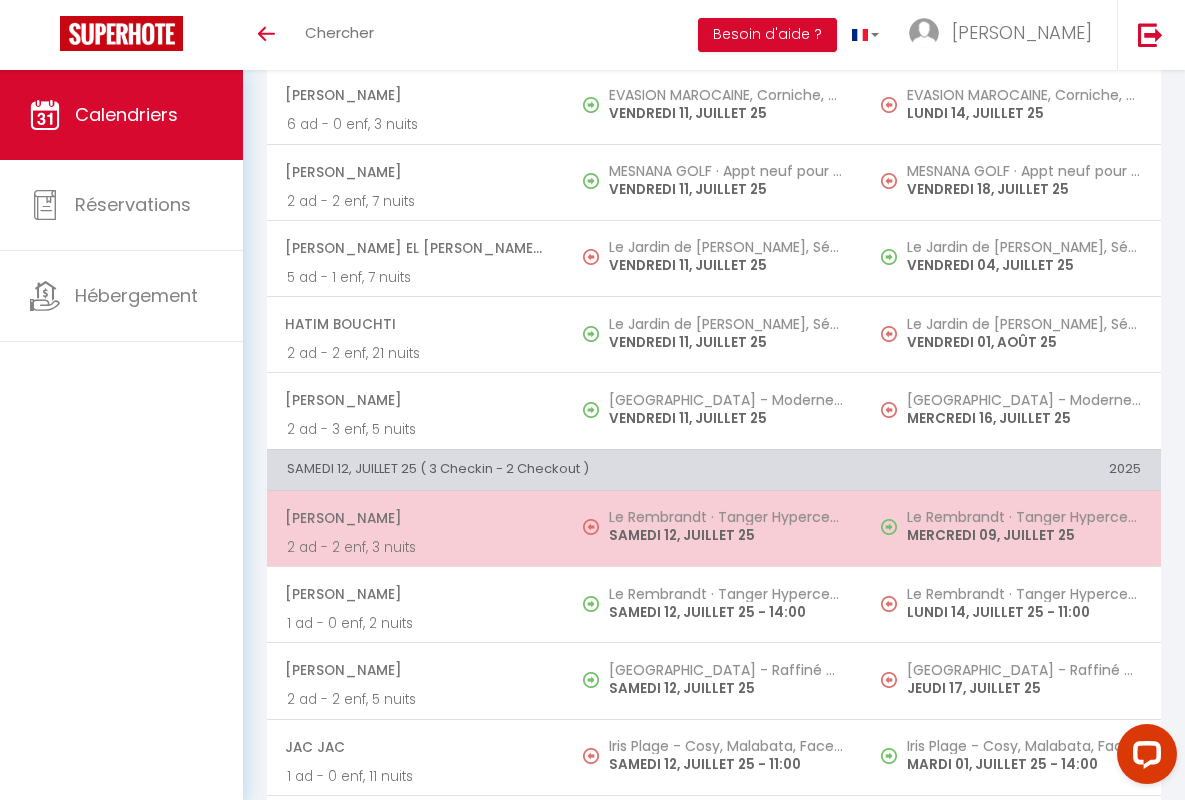 click on "[PERSON_NAME]" at bounding box center (415, 518) 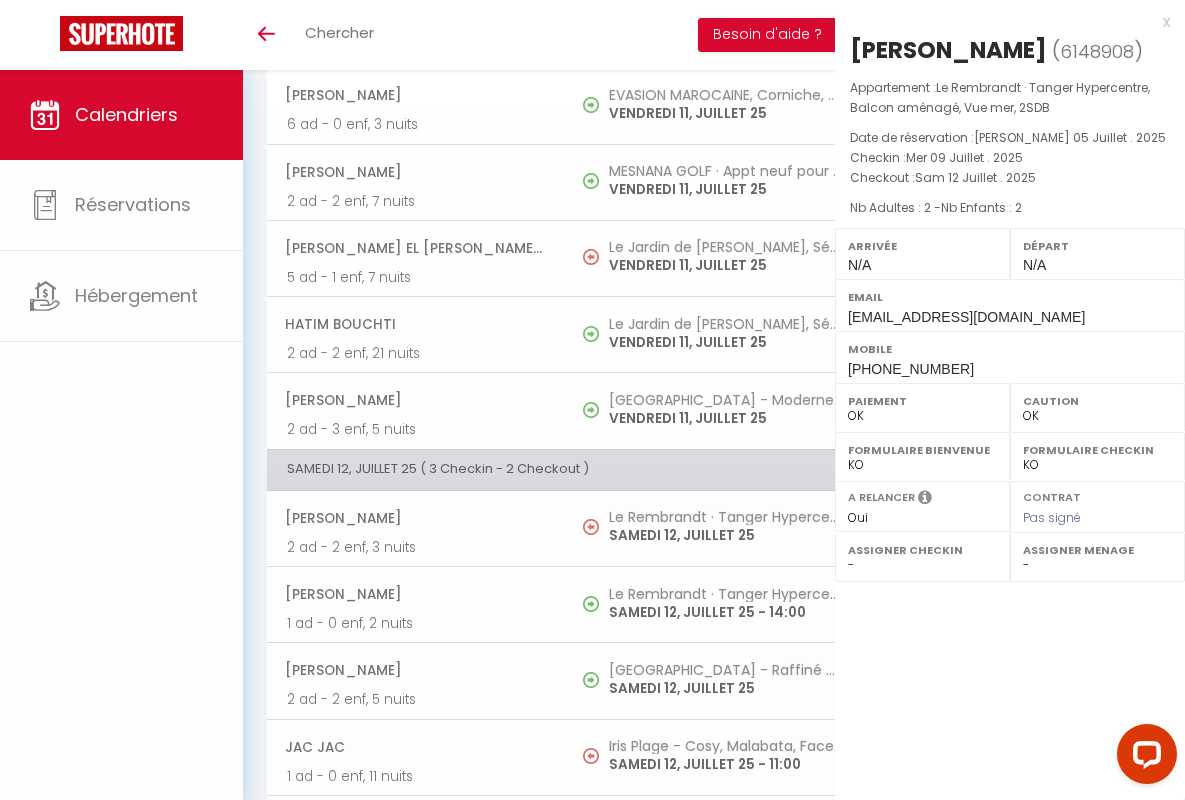 click on "x" at bounding box center [1002, 22] 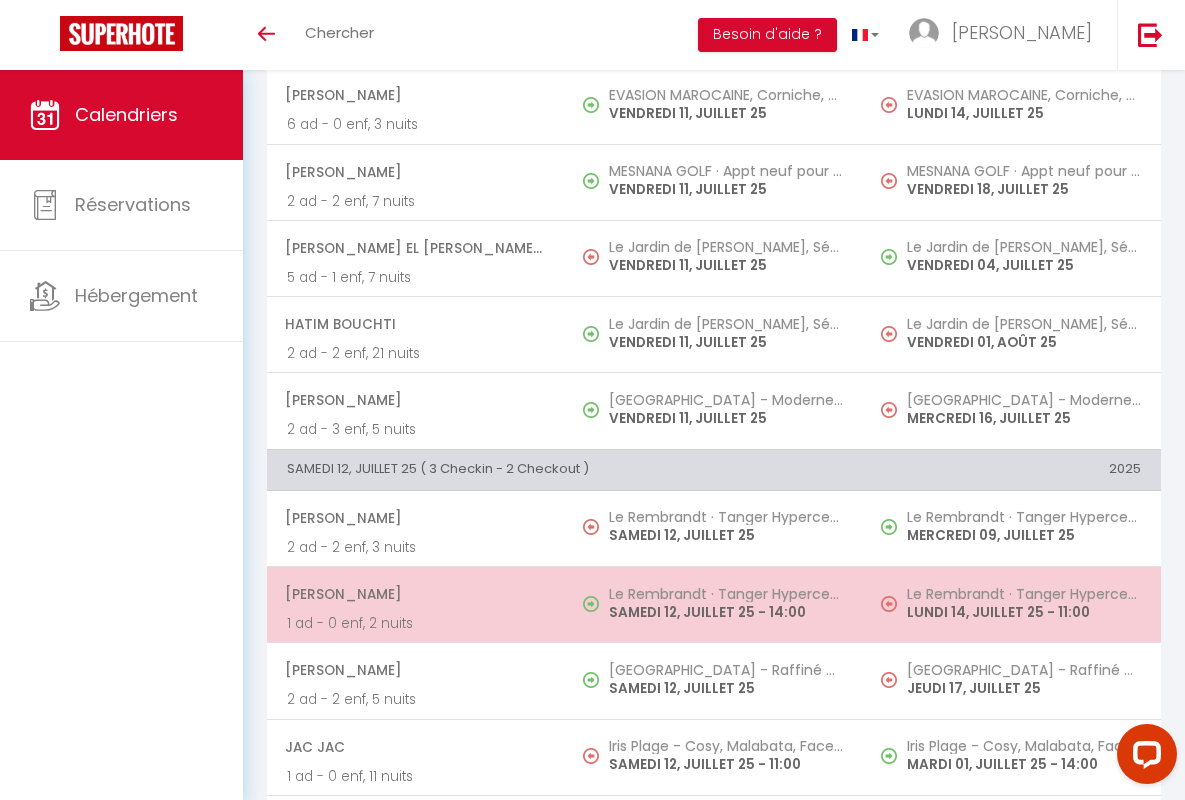click on "[PERSON_NAME]" at bounding box center (415, 594) 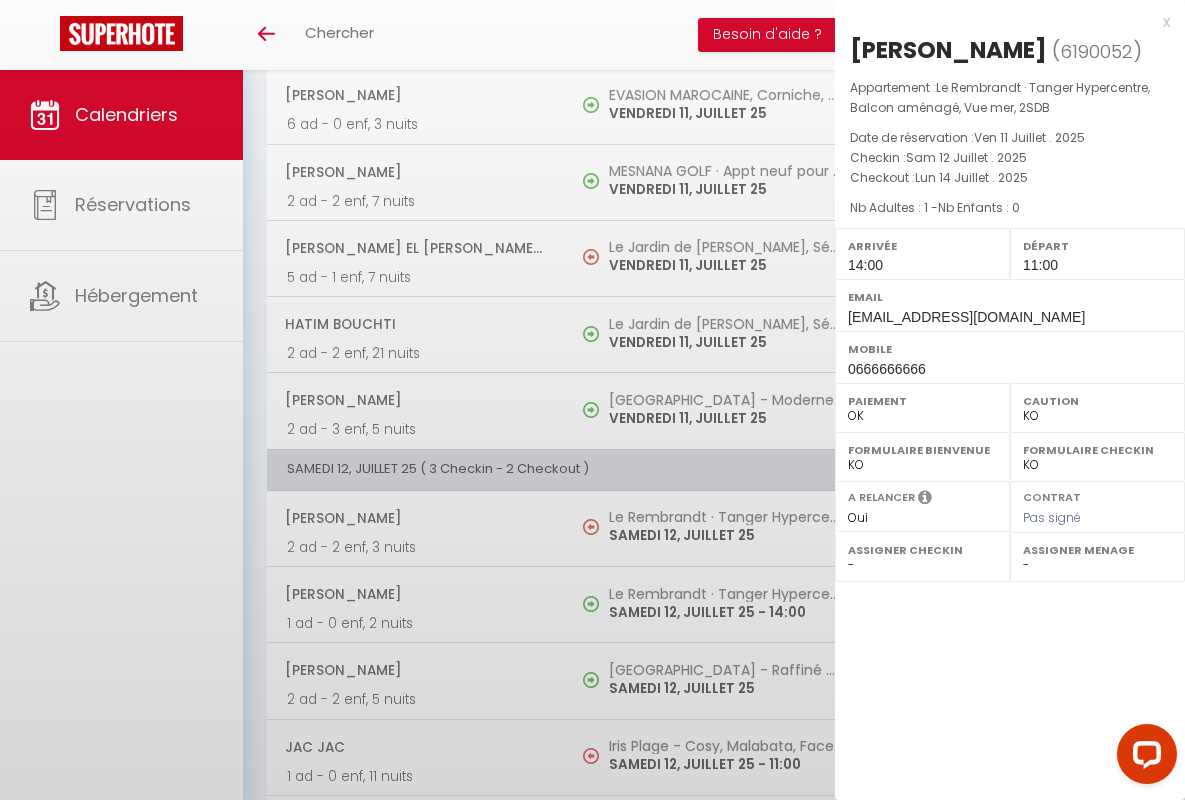 click on "x" at bounding box center [1002, 22] 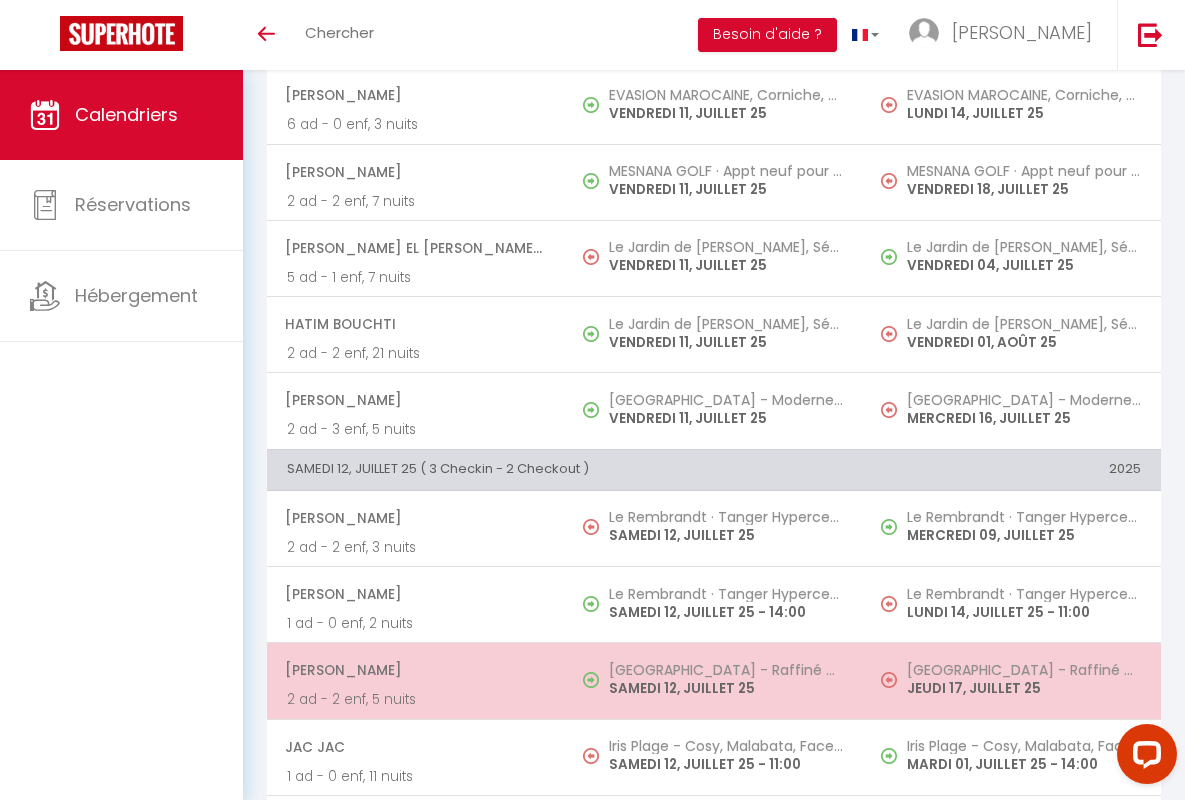 click on "[PERSON_NAME]" at bounding box center (415, 670) 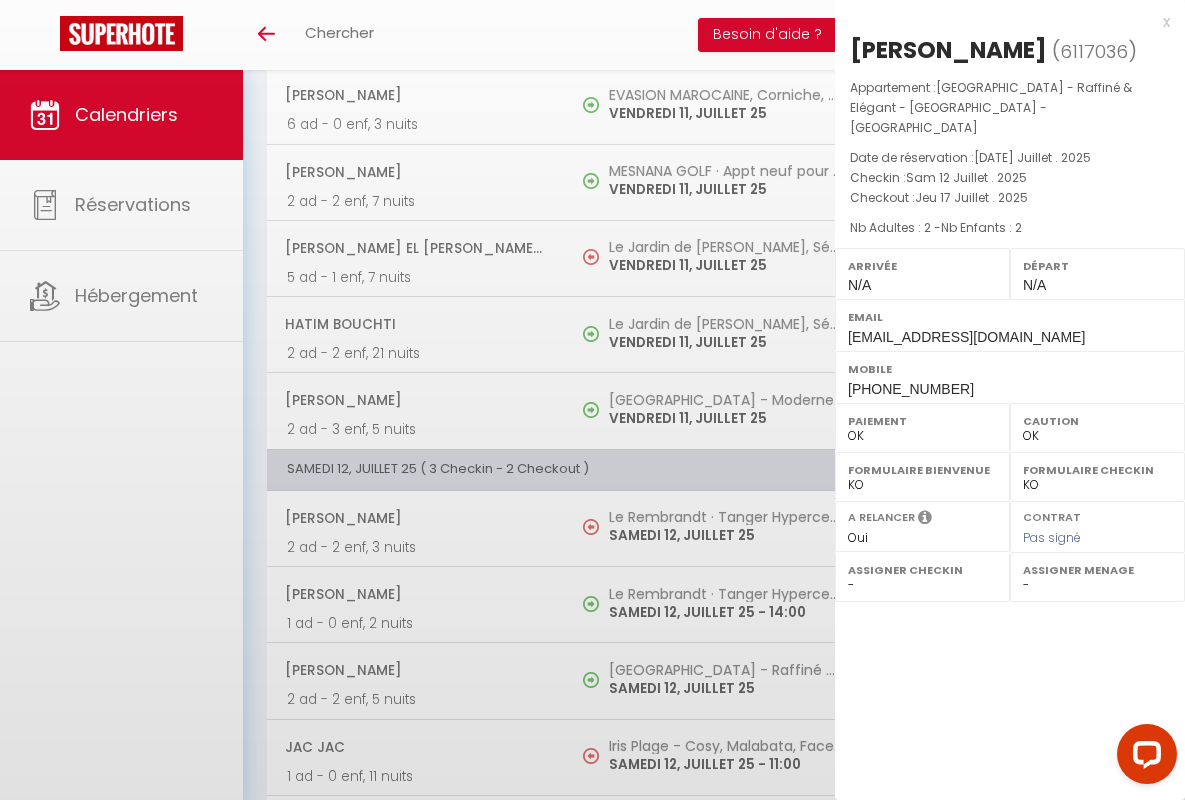 click on "x" at bounding box center [1002, 22] 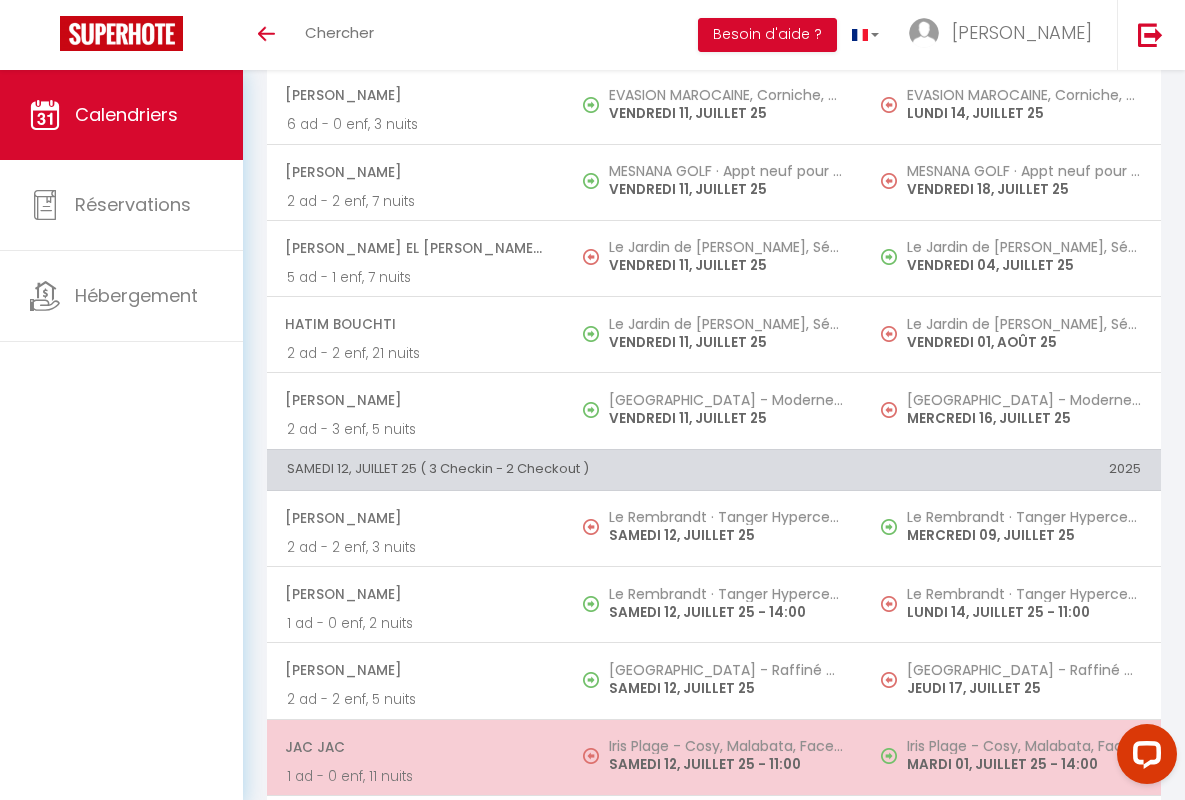 click on "JAC JAC" at bounding box center [415, 747] 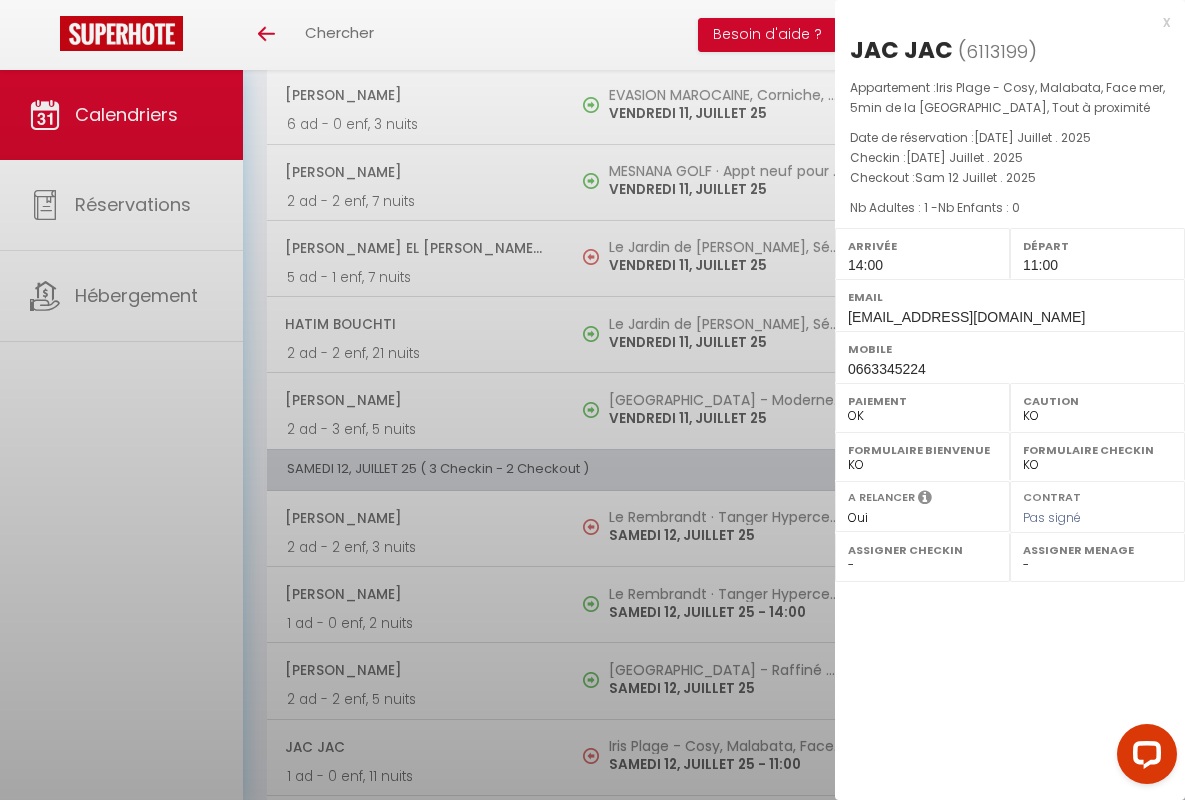 click on "x" at bounding box center (1002, 22) 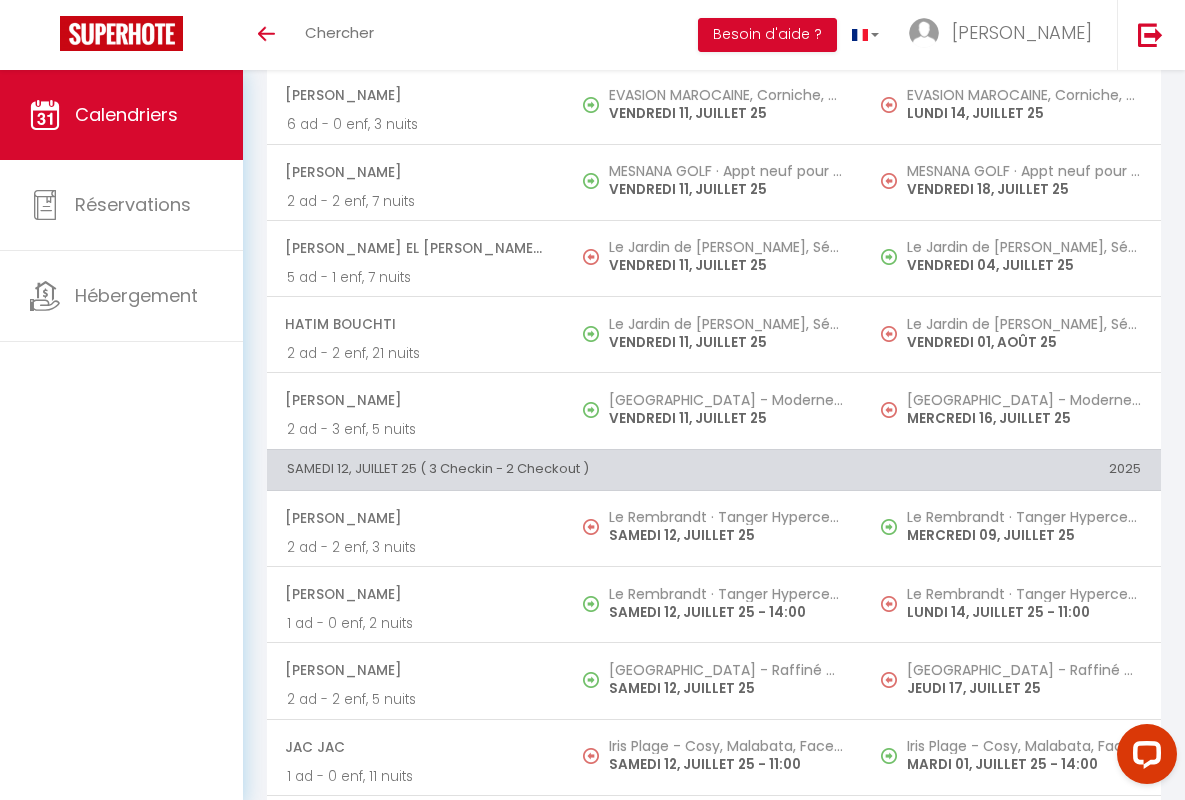 scroll, scrollTop: 2139, scrollLeft: 0, axis: vertical 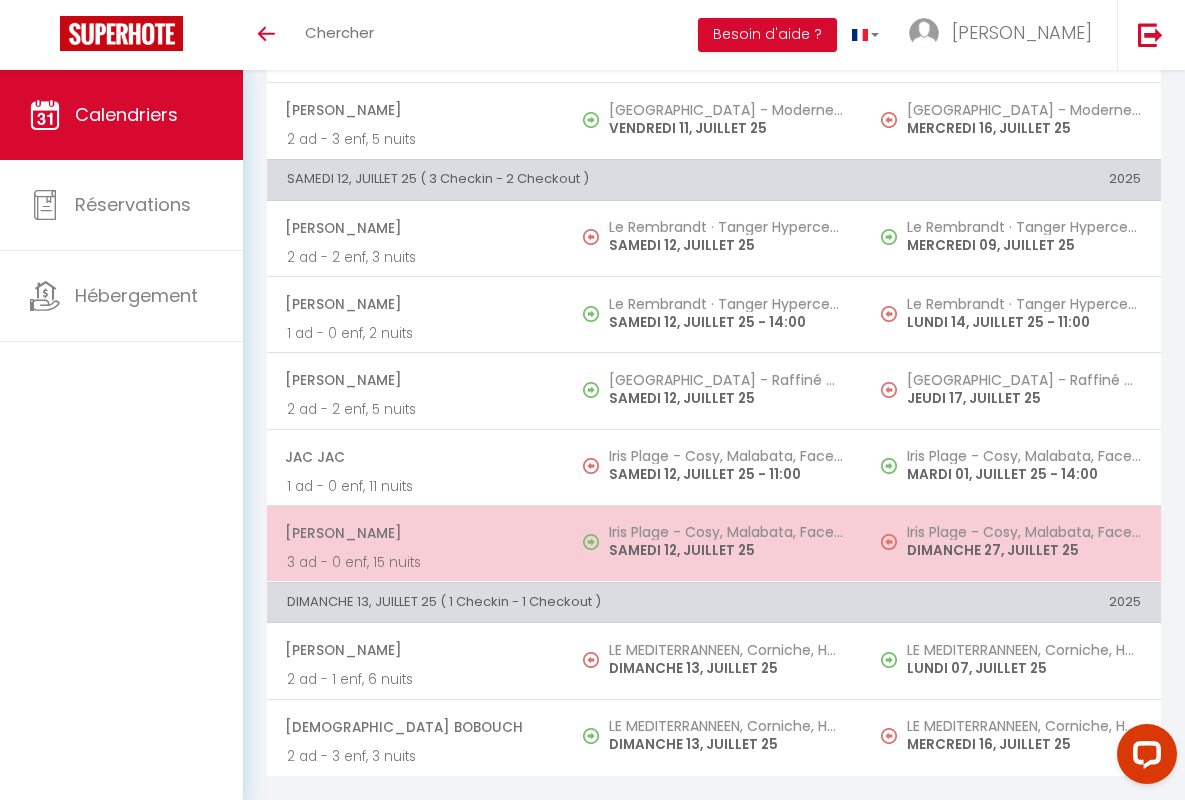 click on "[PERSON_NAME]" at bounding box center (415, 533) 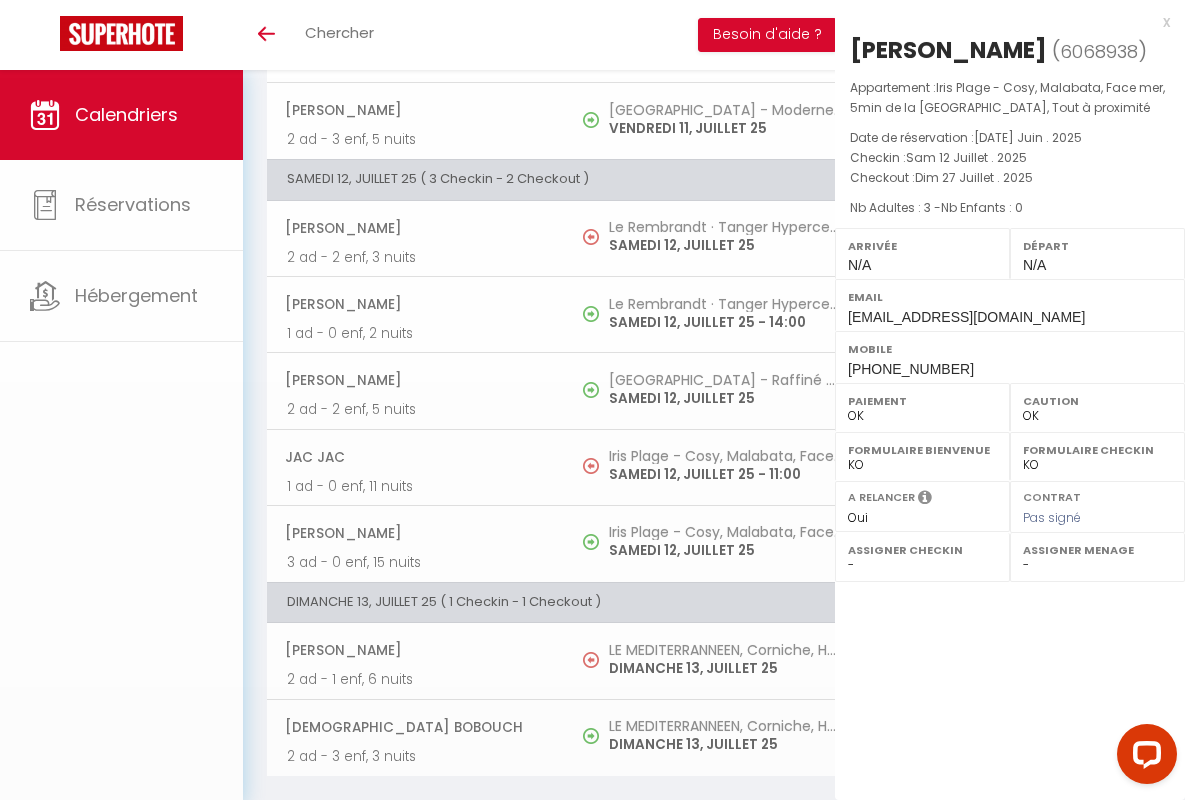 click on "x" at bounding box center (1002, 22) 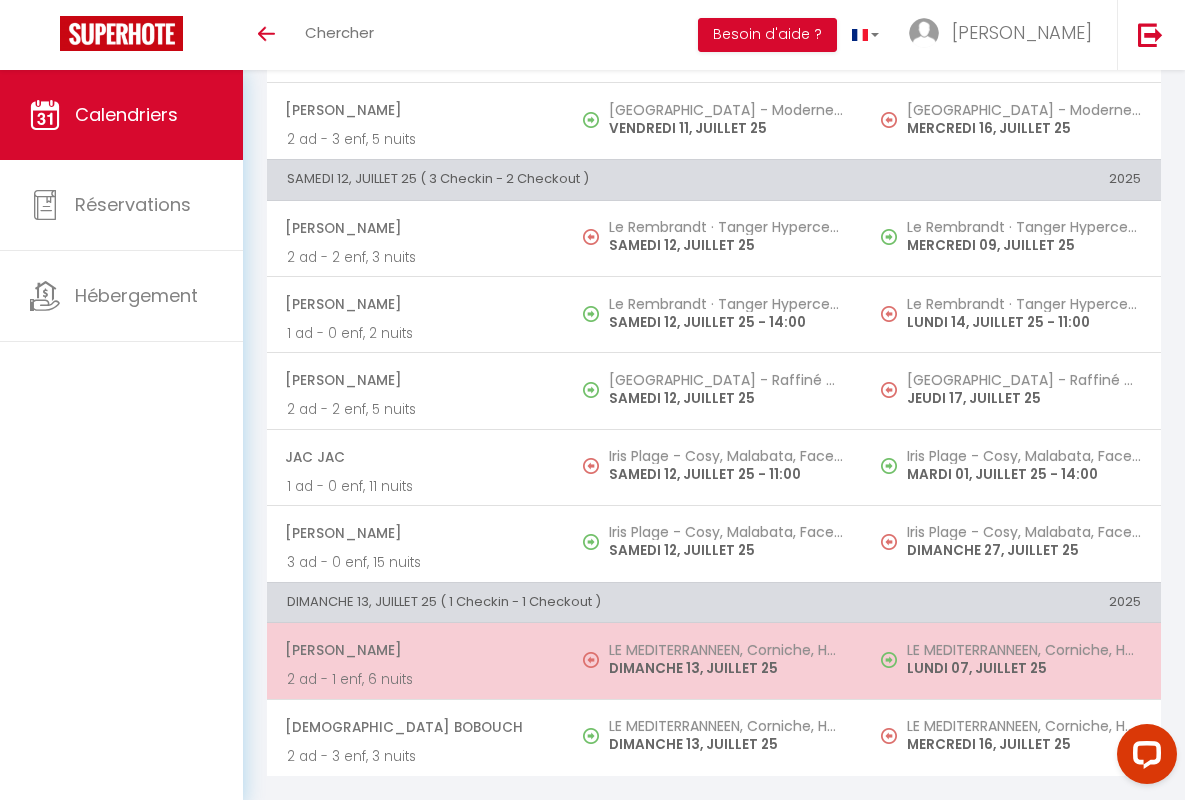 click on "[PERSON_NAME]" at bounding box center (415, 650) 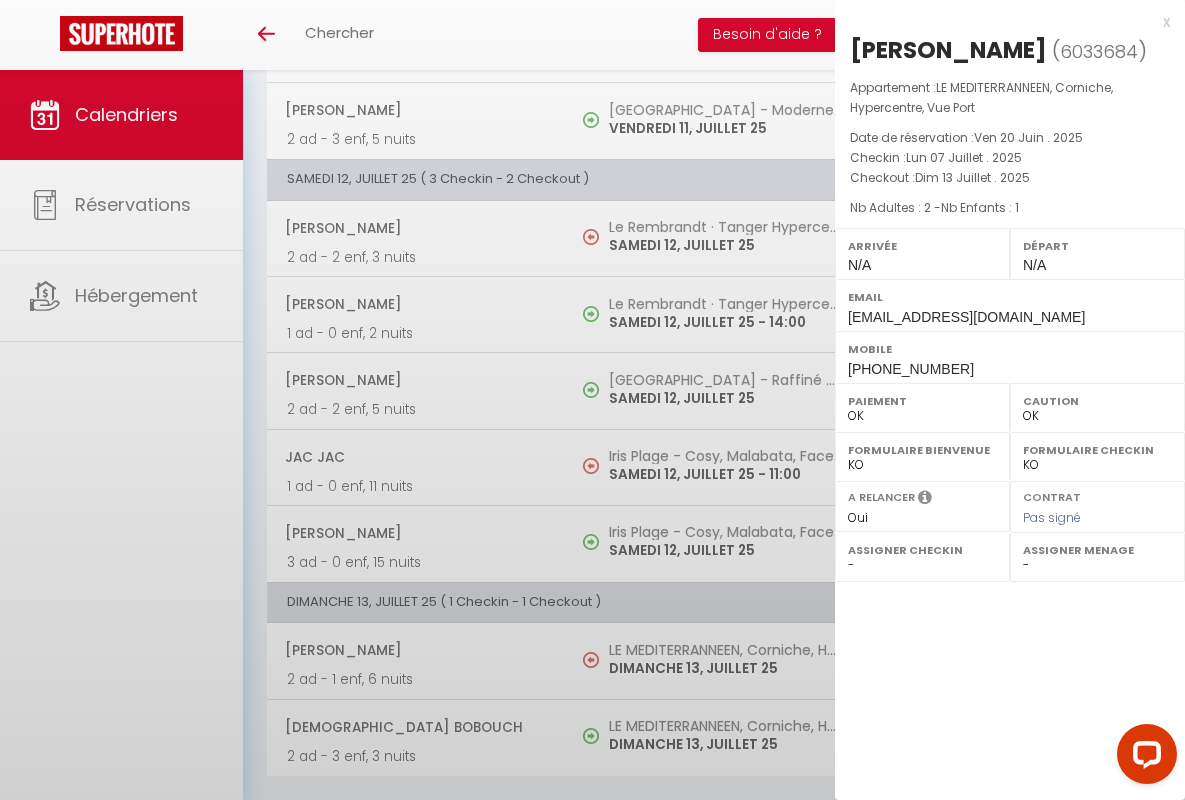 click on "x" at bounding box center [1002, 22] 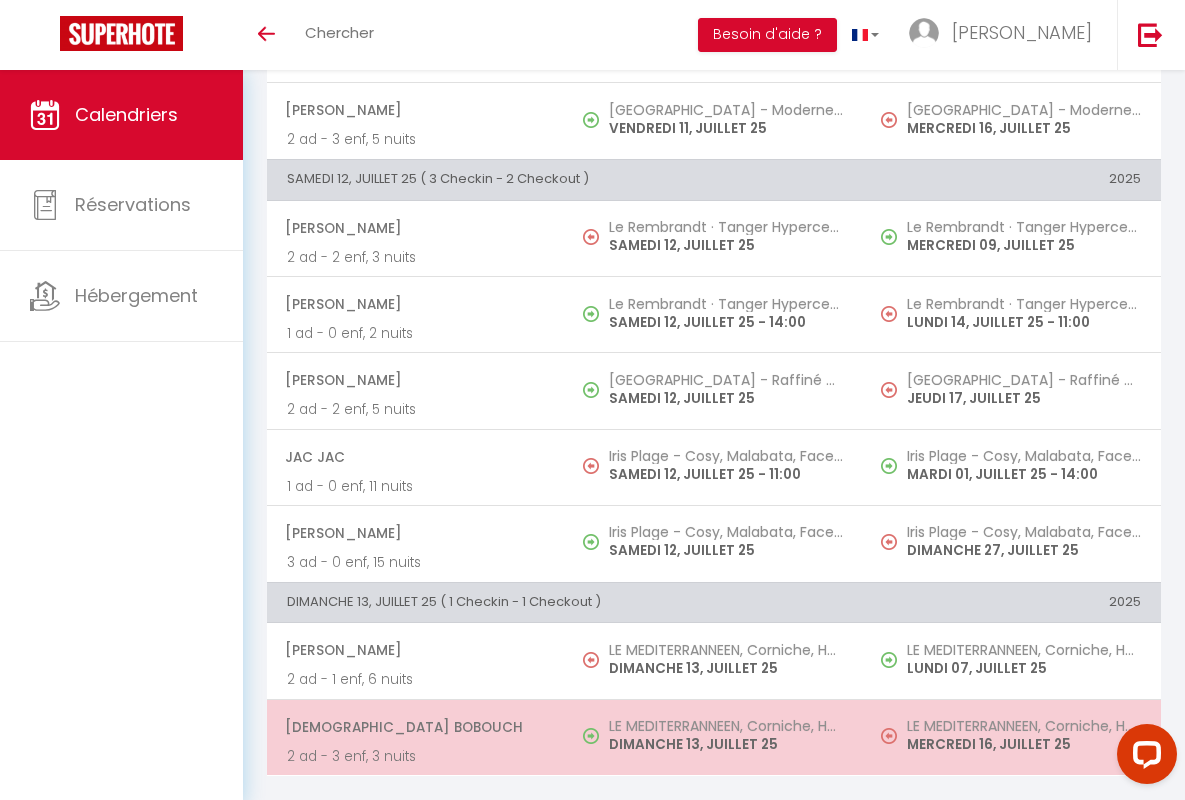 click on "[DEMOGRAPHIC_DATA] Bobouch" at bounding box center [415, 727] 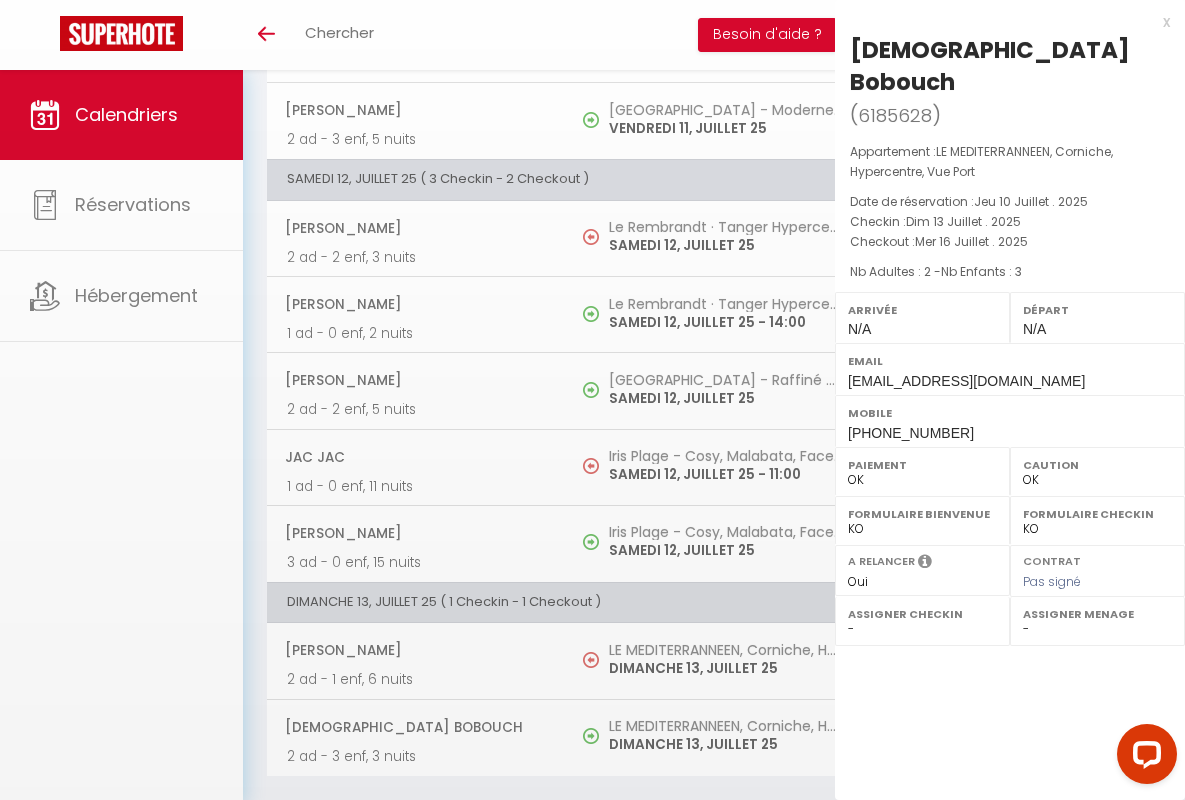 click on "x" at bounding box center [1002, 22] 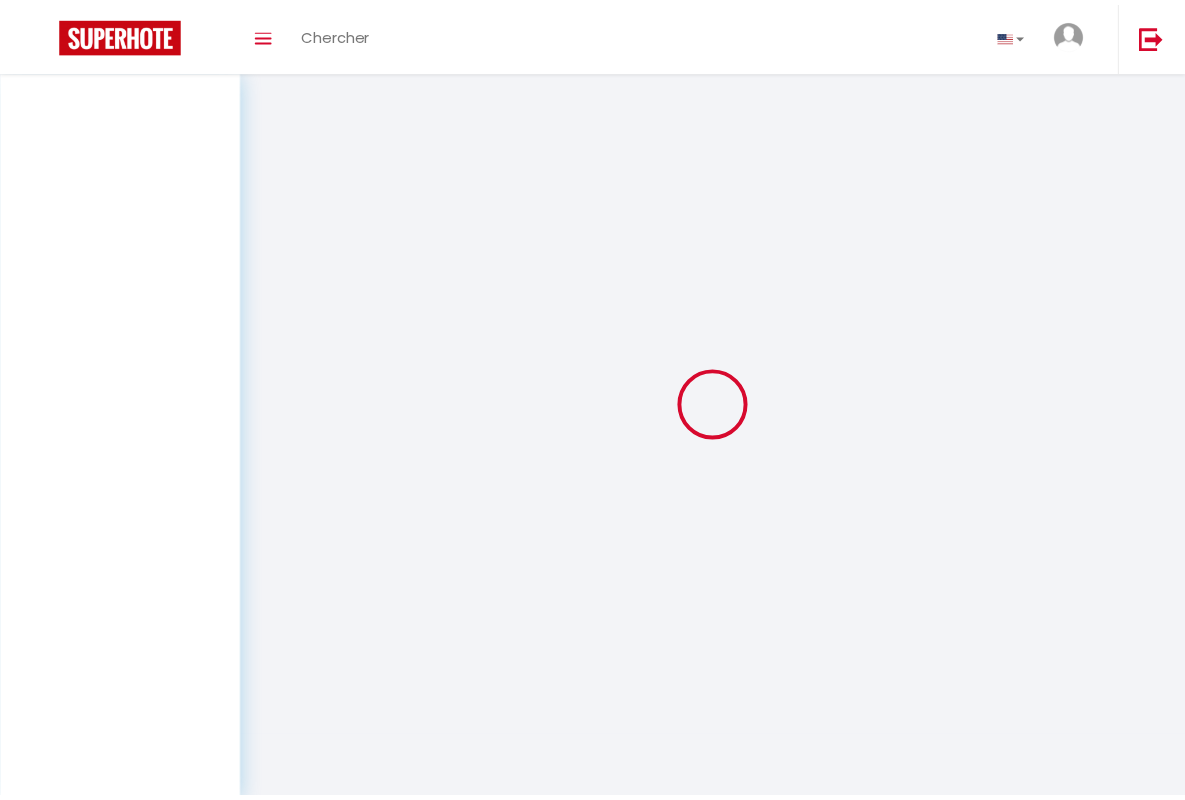 scroll, scrollTop: 0, scrollLeft: 0, axis: both 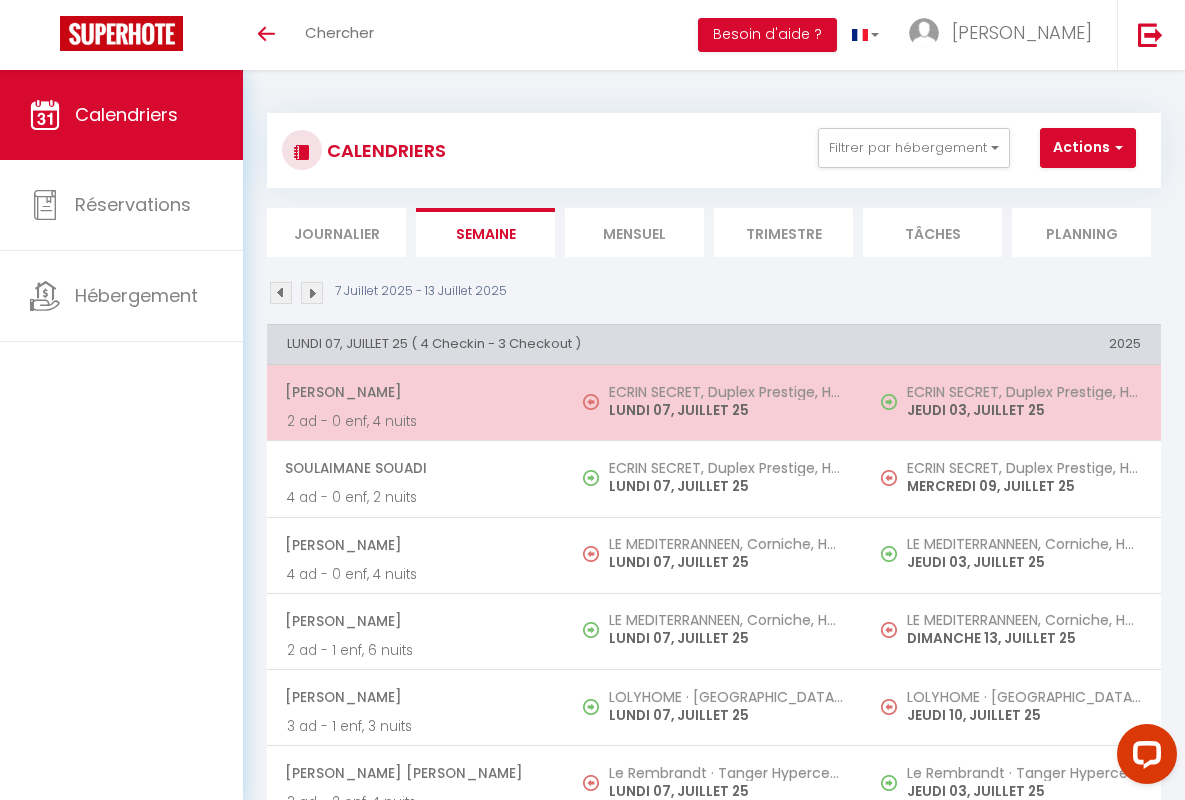 click on "[PERSON_NAME]" at bounding box center (415, 392) 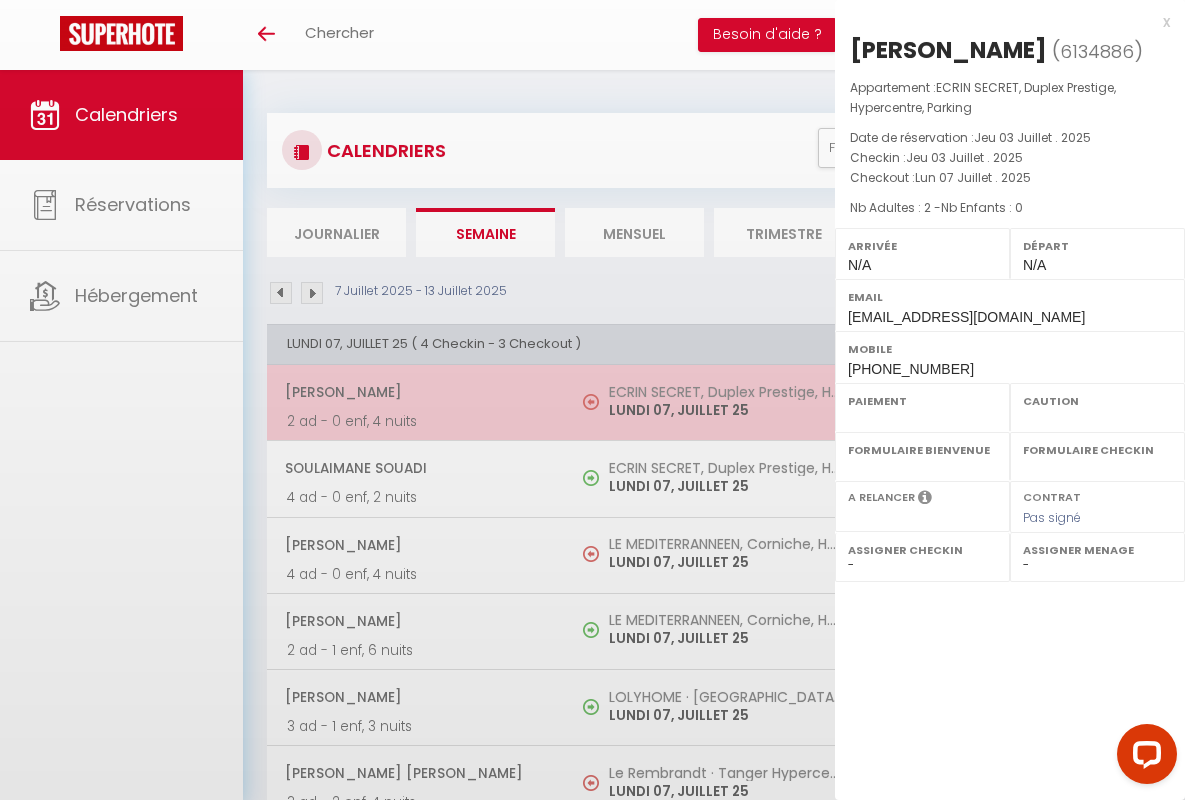 select on "OK" 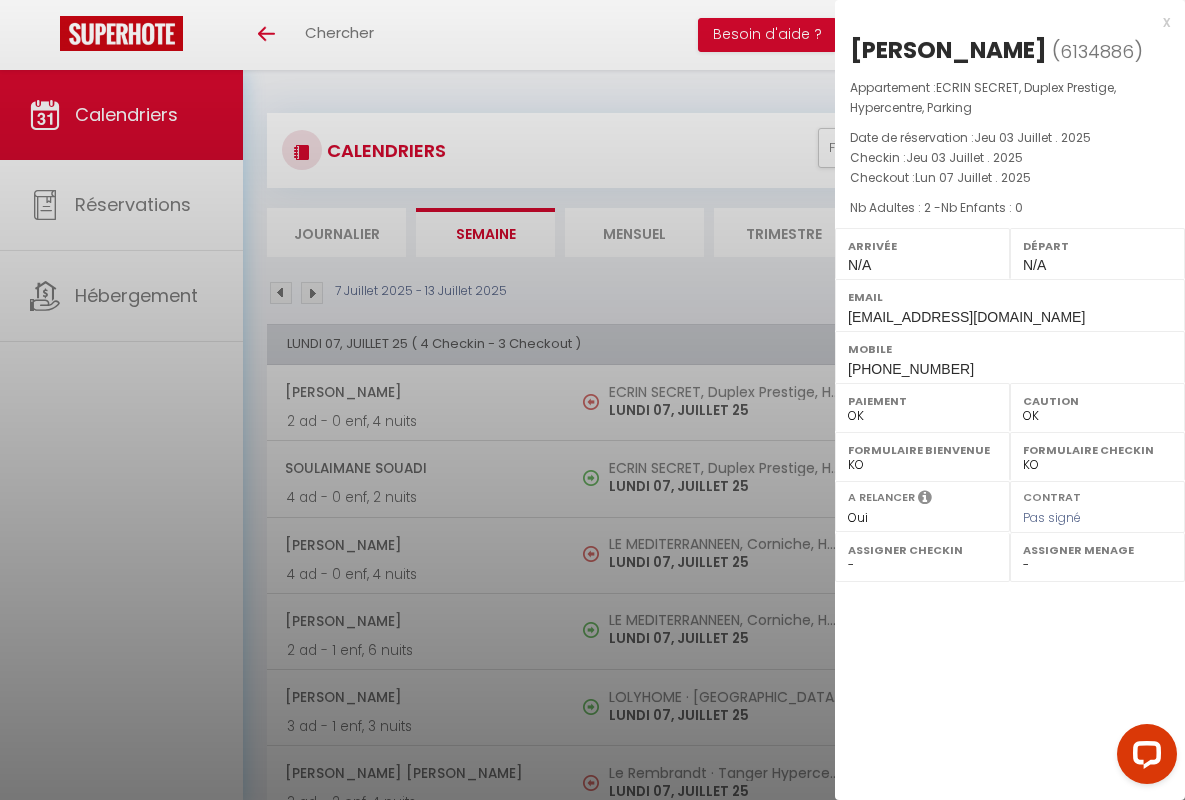 click on "x" at bounding box center [1002, 22] 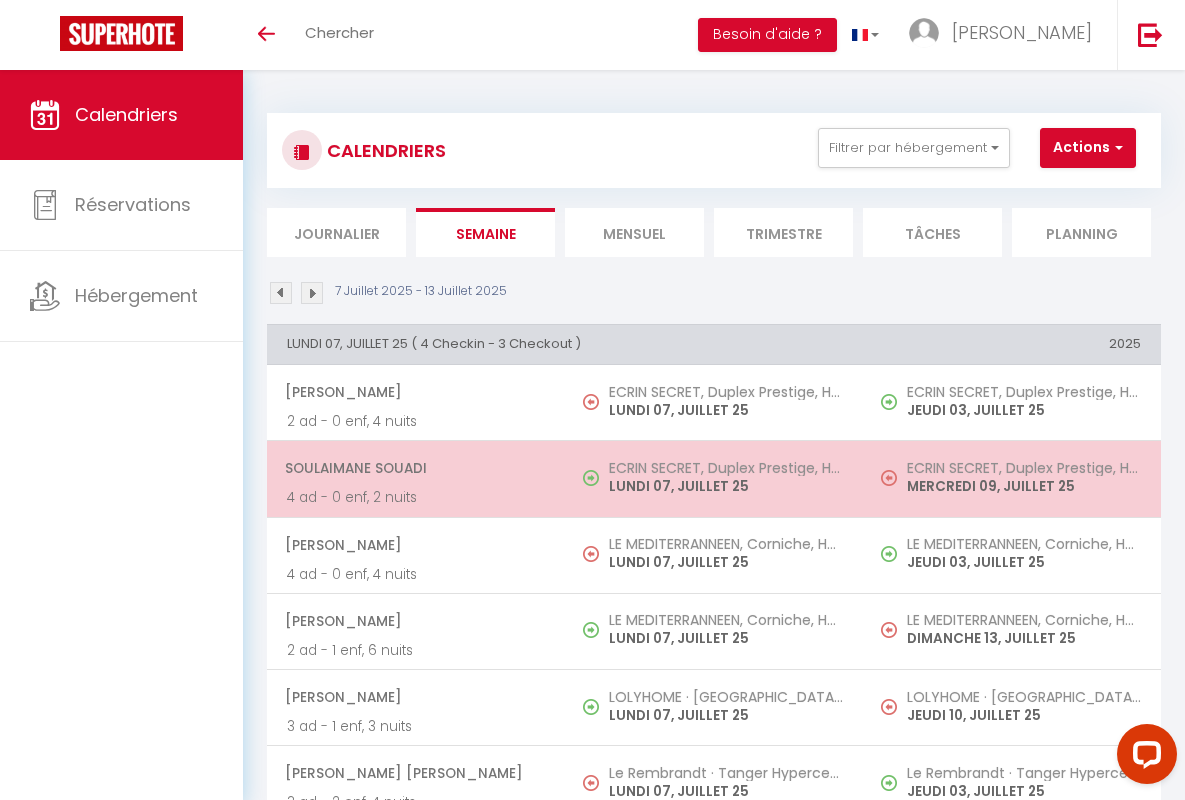 click on "Soulaimane Souadi" at bounding box center [415, 468] 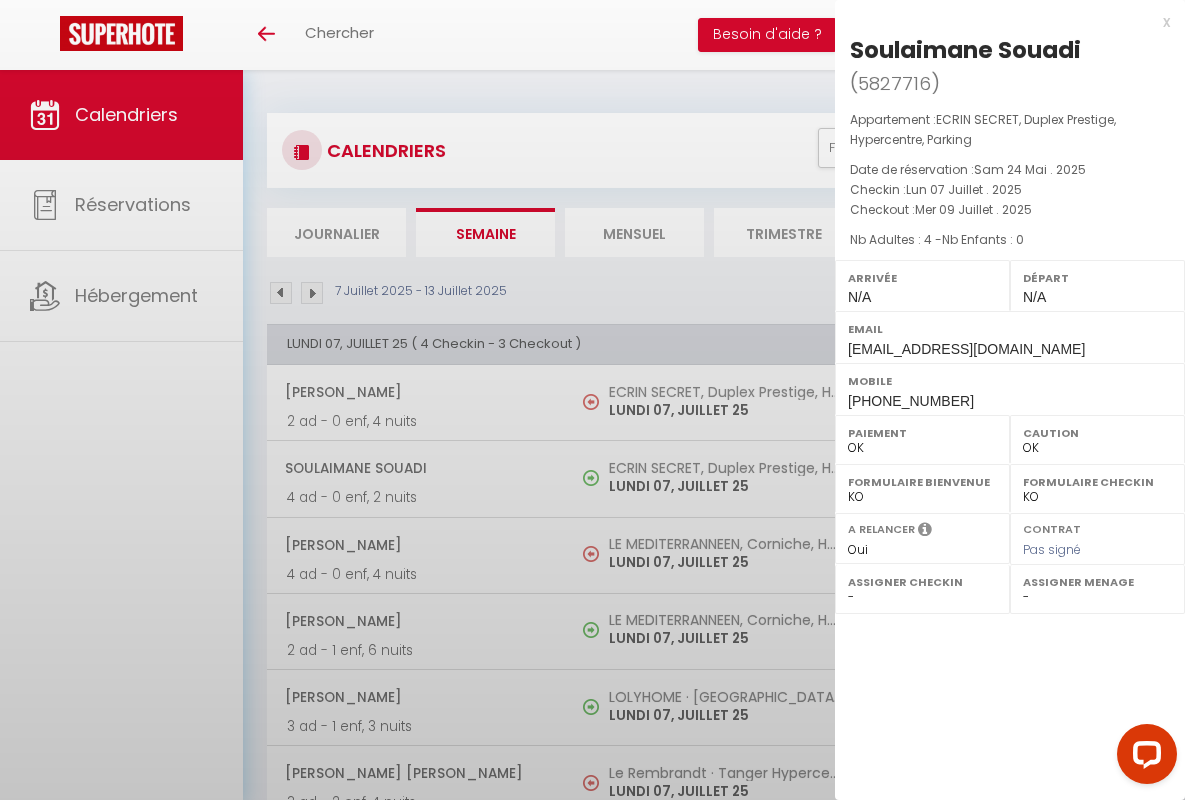 click on "x" at bounding box center (1002, 22) 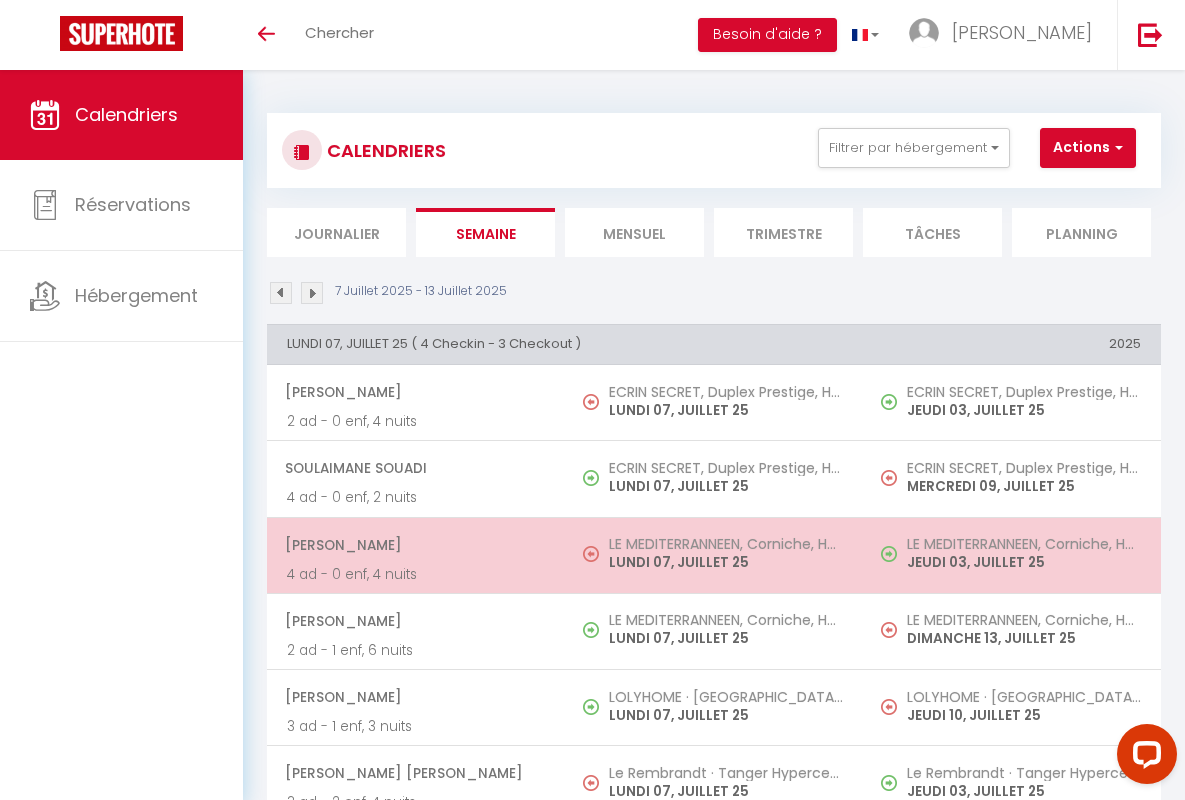 click on "[PERSON_NAME]" at bounding box center [415, 545] 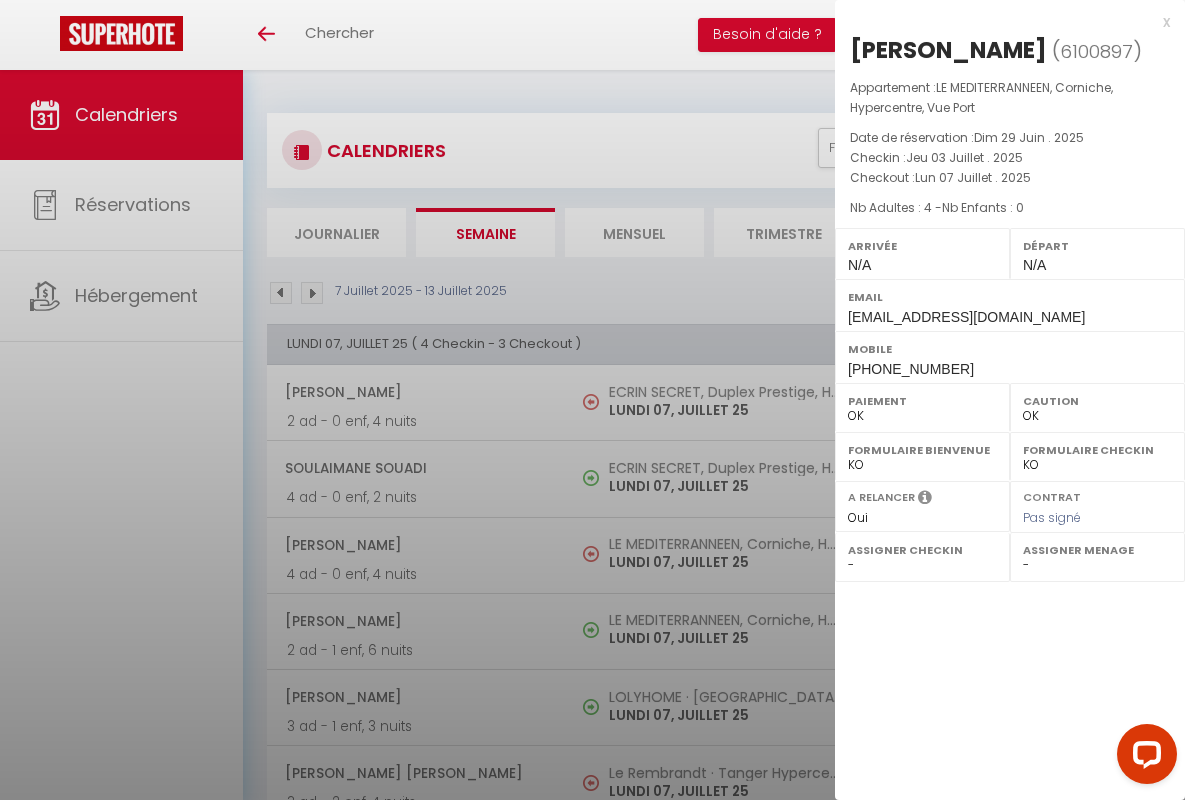 click on "x" at bounding box center (1002, 22) 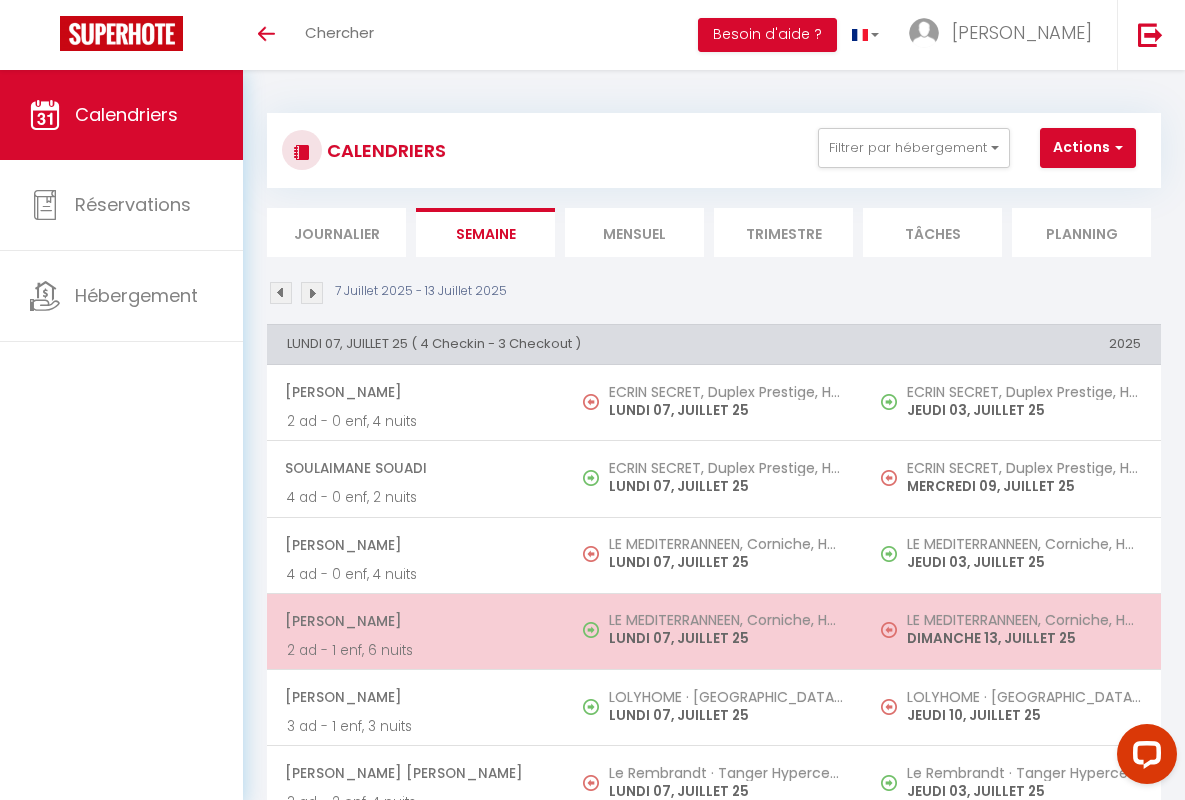 click on "[PERSON_NAME]" at bounding box center [415, 621] 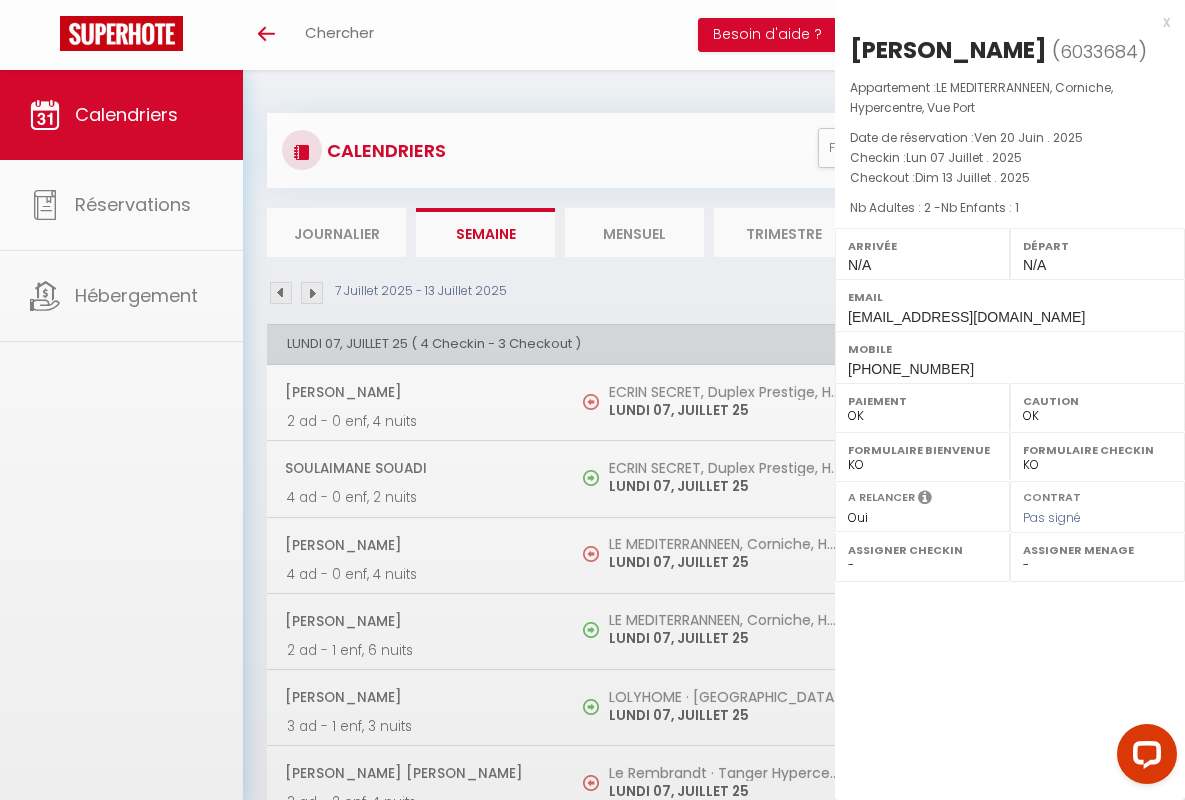 click on "x" at bounding box center [1002, 22] 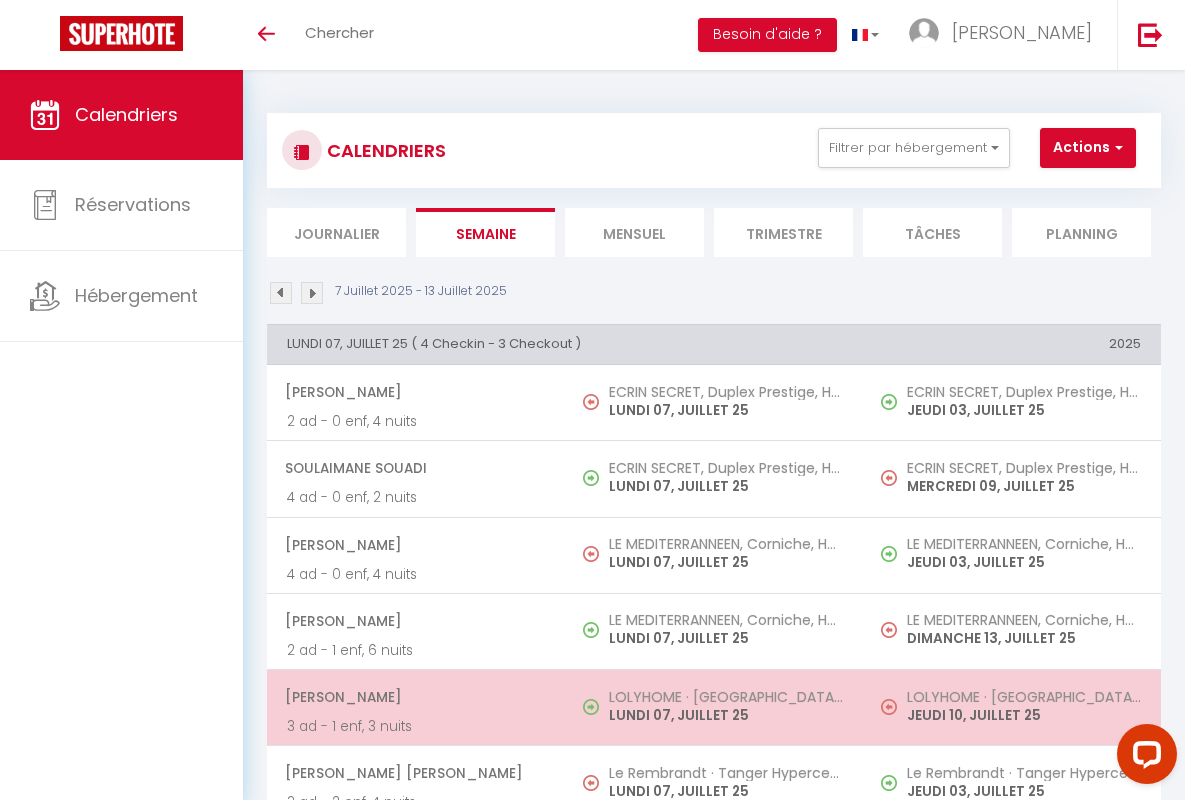 click on "[PERSON_NAME]" at bounding box center (415, 697) 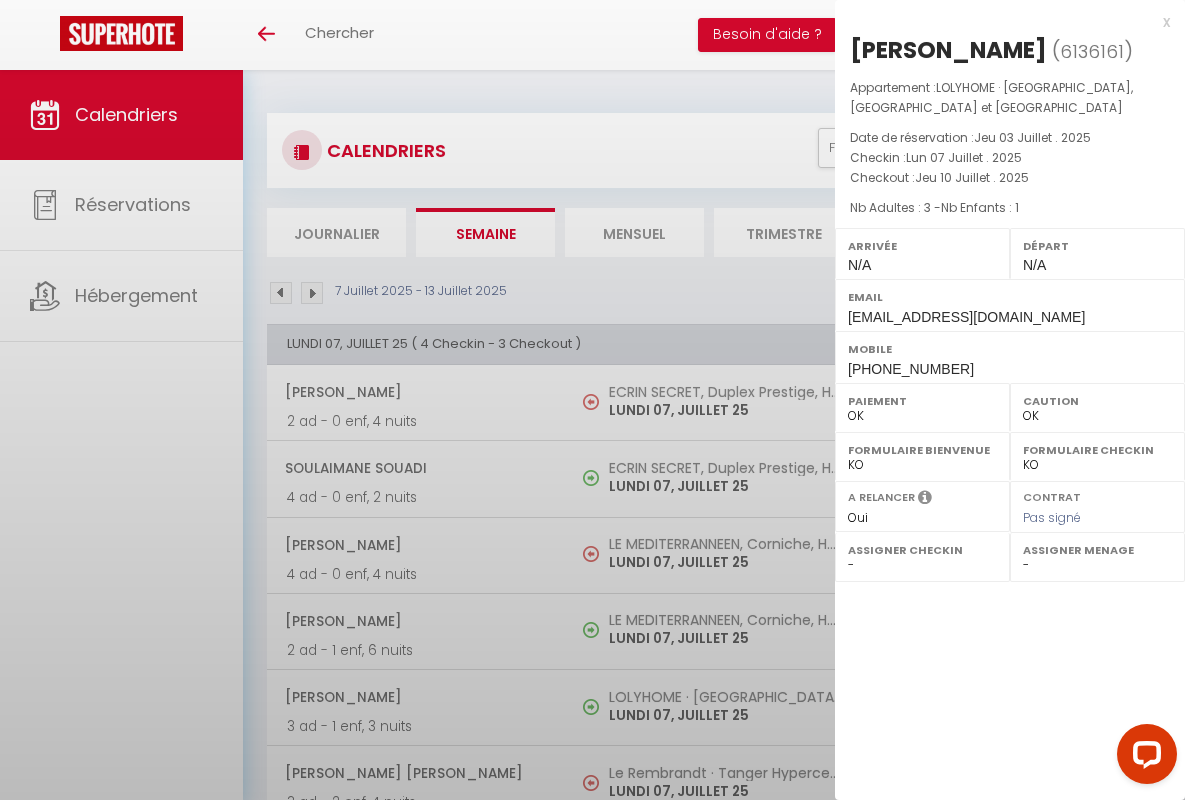 click on "x" at bounding box center [1002, 22] 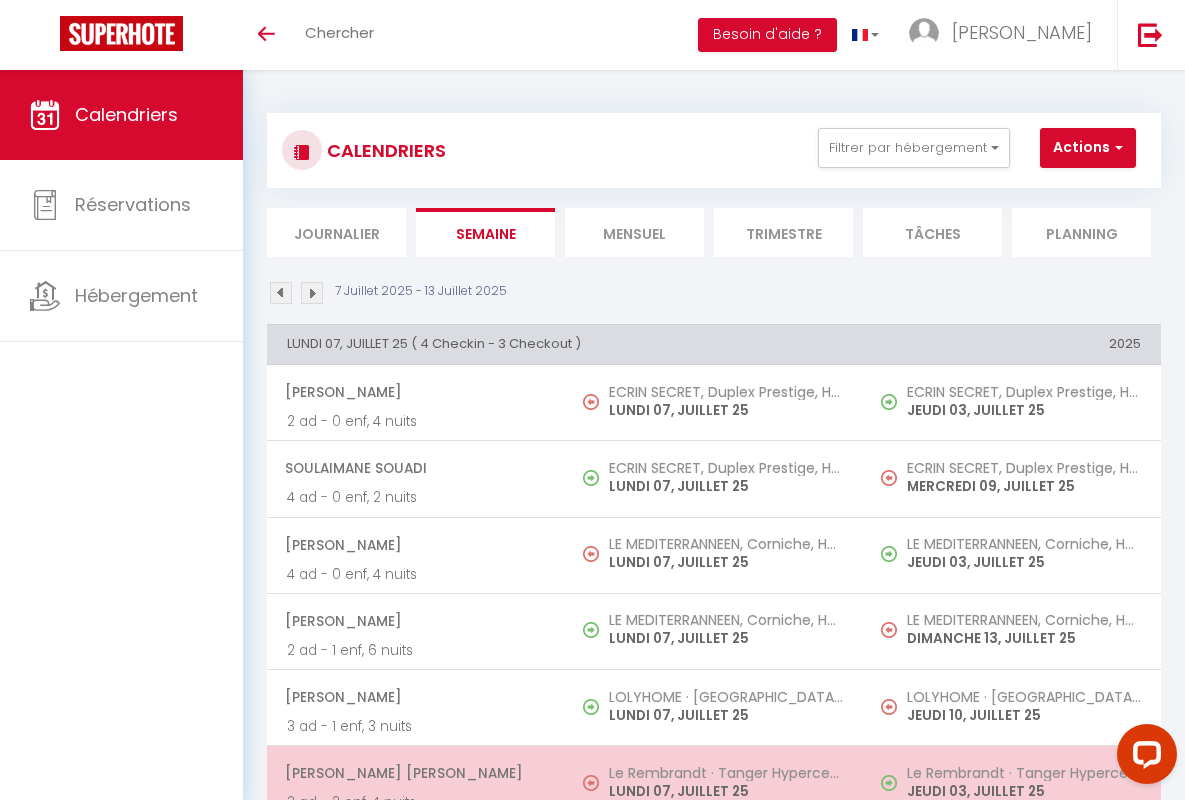 click on "[PERSON_NAME] [PERSON_NAME]" at bounding box center [415, 773] 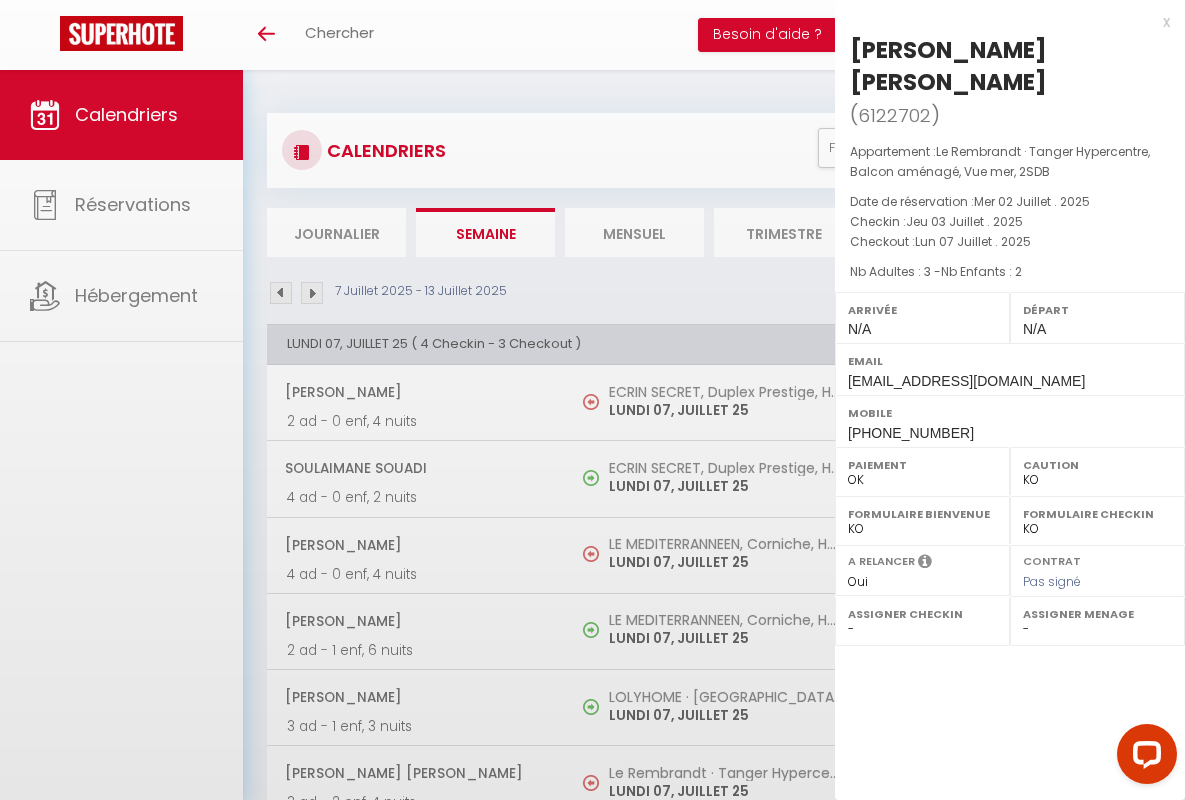 click on "x" at bounding box center [1002, 22] 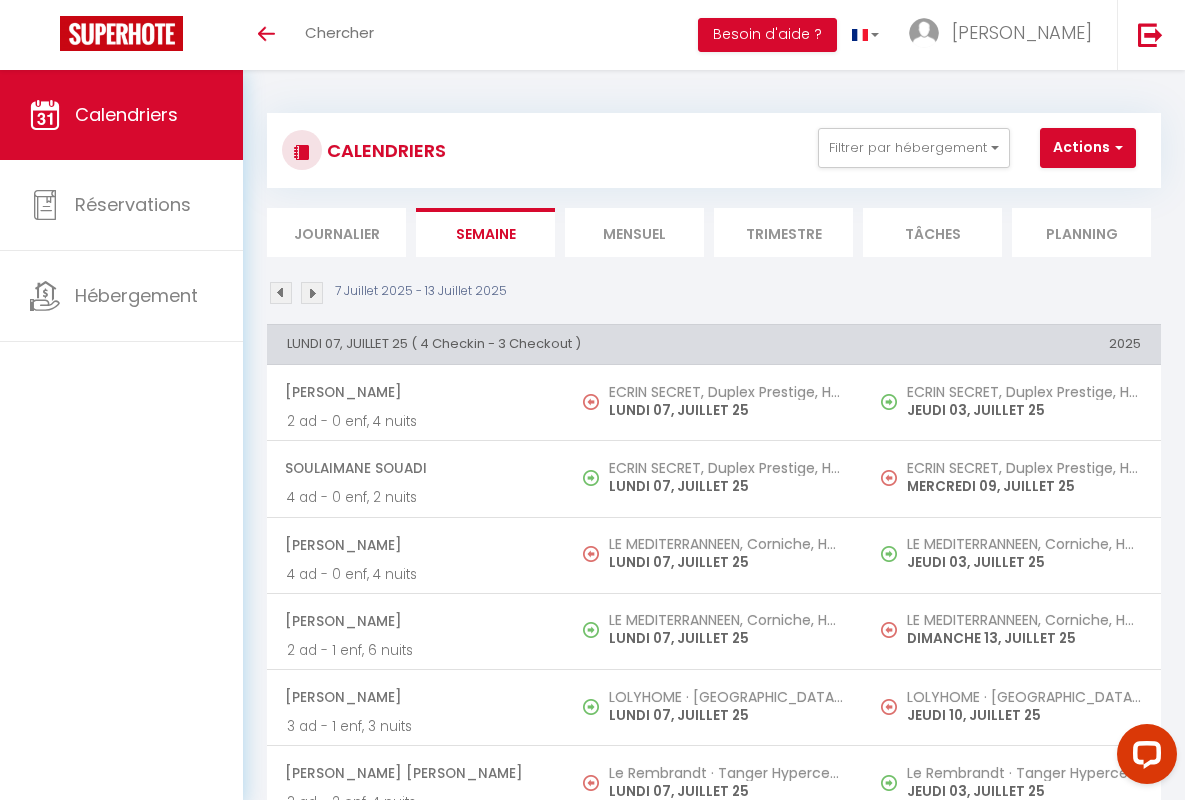 scroll, scrollTop: 449, scrollLeft: 0, axis: vertical 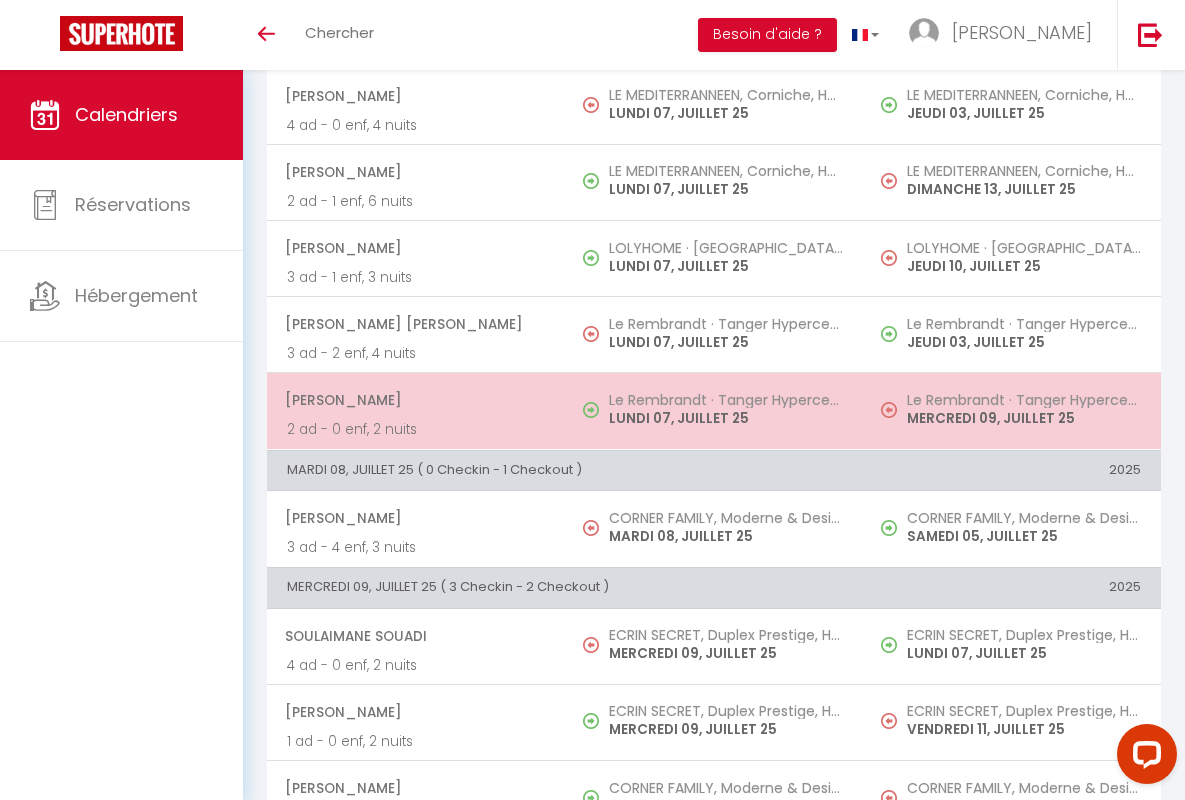 click on "[PERSON_NAME]" at bounding box center (415, 400) 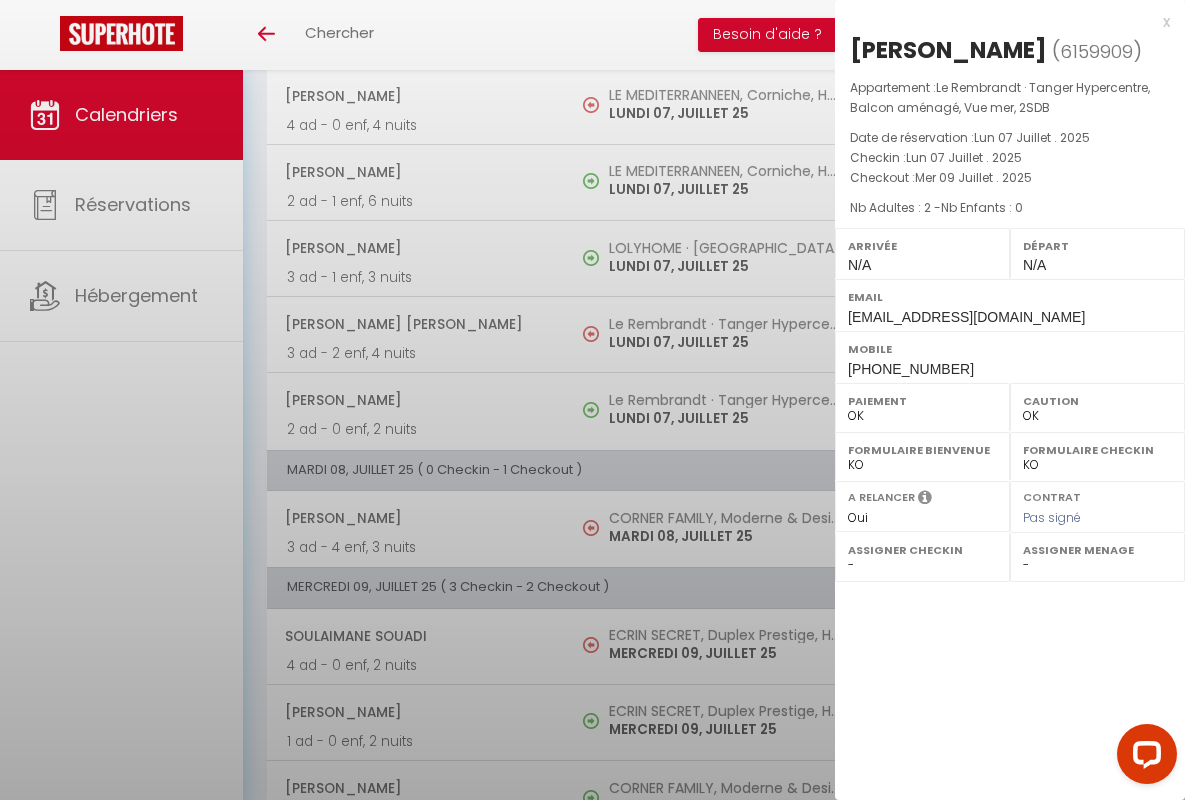 click on "x" at bounding box center [1002, 22] 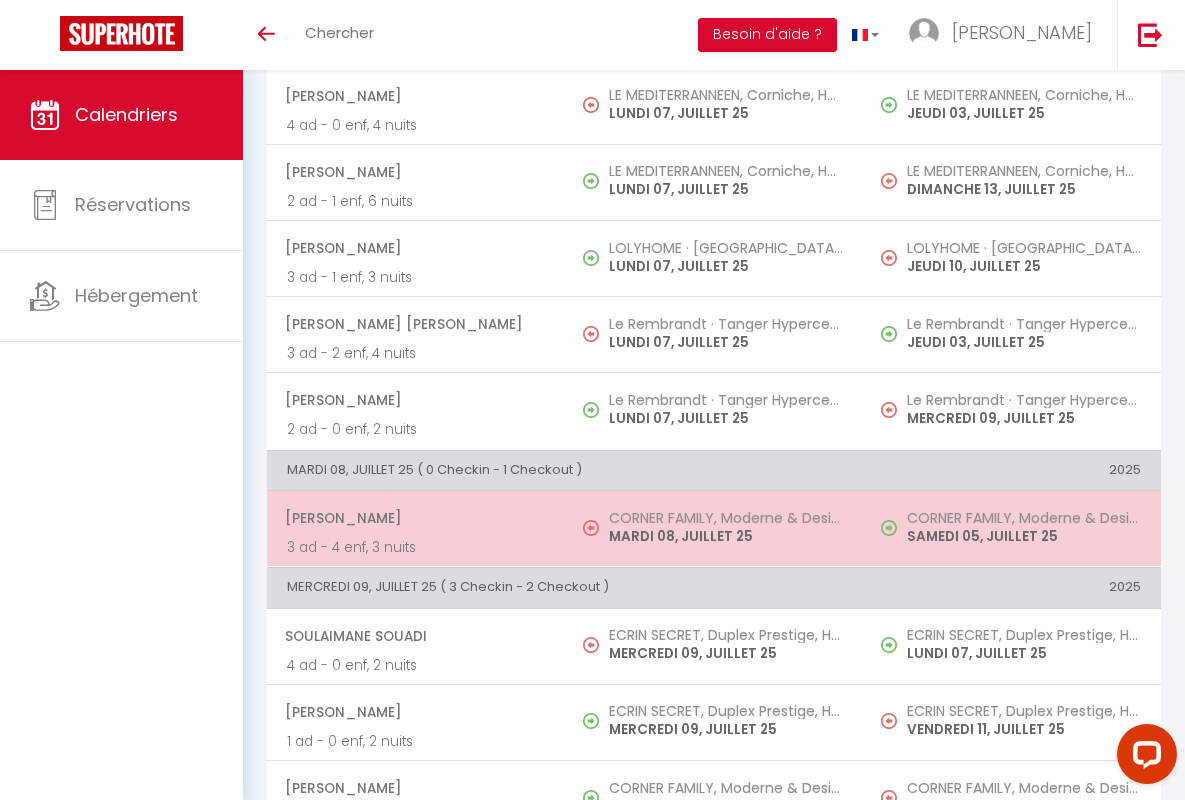 click on "[PERSON_NAME]" at bounding box center (415, 518) 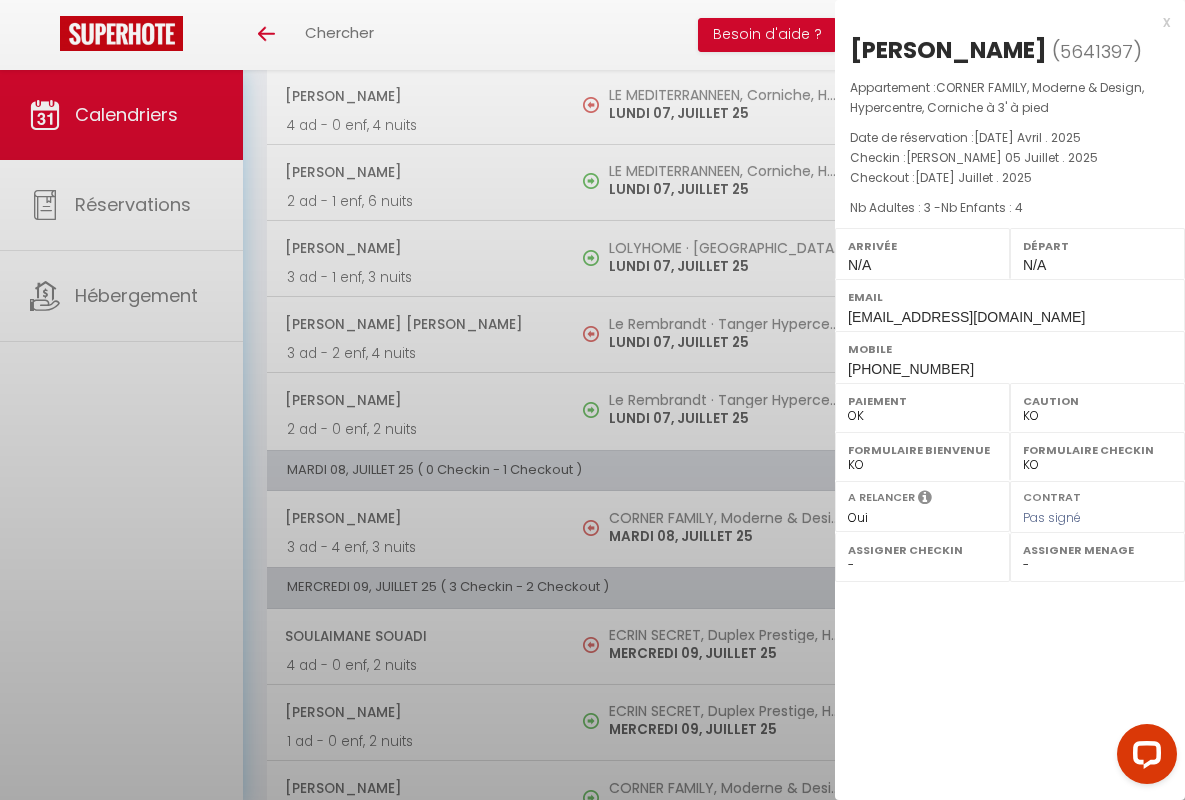 click on "x" at bounding box center (1002, 22) 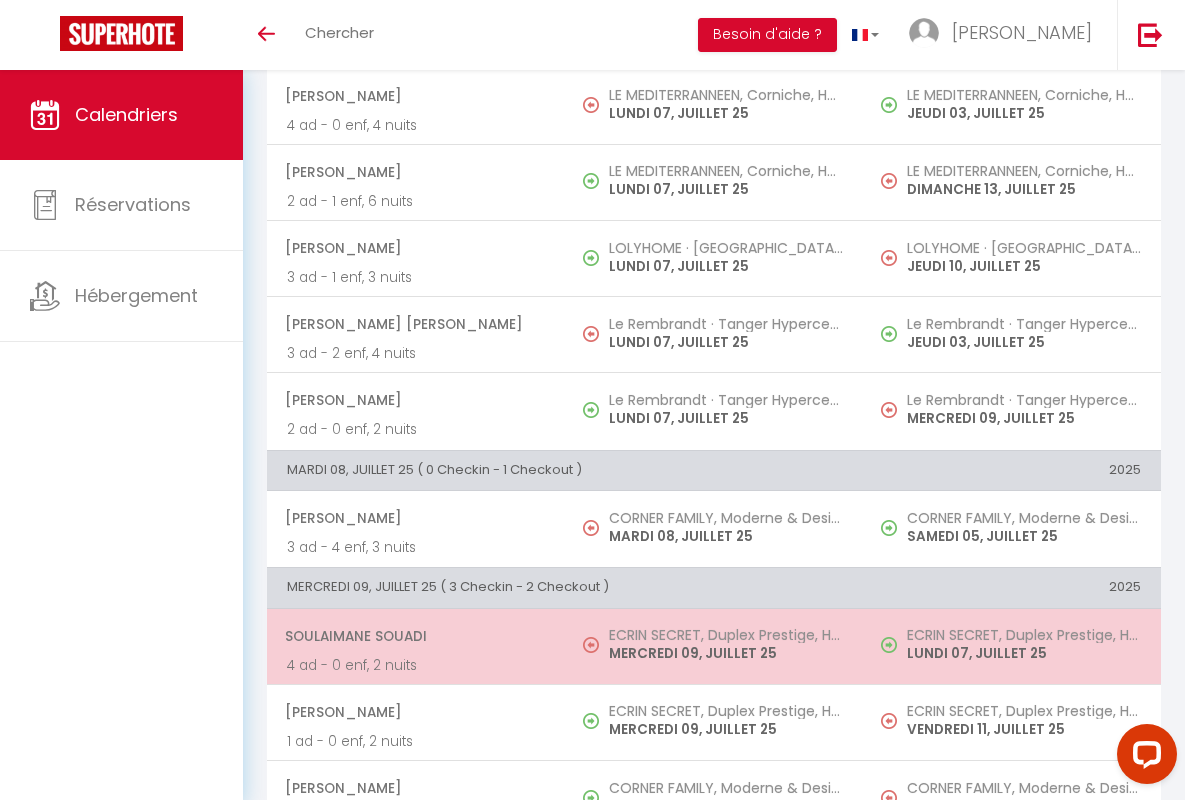 click on "Soulaimane Souadi" at bounding box center (415, 636) 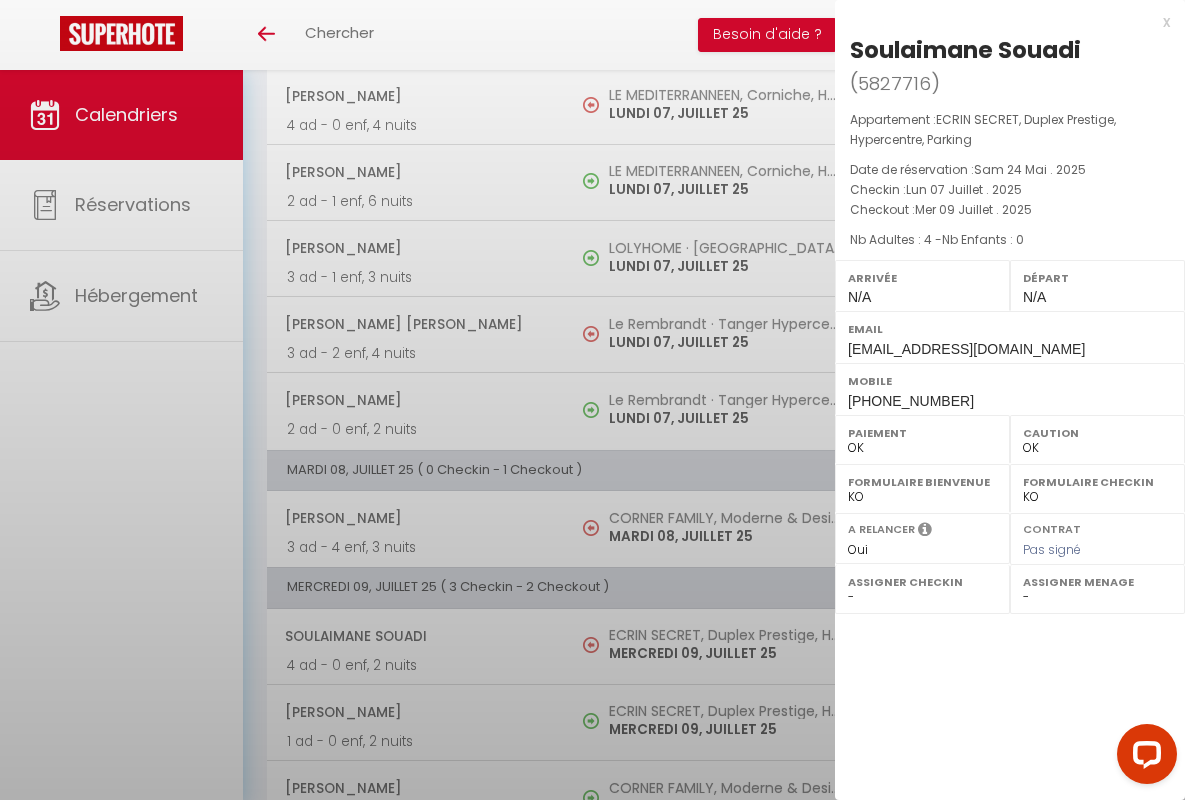click on "x" at bounding box center [1002, 22] 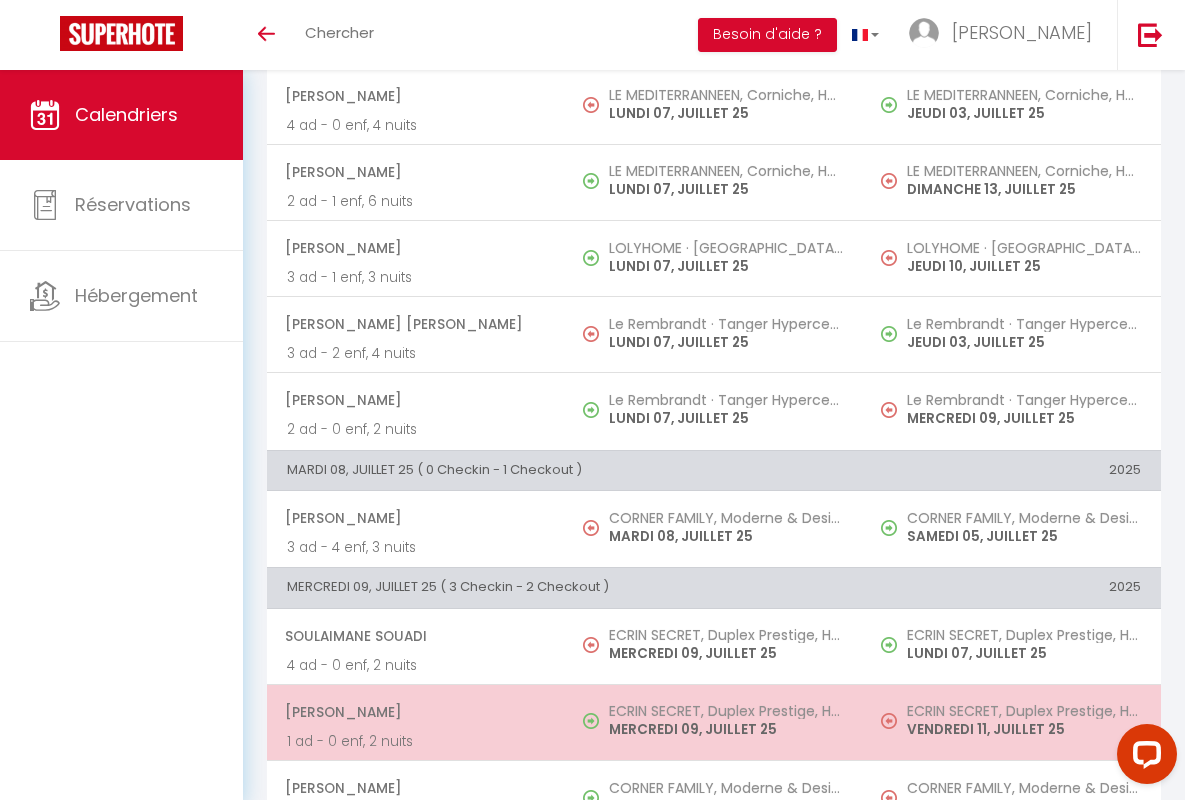 click on "[PERSON_NAME]" at bounding box center [415, 712] 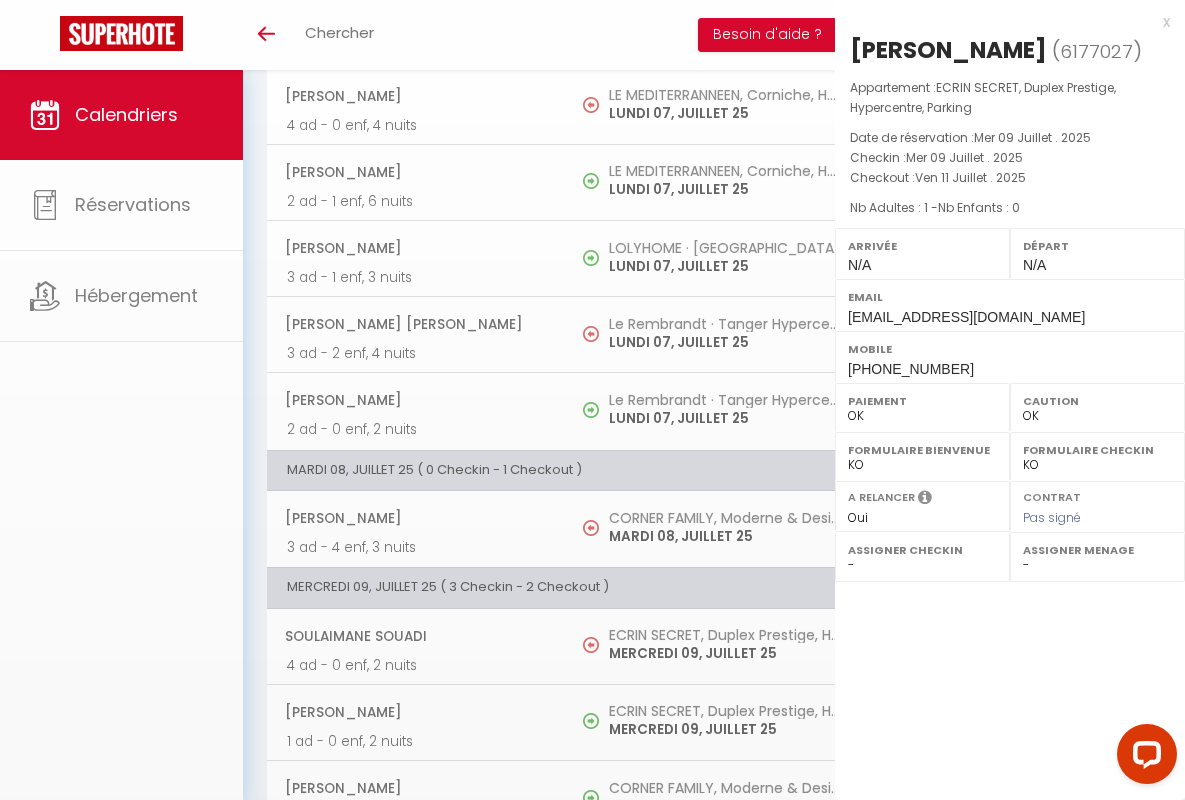 click on "x" at bounding box center [1002, 22] 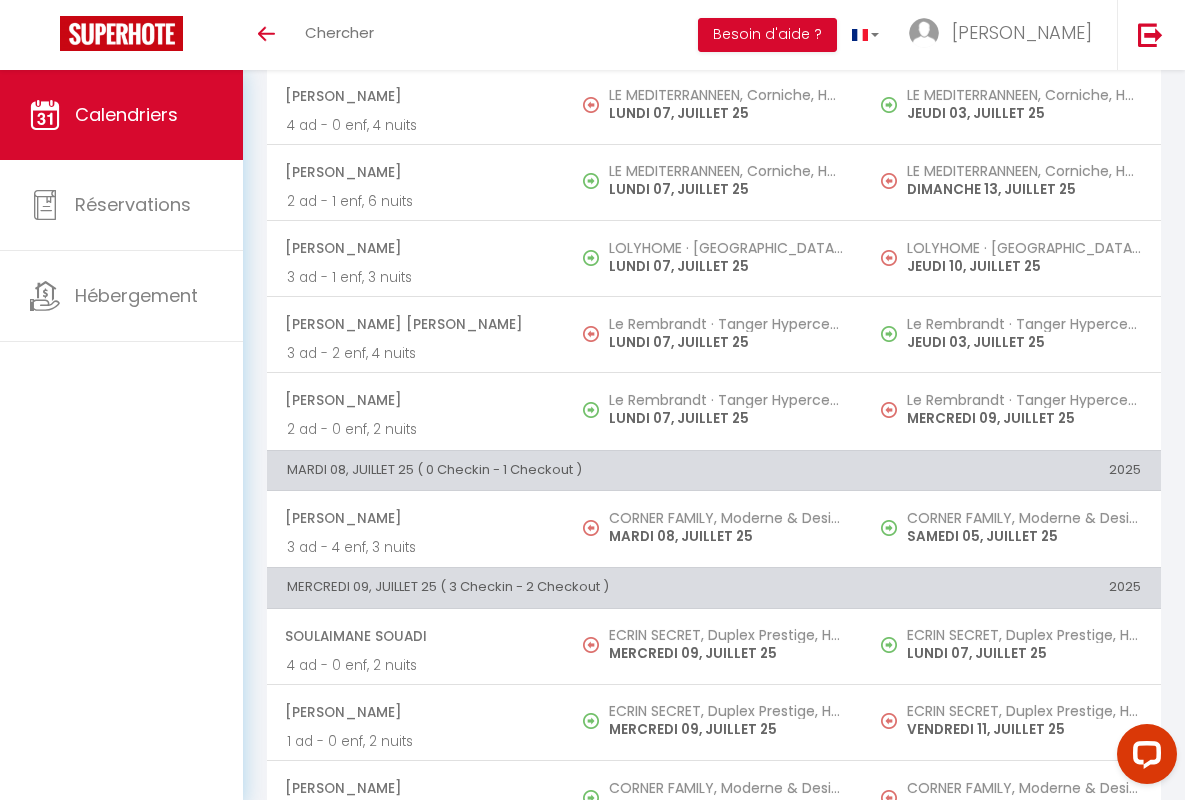 scroll, scrollTop: 456, scrollLeft: 0, axis: vertical 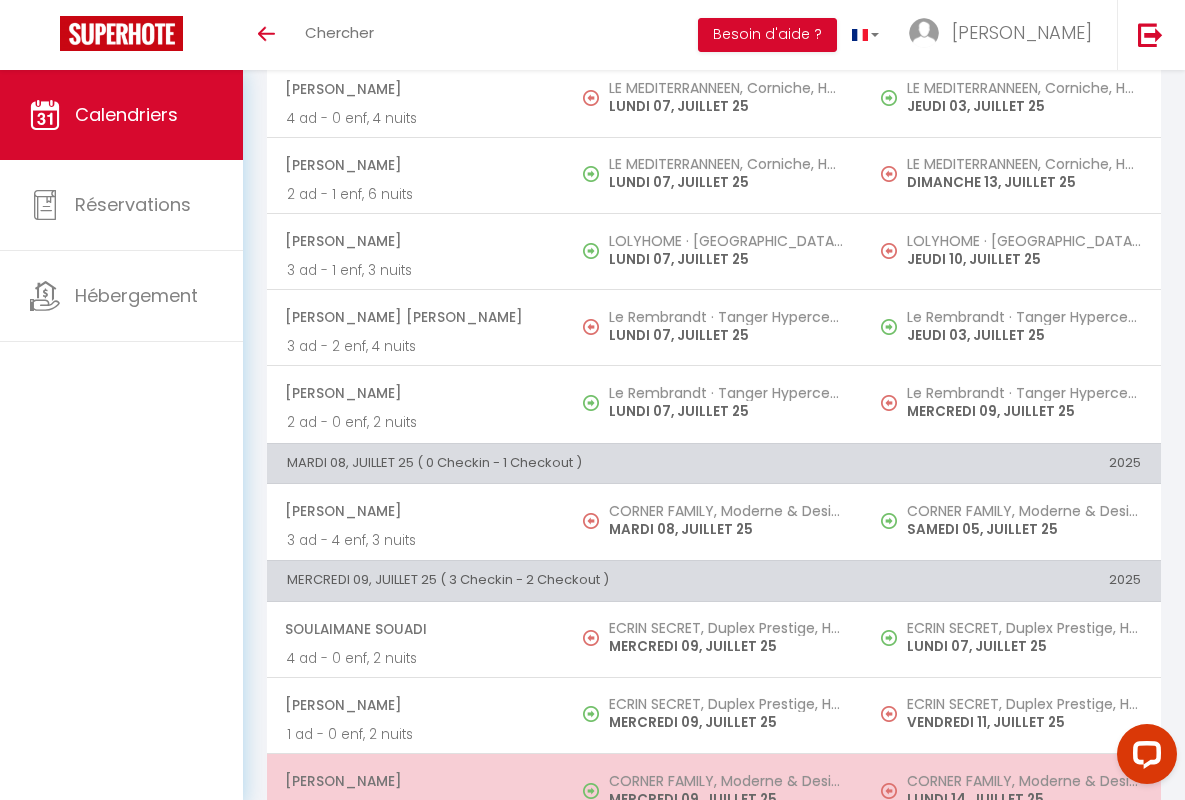 click on "[PERSON_NAME]" at bounding box center [415, 781] 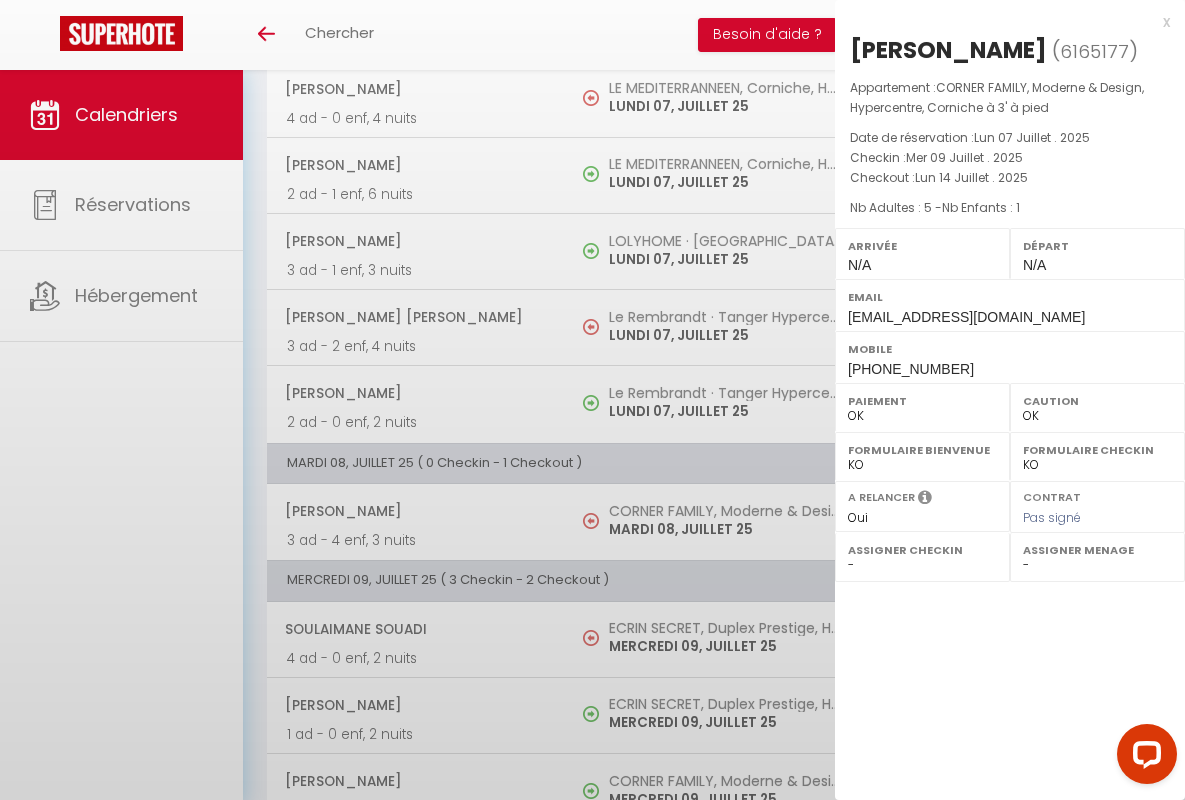 click on "x" at bounding box center [1002, 22] 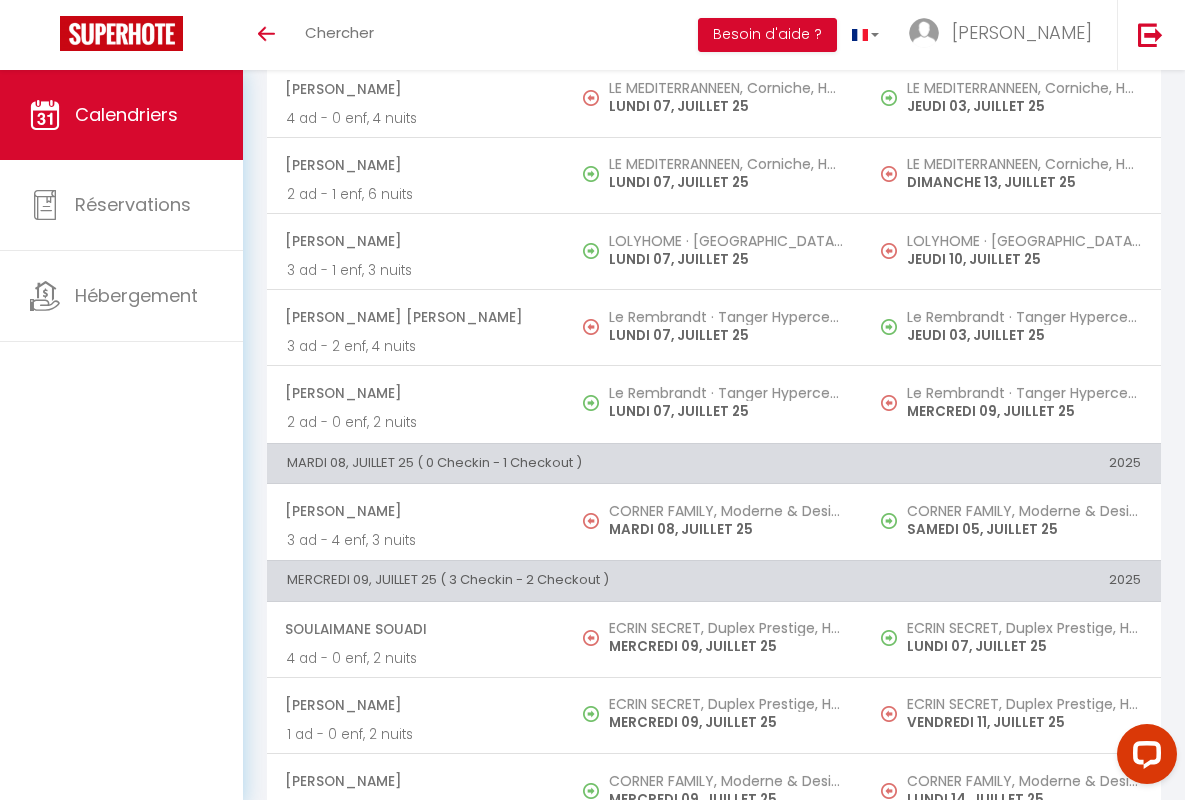 scroll, scrollTop: 913, scrollLeft: 0, axis: vertical 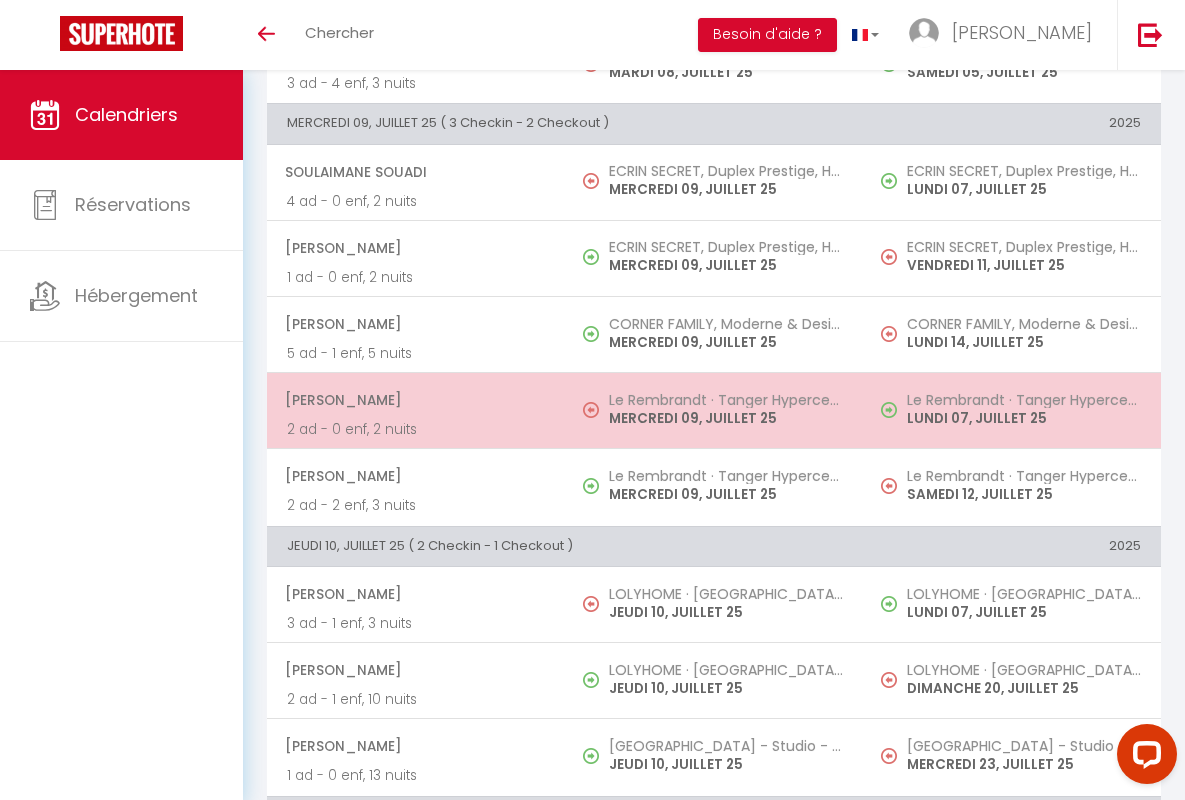click on "[PERSON_NAME]" at bounding box center [415, 400] 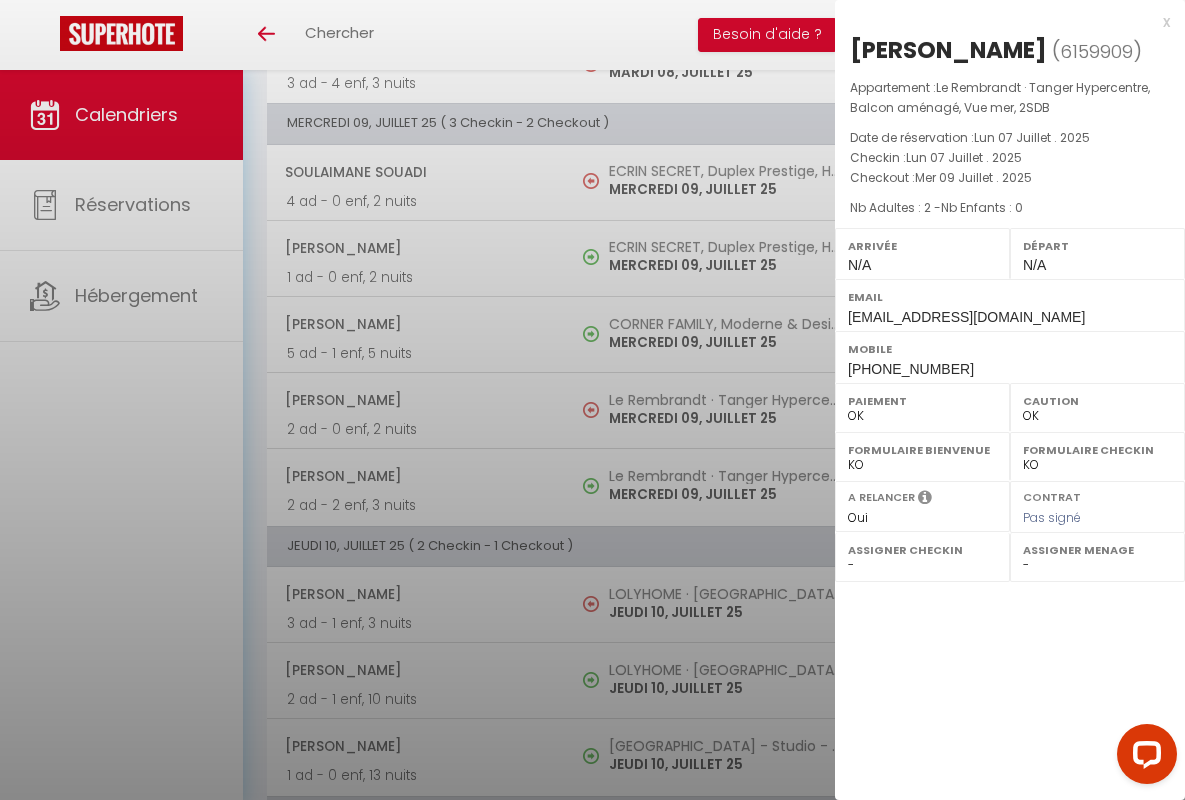click on "x" at bounding box center (1002, 22) 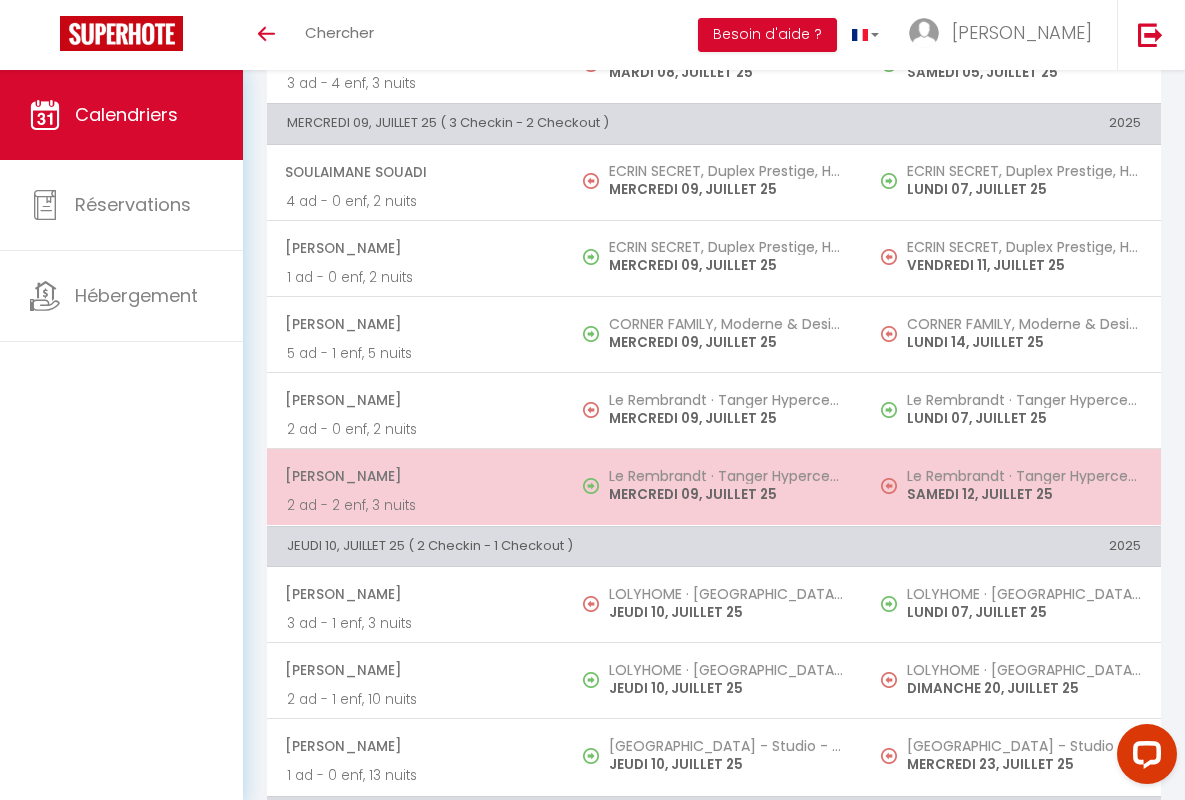 click on "[PERSON_NAME]" at bounding box center (415, 476) 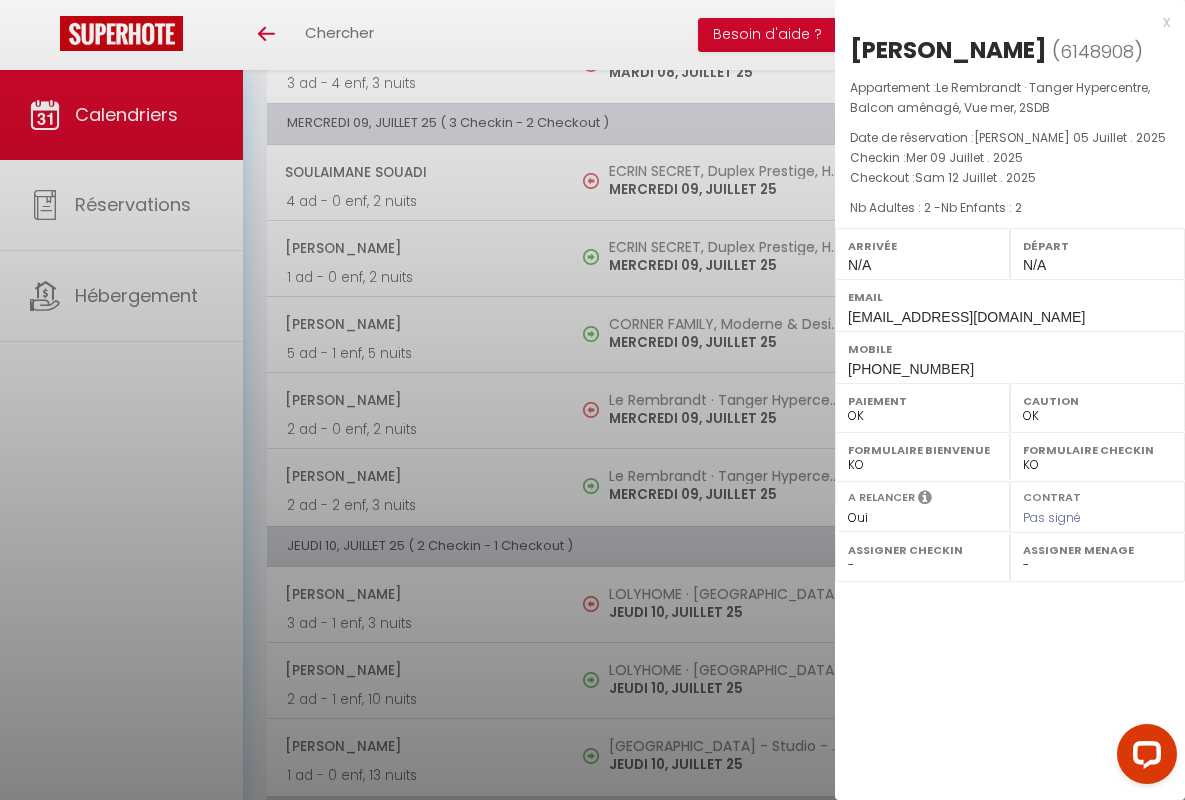 click on "x" at bounding box center (1002, 22) 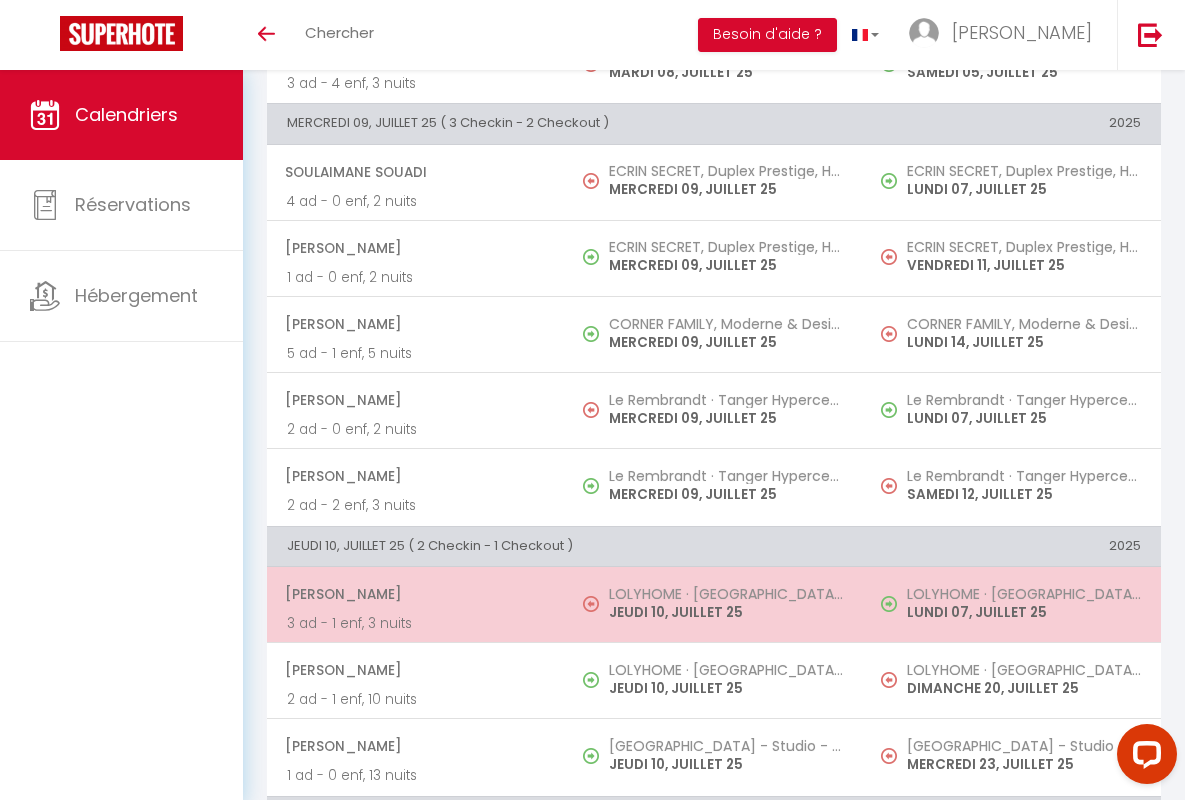 click on "[PERSON_NAME]" at bounding box center (415, 594) 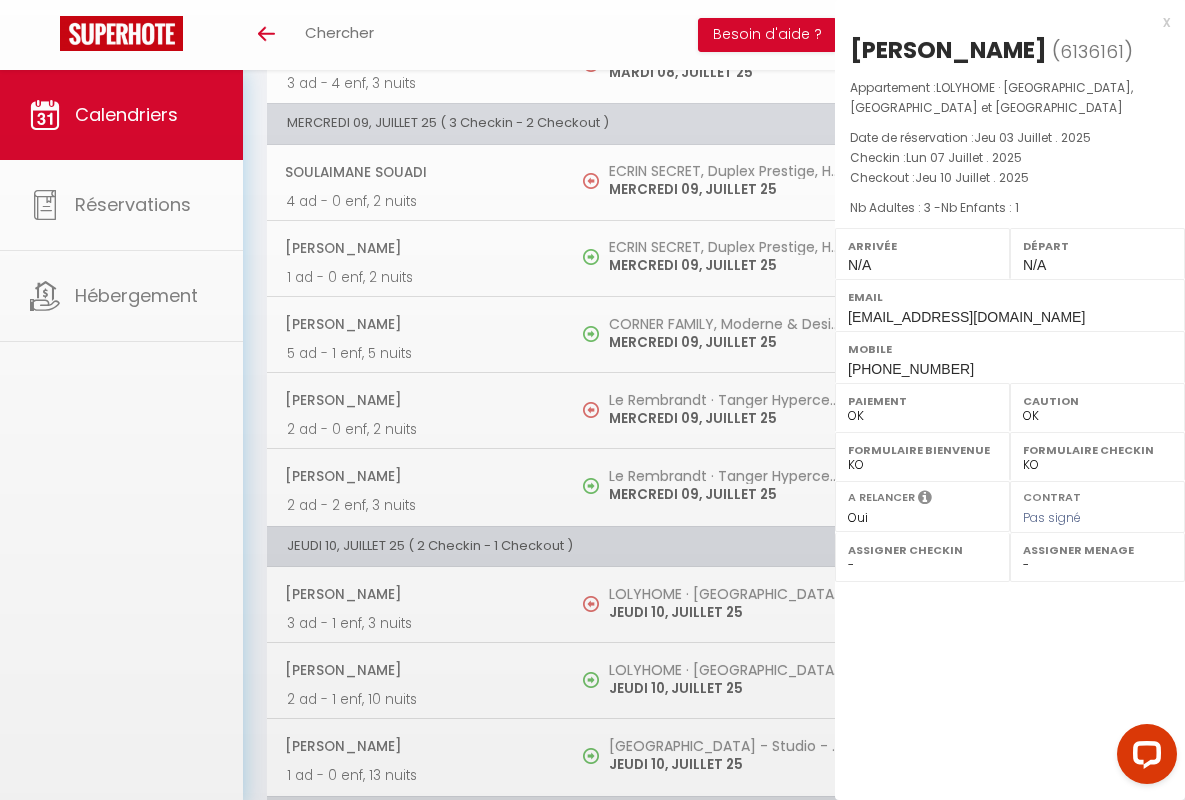 click on "x" at bounding box center (1002, 22) 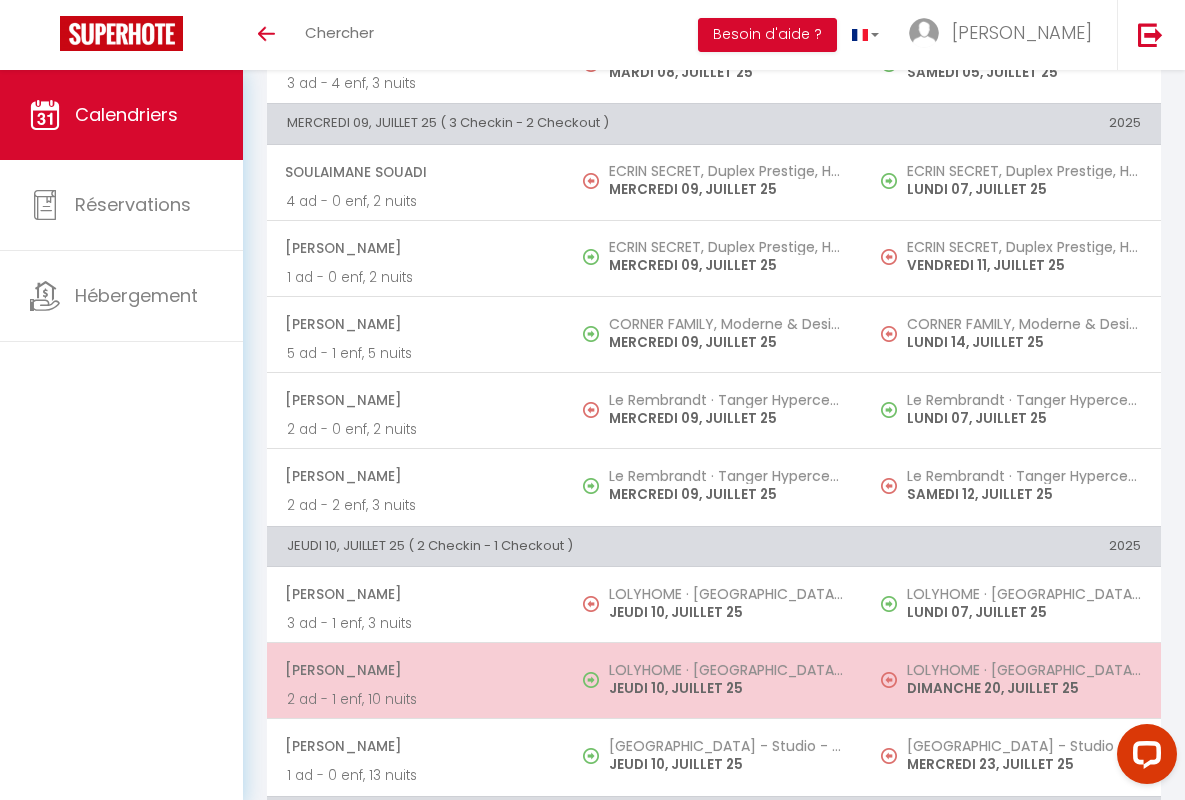 click on "[PERSON_NAME]" at bounding box center (415, 670) 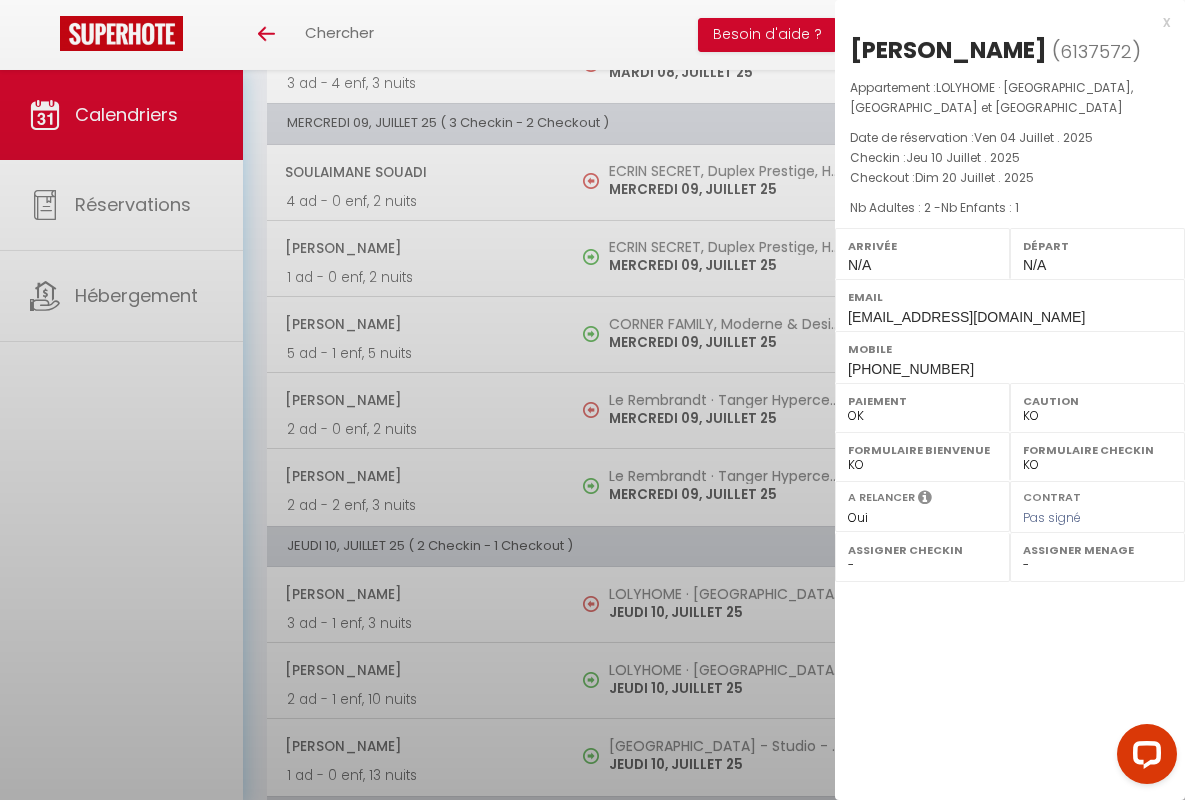 click on "x" at bounding box center (1002, 22) 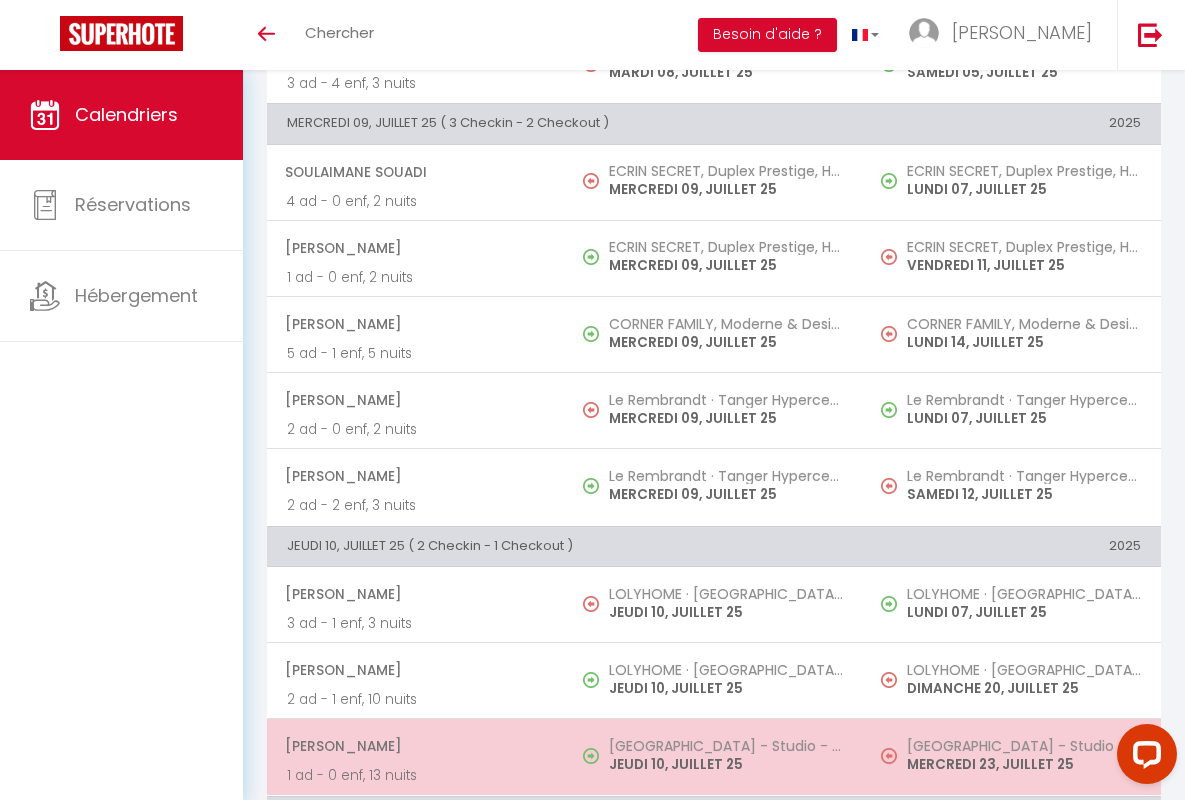 click on "[PERSON_NAME]" at bounding box center [415, 746] 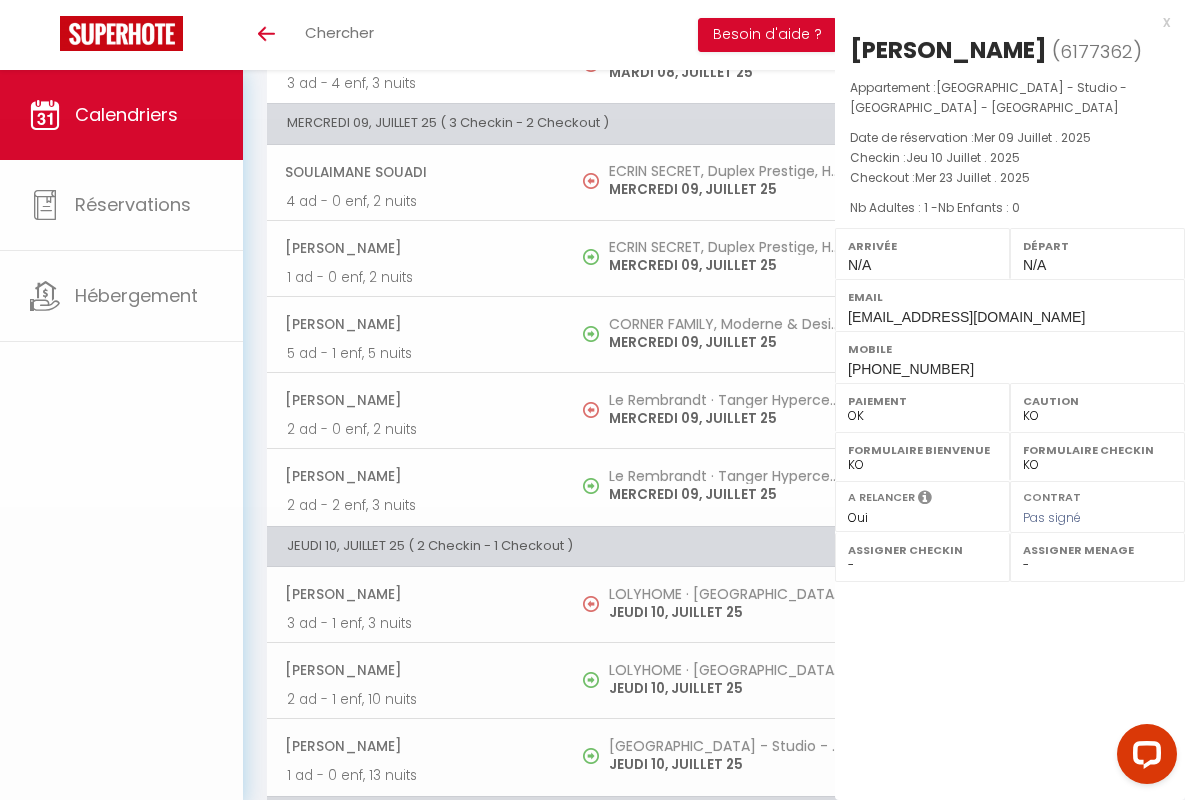click on "x" at bounding box center [1002, 22] 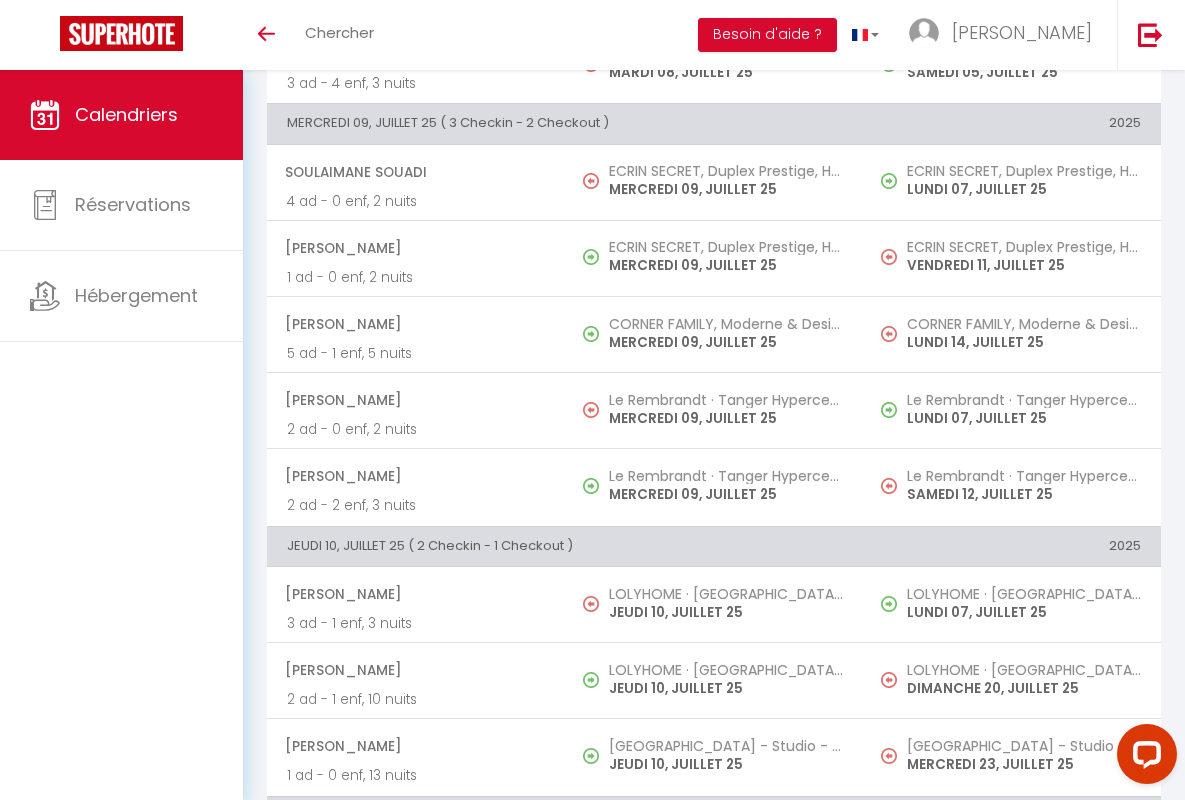 scroll, scrollTop: 1377, scrollLeft: 0, axis: vertical 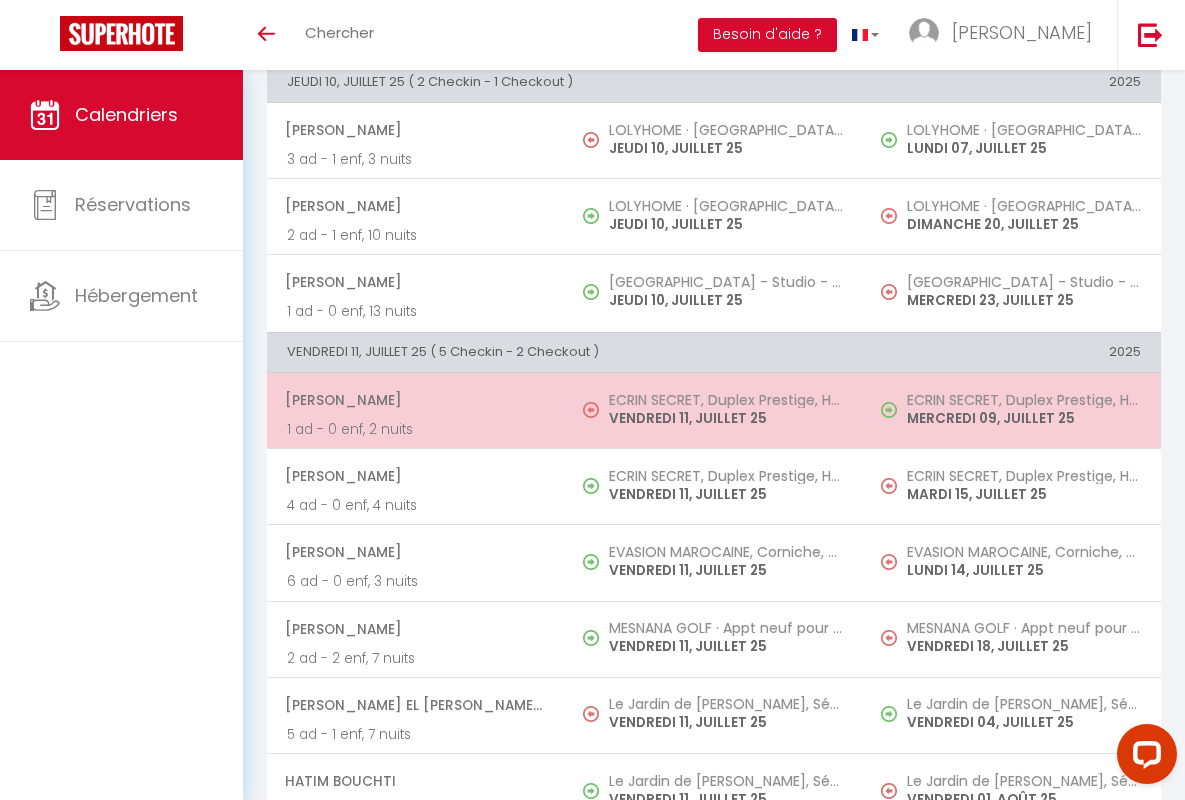 click on "[PERSON_NAME]" at bounding box center [415, 400] 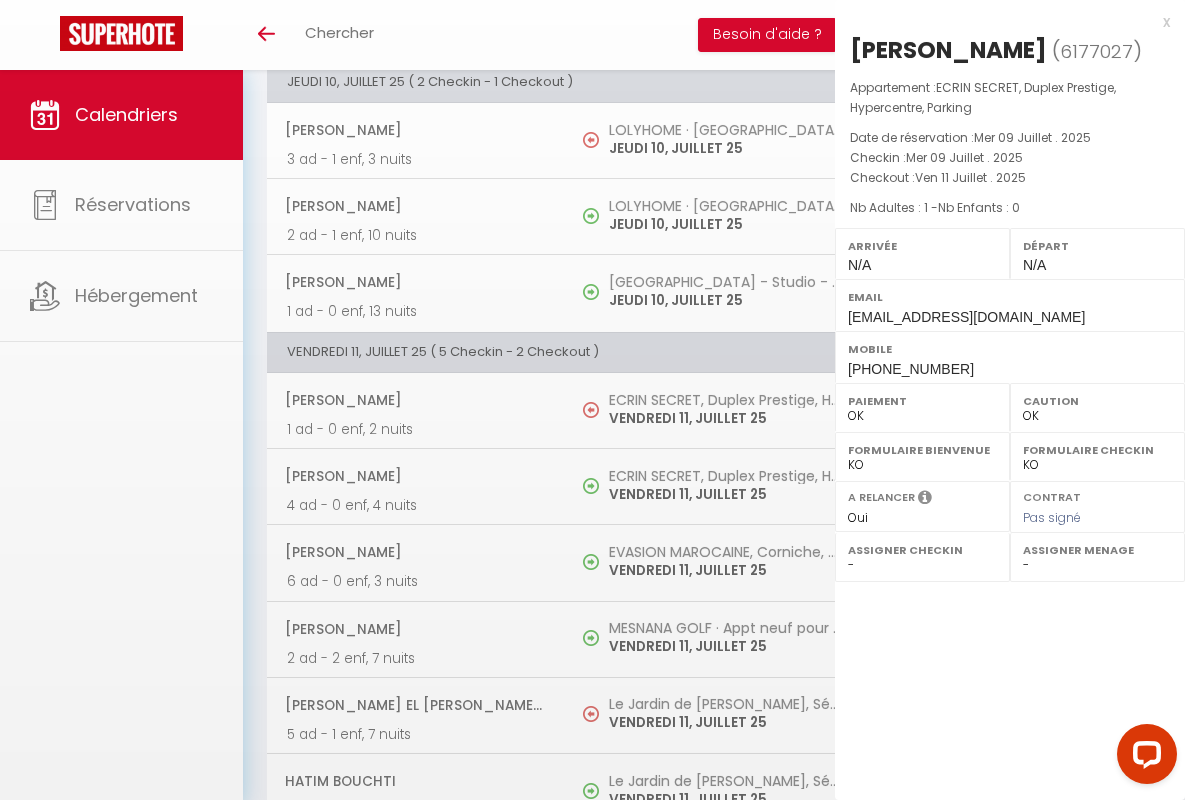 click on "x" at bounding box center (1002, 22) 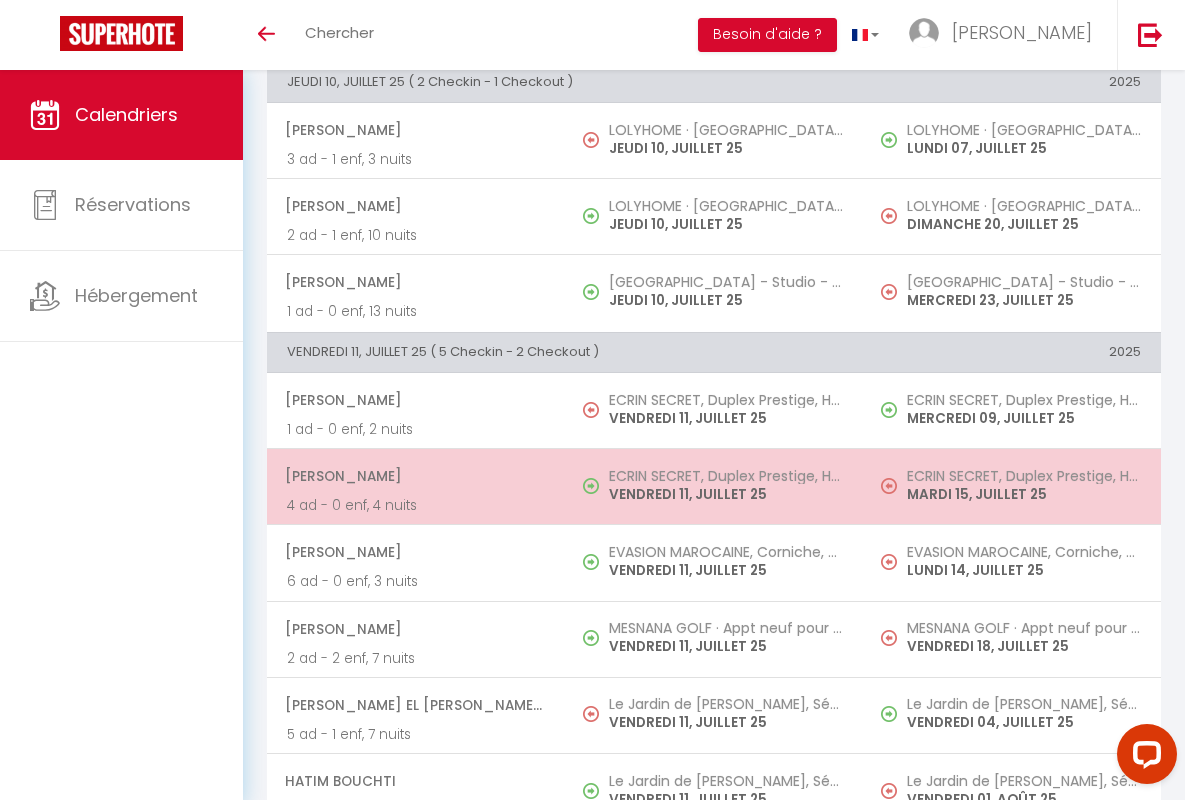click on "[PERSON_NAME]" at bounding box center [415, 476] 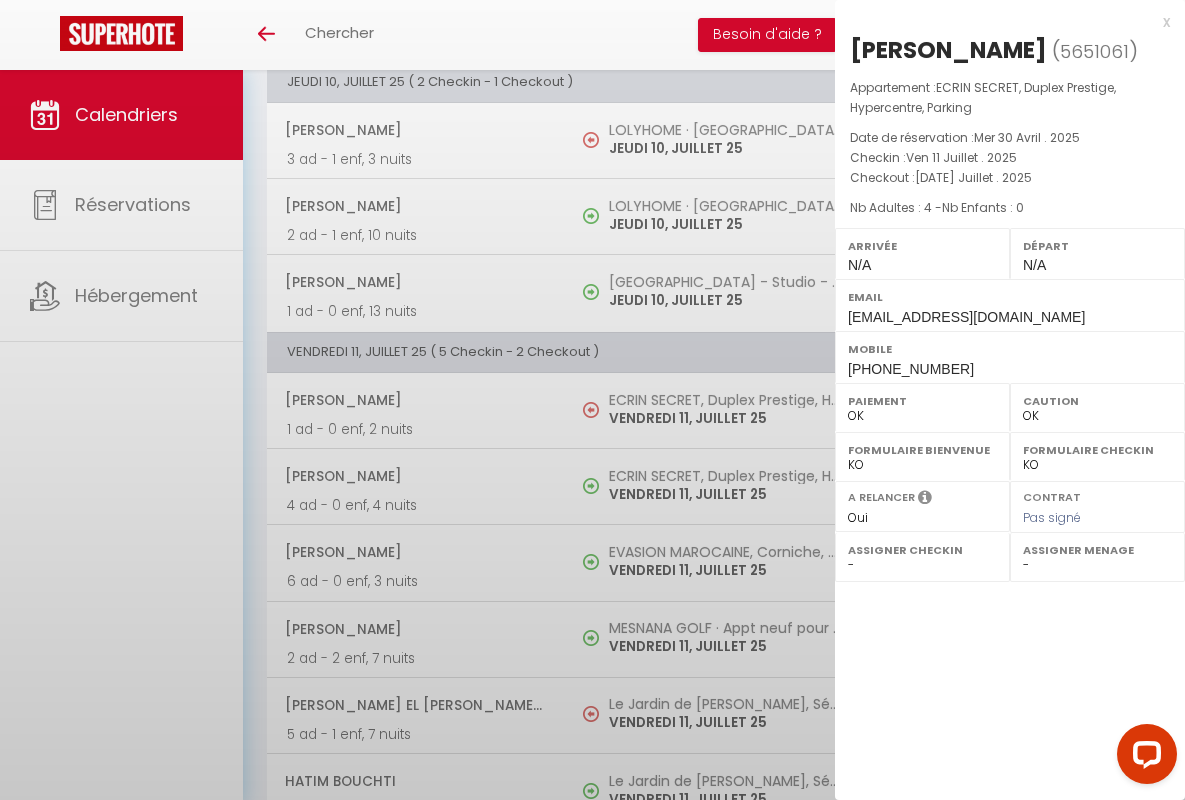 click on "x" at bounding box center [1002, 22] 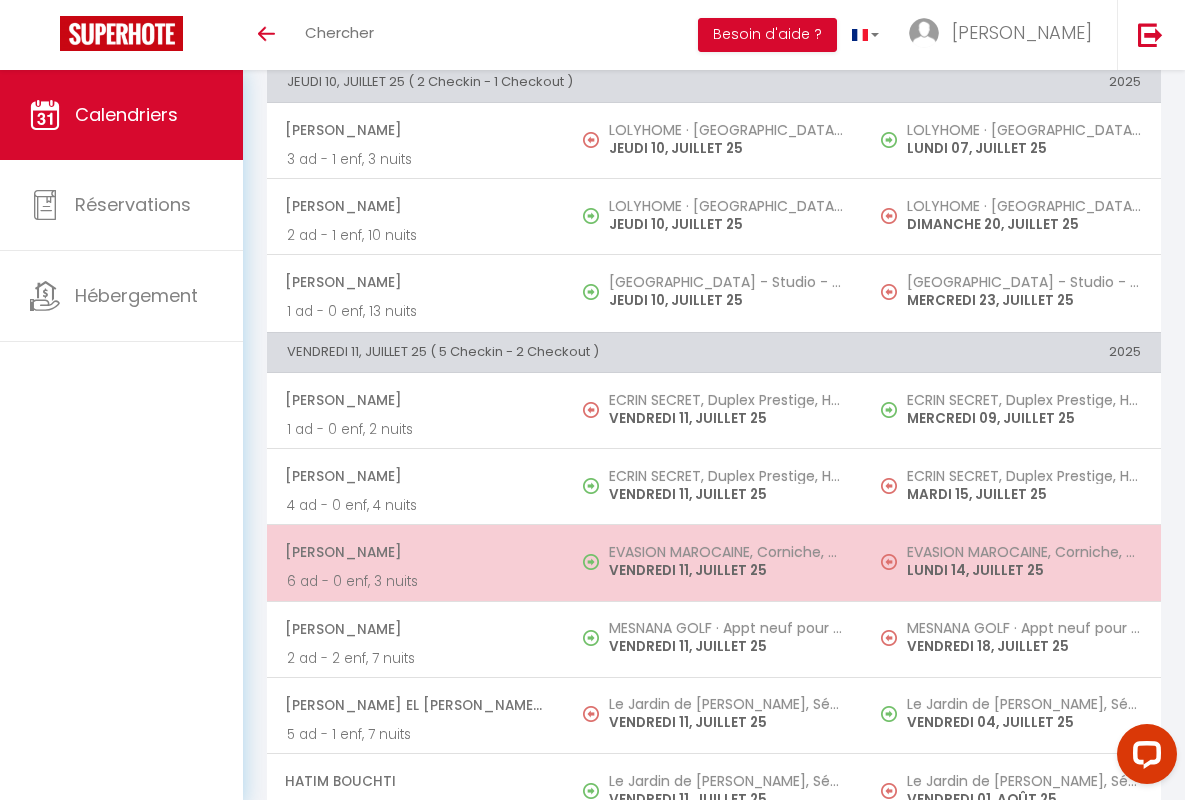 click on "[PERSON_NAME]" at bounding box center (415, 552) 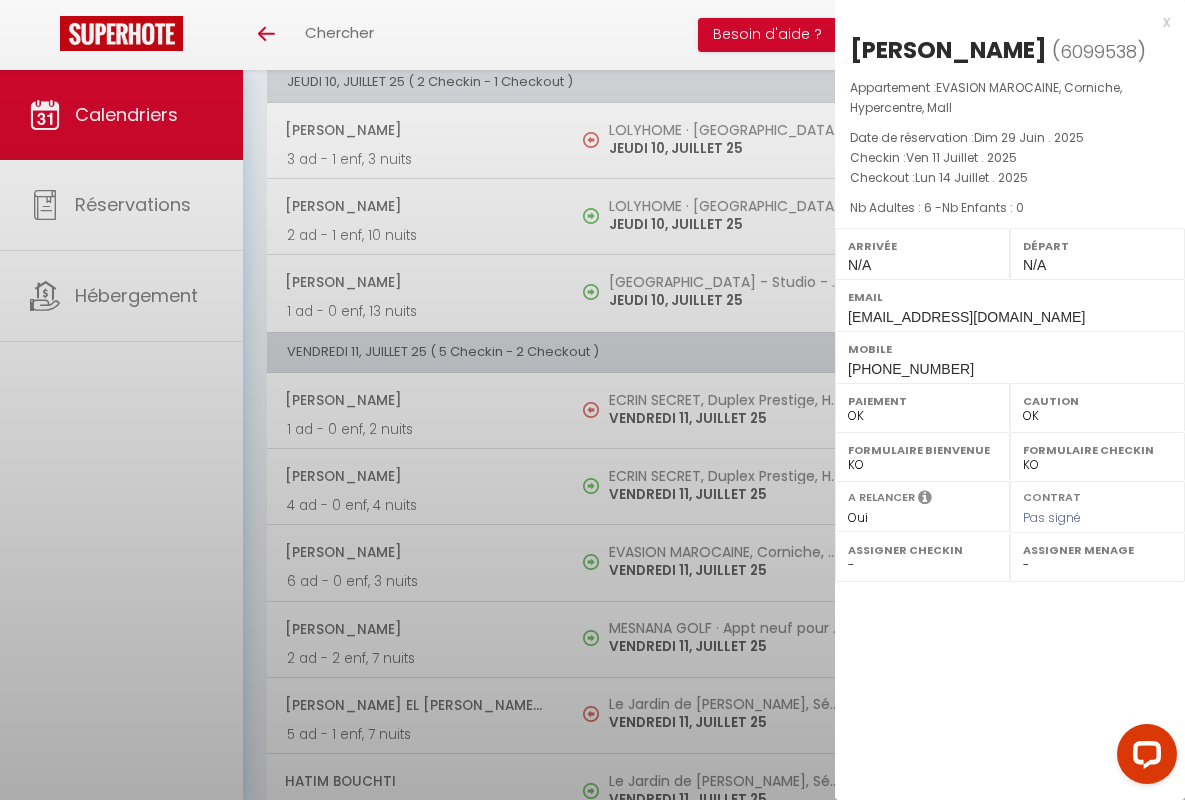 click on "x" at bounding box center [1002, 22] 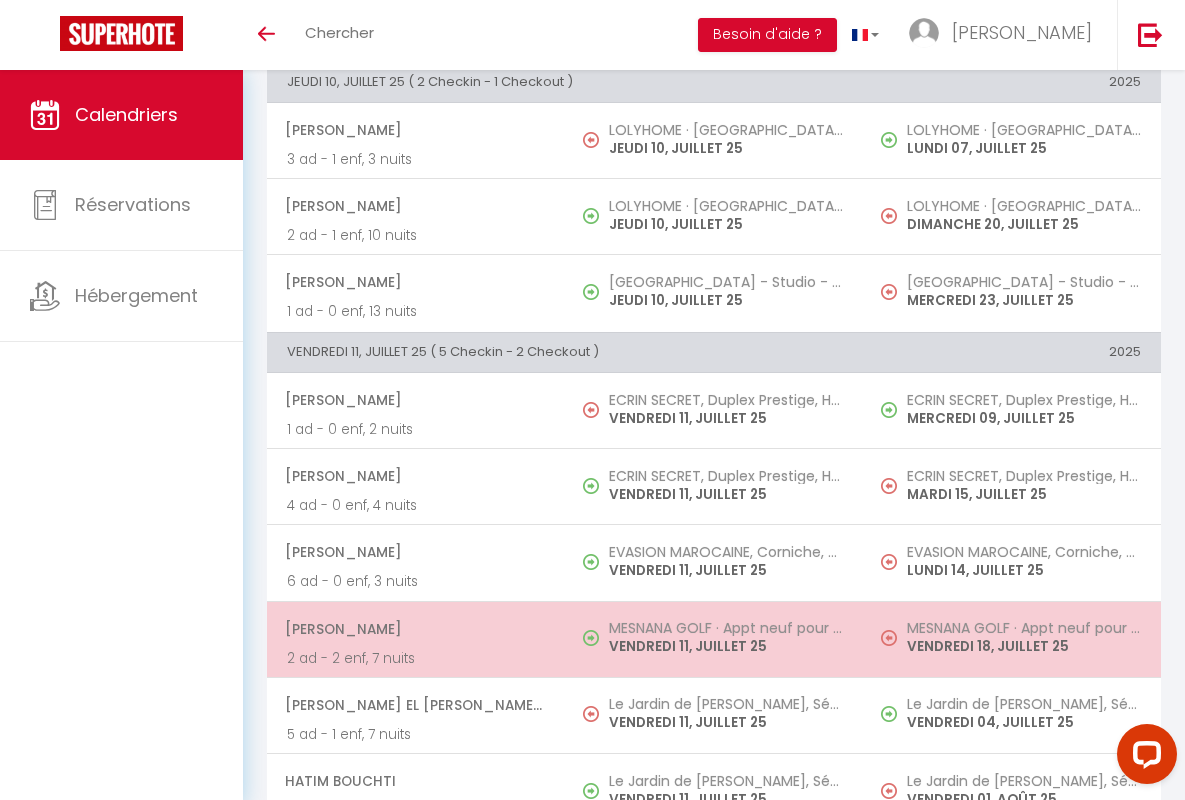 click on "[PERSON_NAME]" at bounding box center (415, 629) 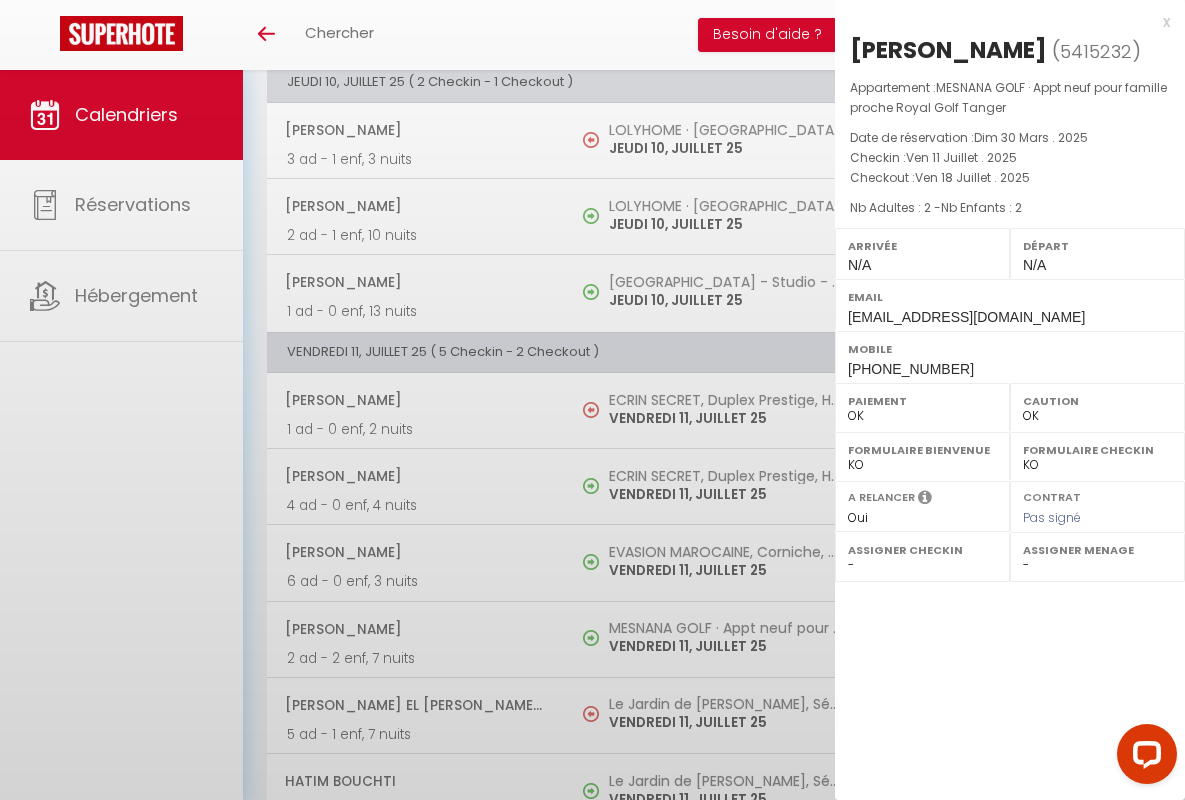click on "x" at bounding box center [1002, 22] 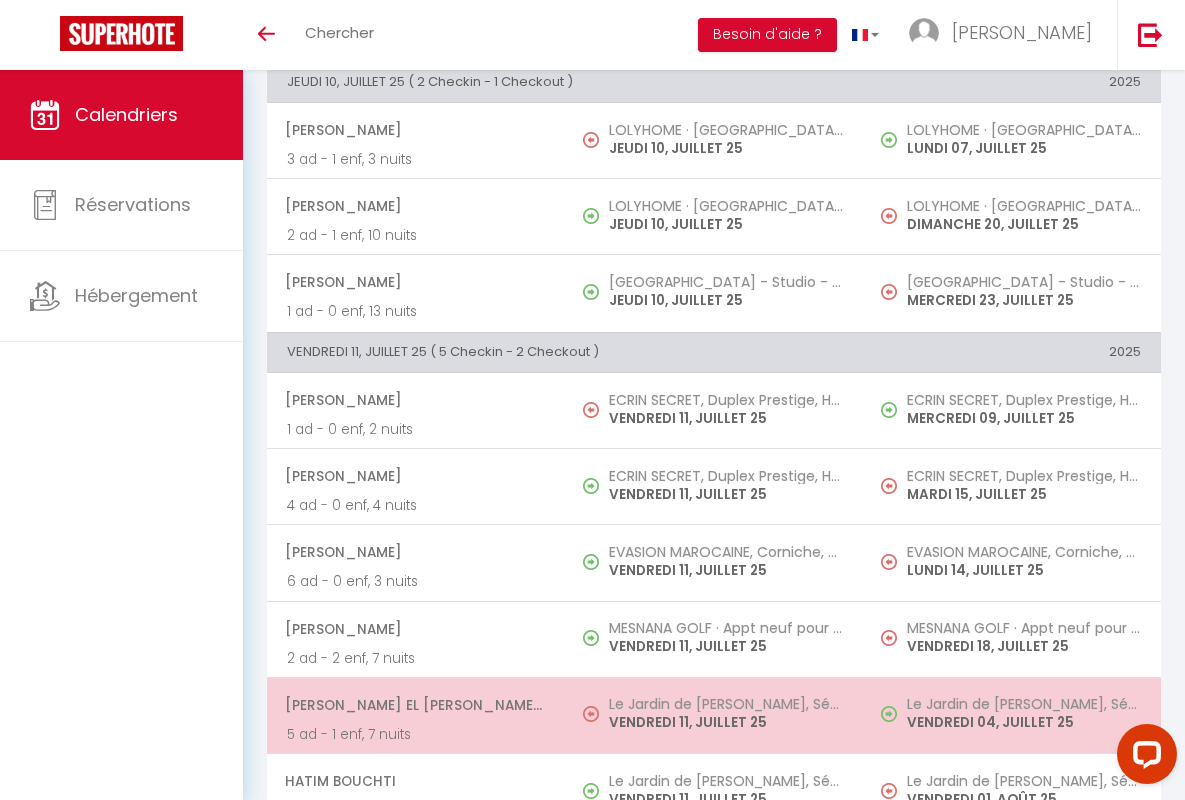 click on "[PERSON_NAME] El [PERSON_NAME] Serroukh" at bounding box center (415, 705) 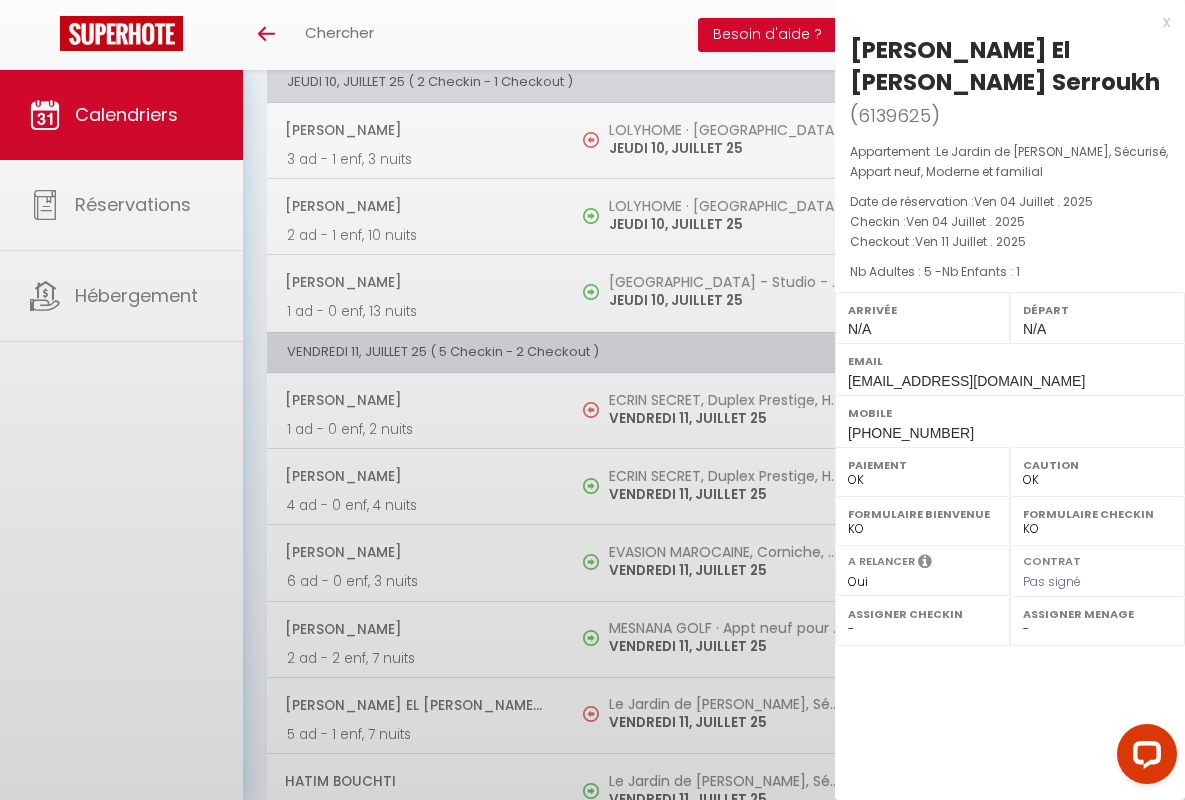 click on "x" at bounding box center (1002, 22) 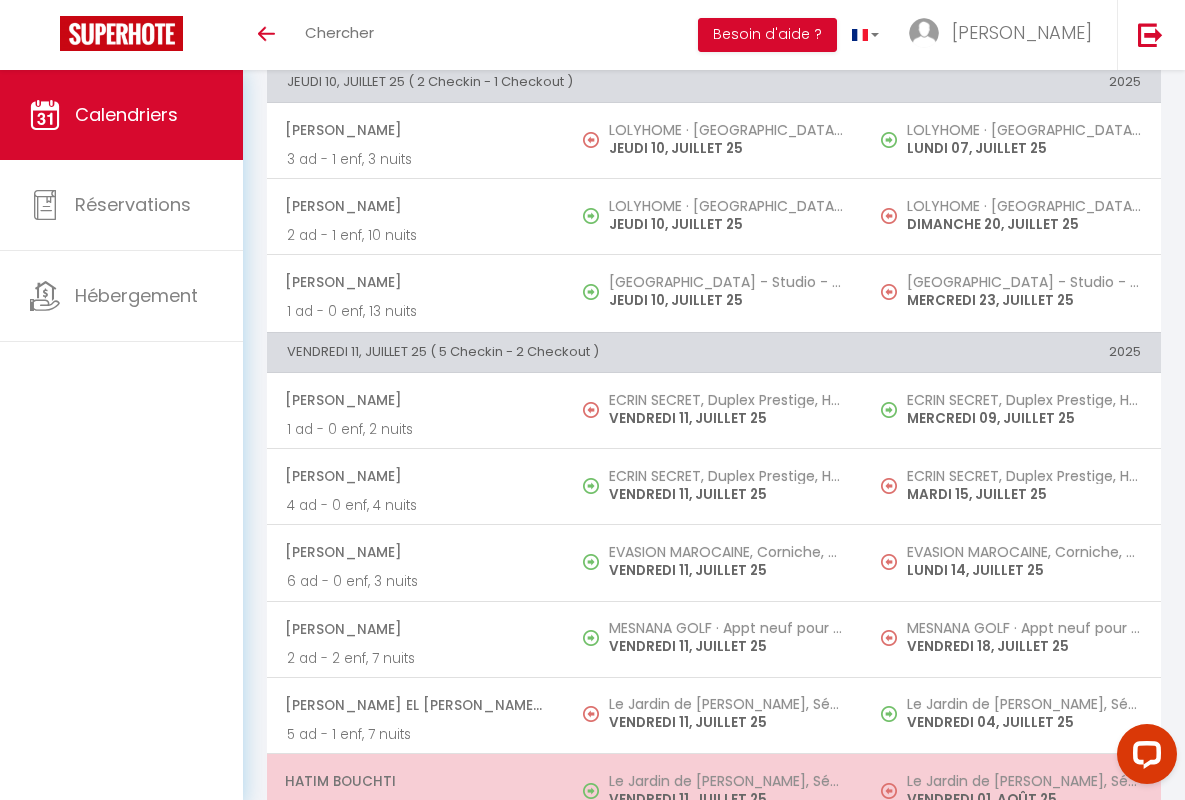 click on "Hatim Bouchti" at bounding box center [415, 781] 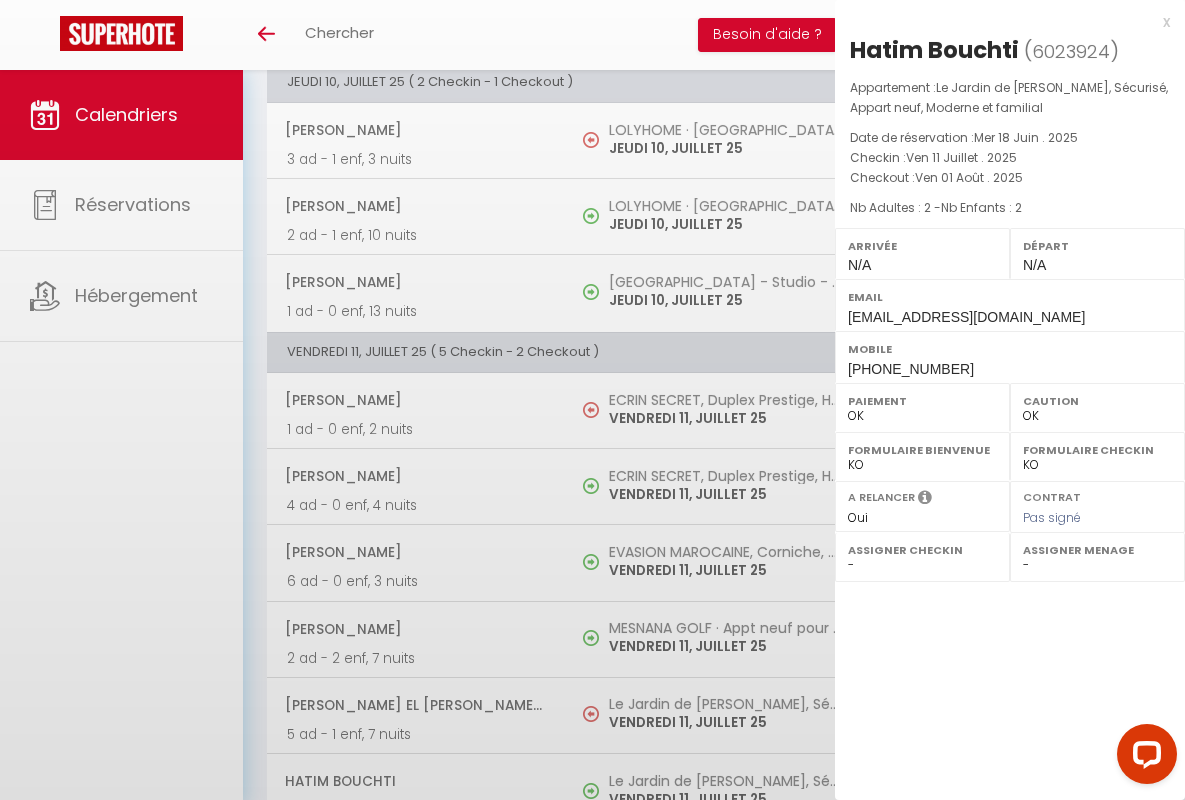 click on "x" at bounding box center [1002, 22] 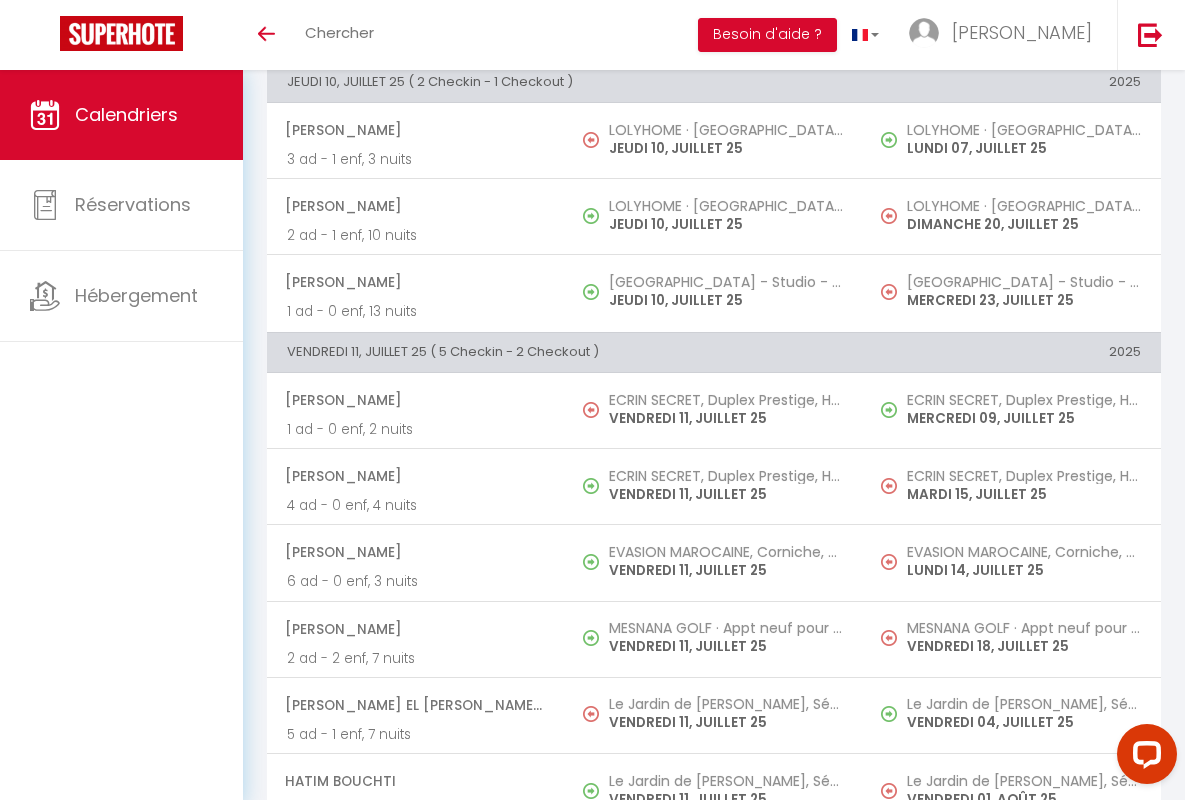 scroll, scrollTop: 1834, scrollLeft: 0, axis: vertical 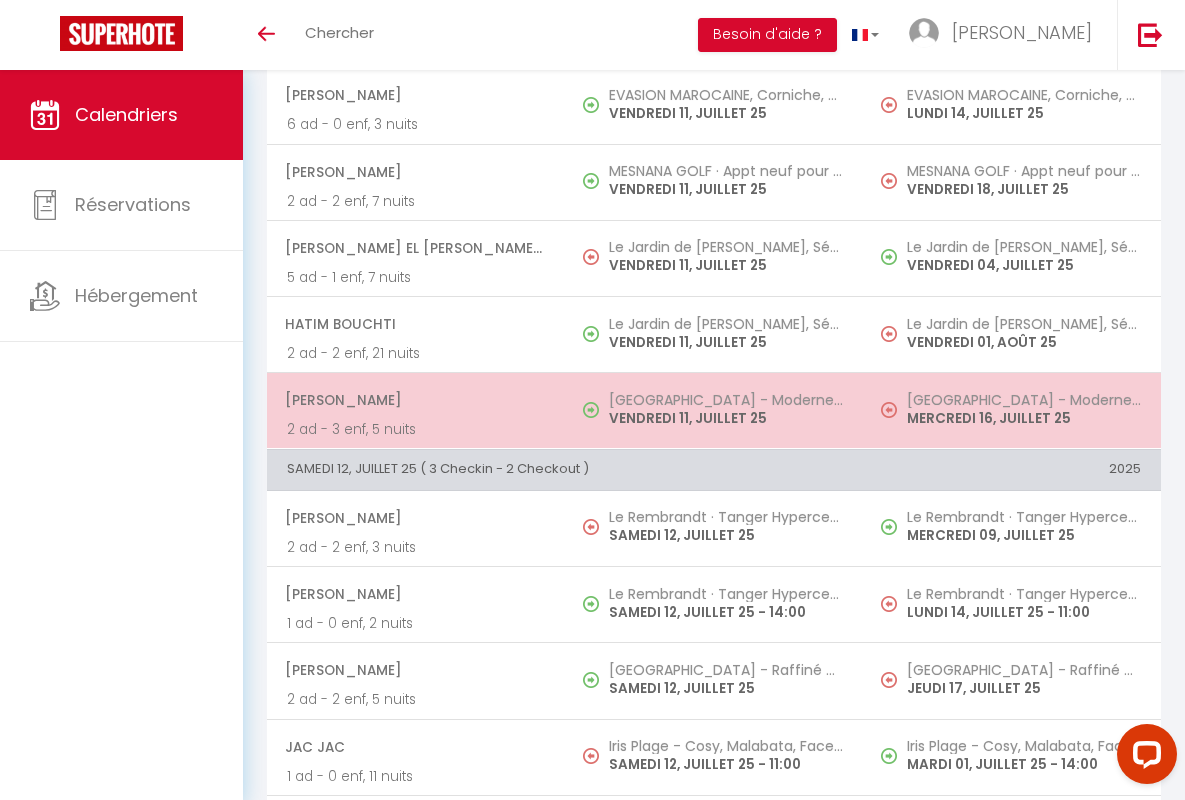 click on "[PERSON_NAME]" at bounding box center (415, 400) 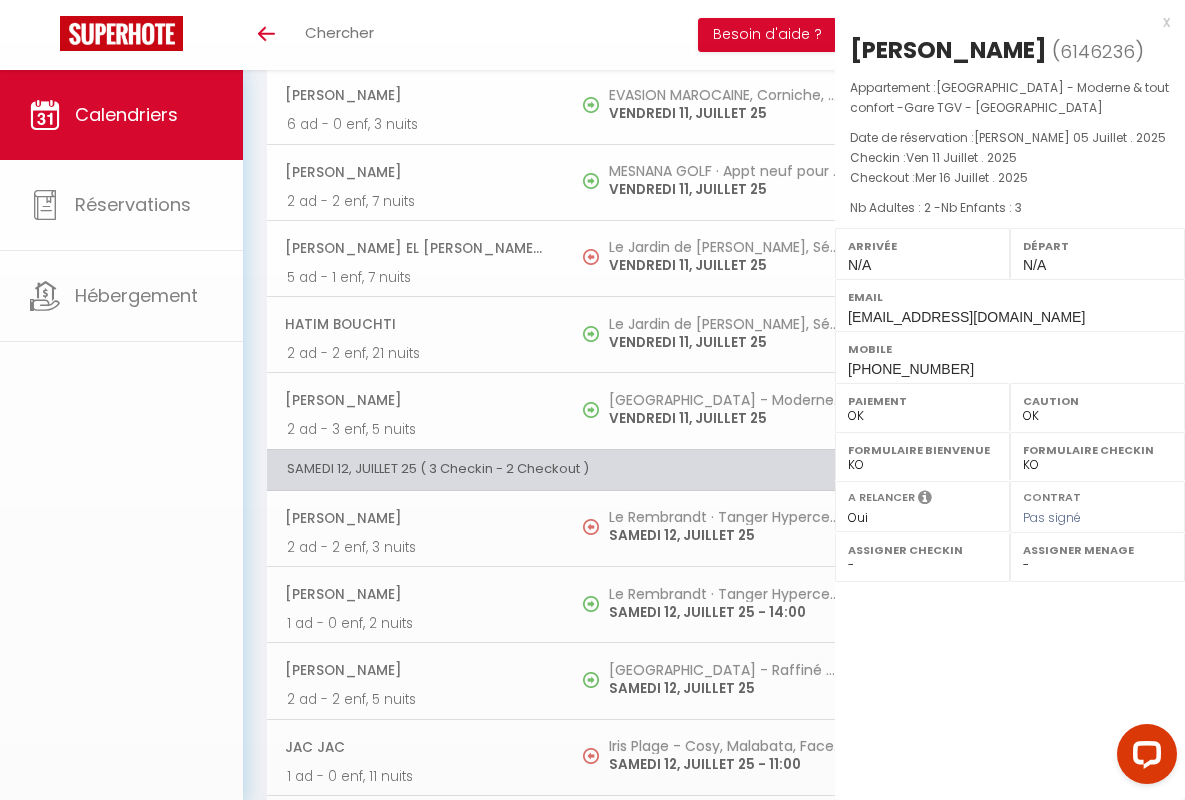 click on "x" at bounding box center (1002, 22) 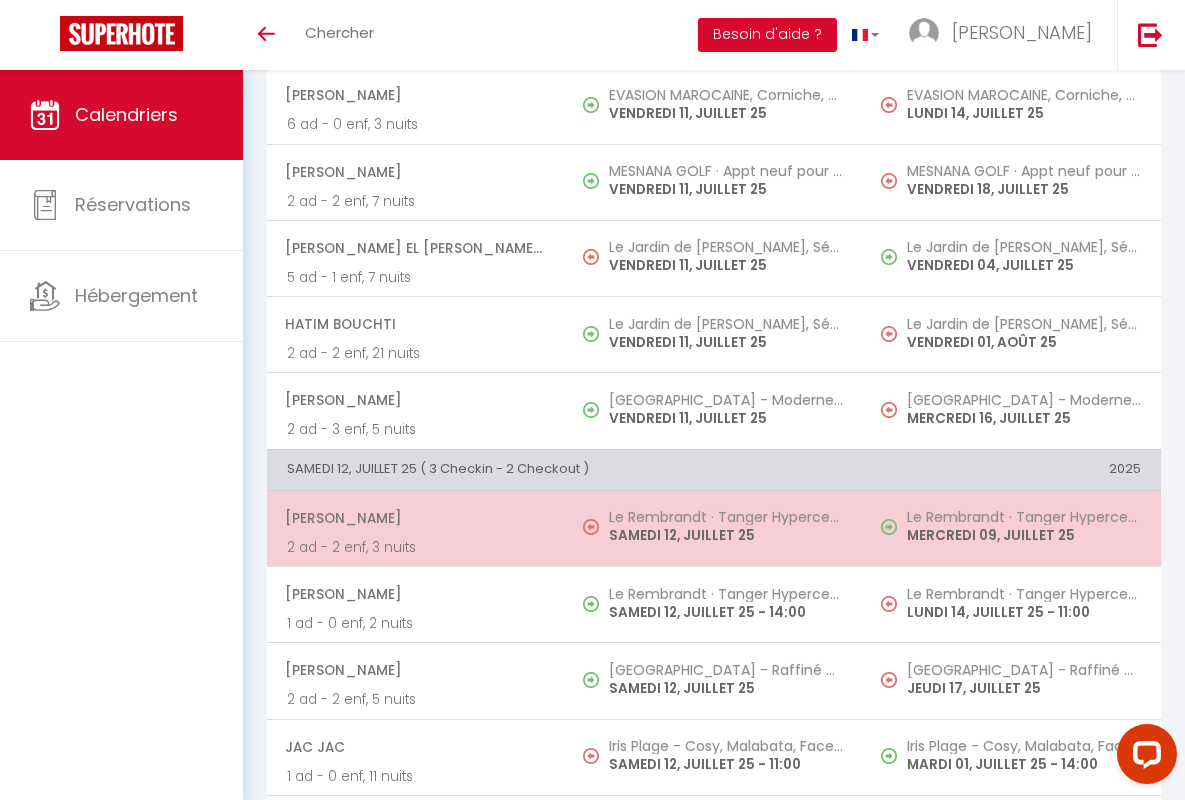 click on "[PERSON_NAME]" at bounding box center (415, 518) 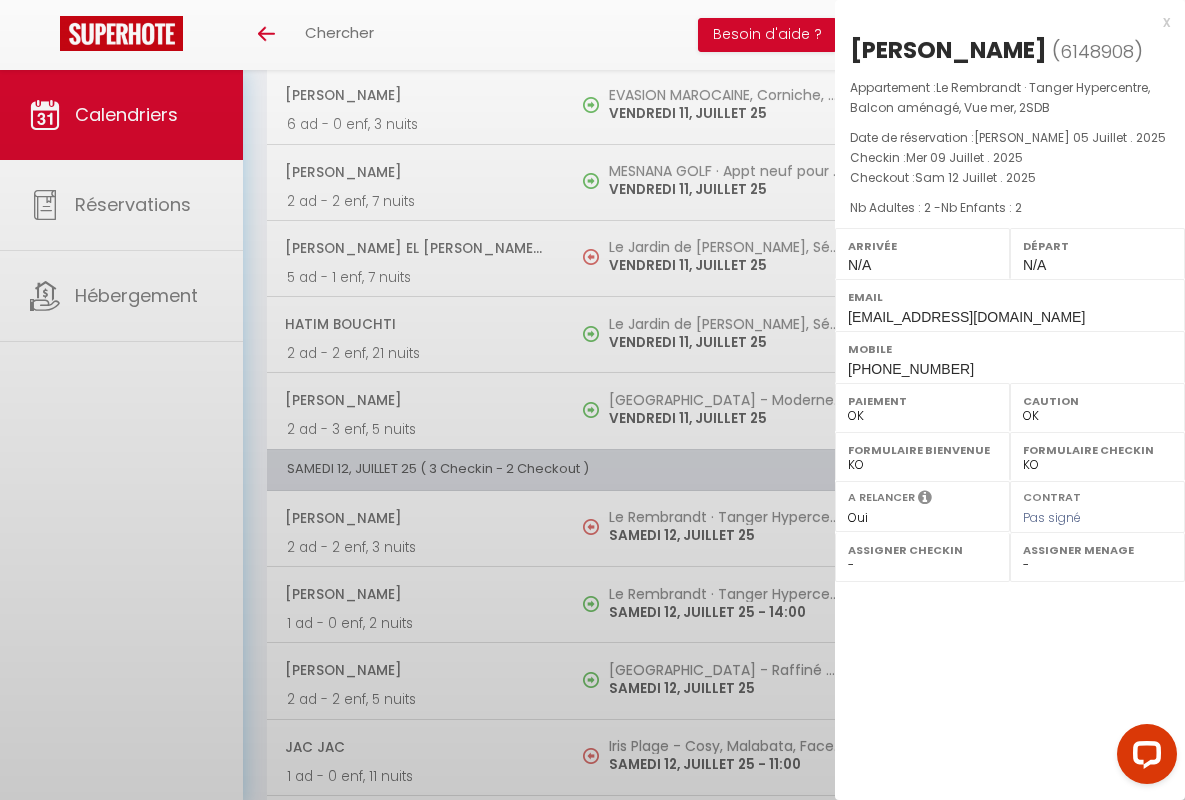 click on "x" at bounding box center (1002, 22) 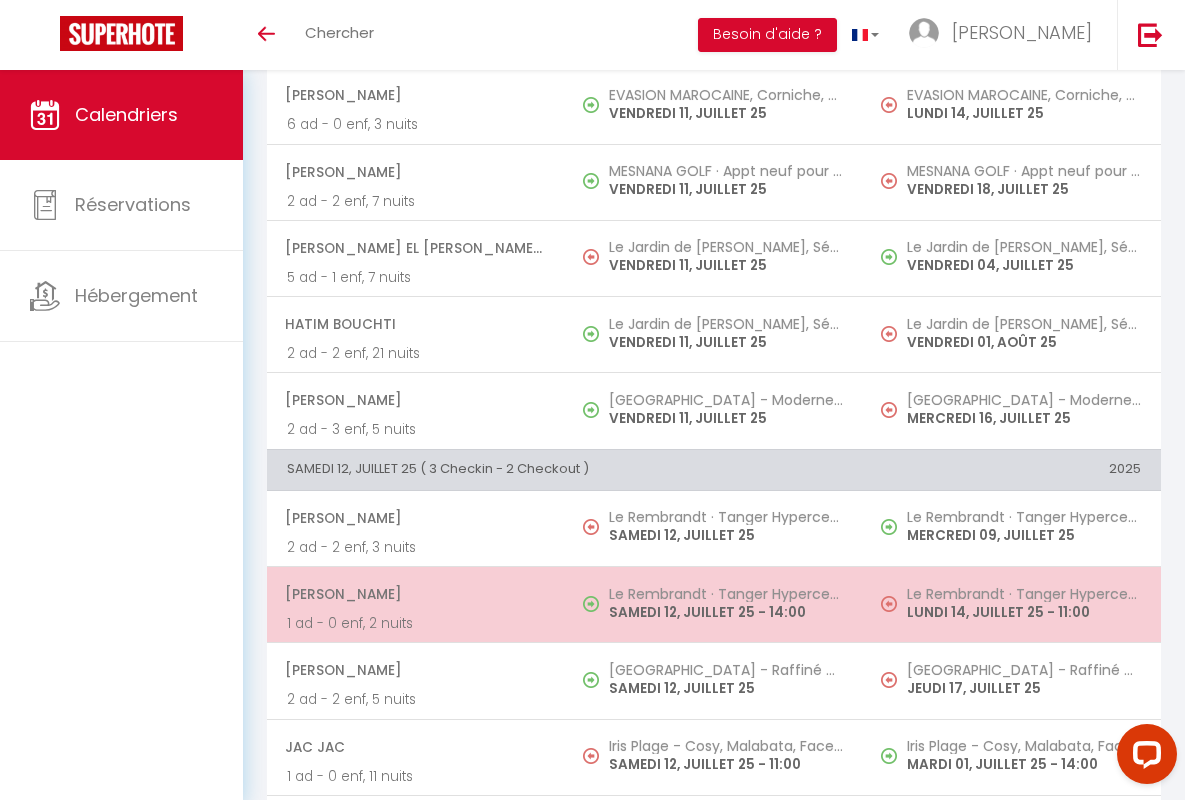 click on "[PERSON_NAME]" at bounding box center (415, 594) 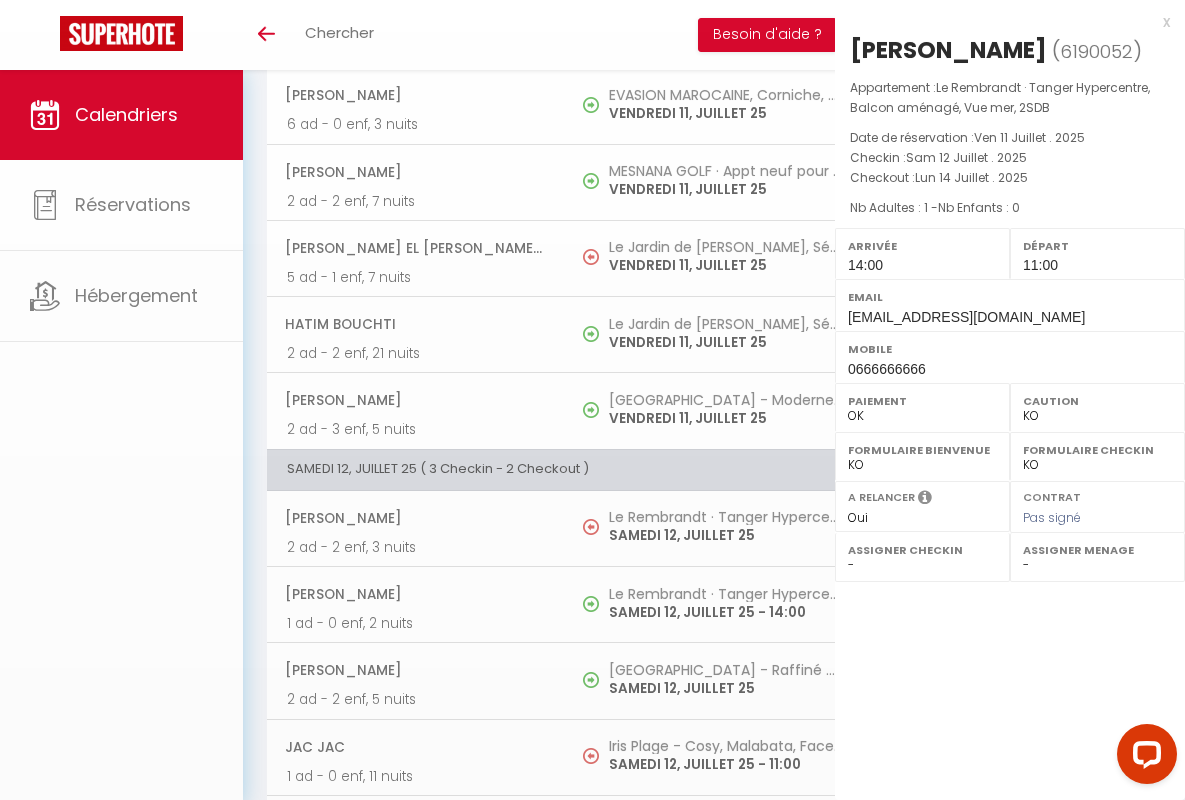 click on "x" at bounding box center [1002, 22] 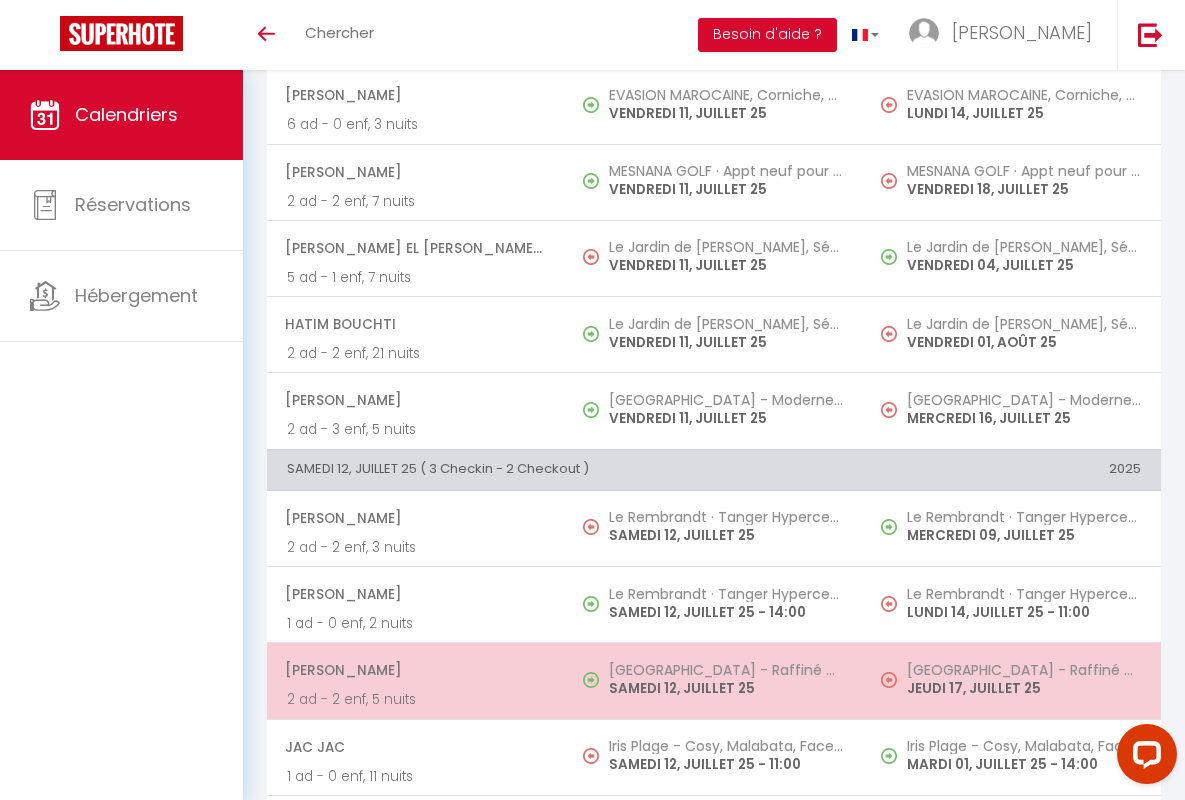 click on "[PERSON_NAME]" at bounding box center (415, 670) 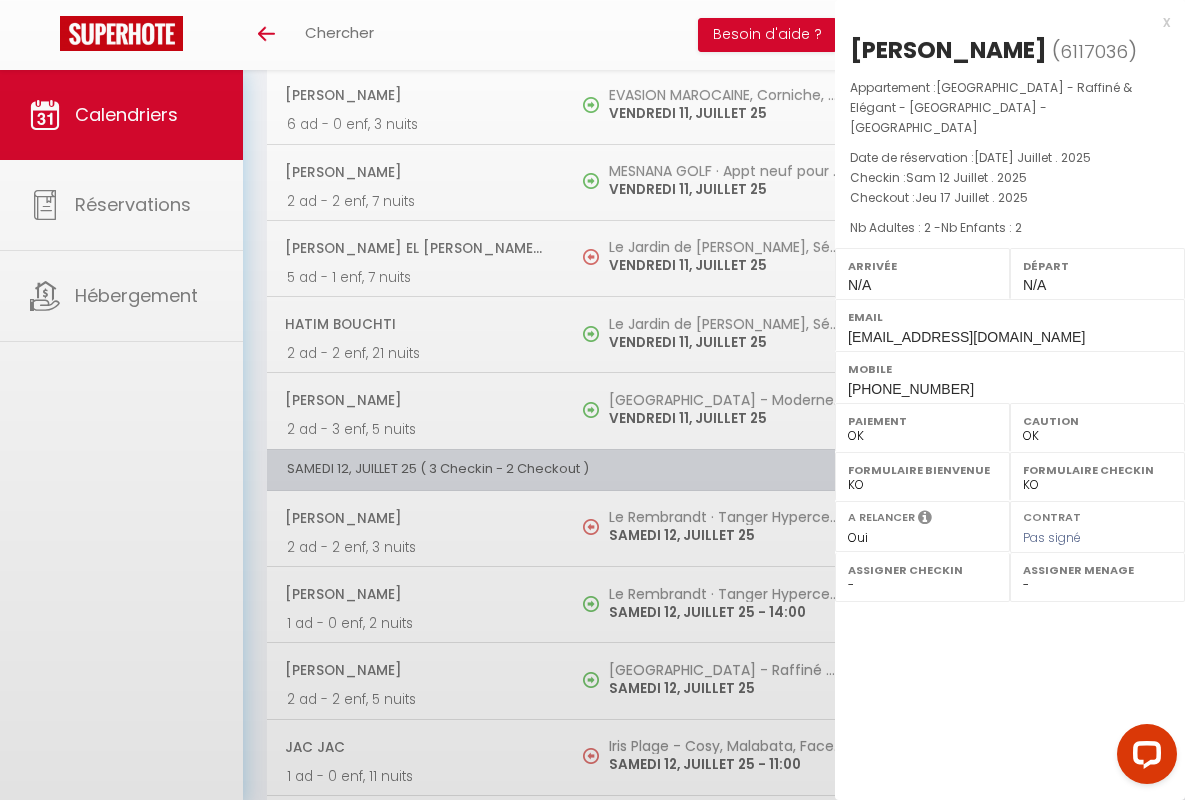 click on "x" at bounding box center [1002, 22] 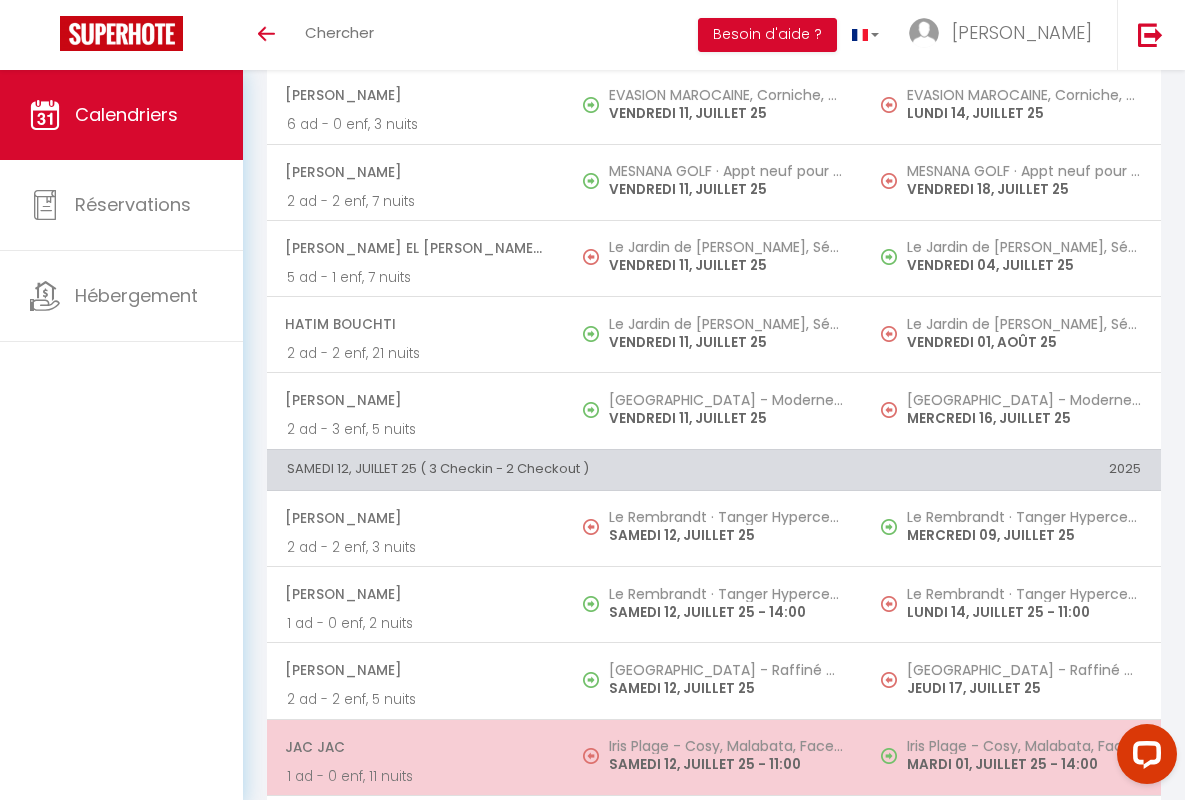 click on "JAC JAC" at bounding box center [415, 747] 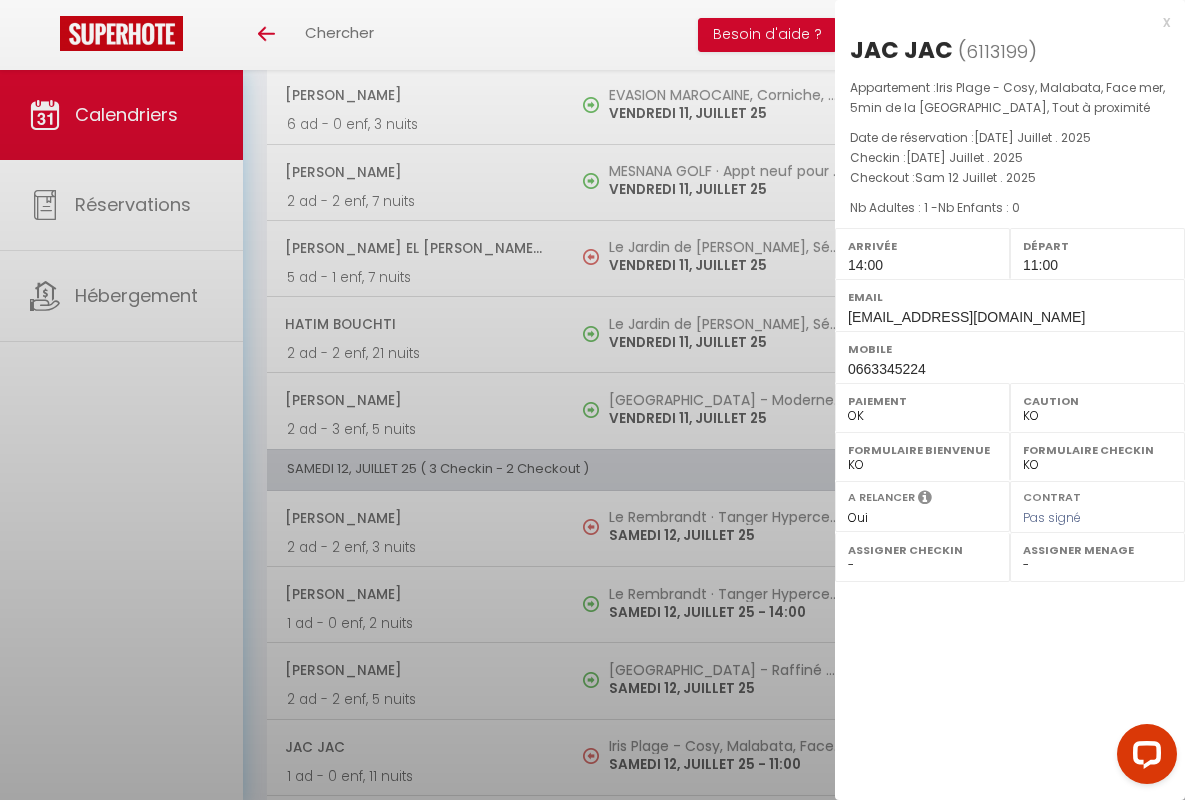 click on "x" at bounding box center (1002, 22) 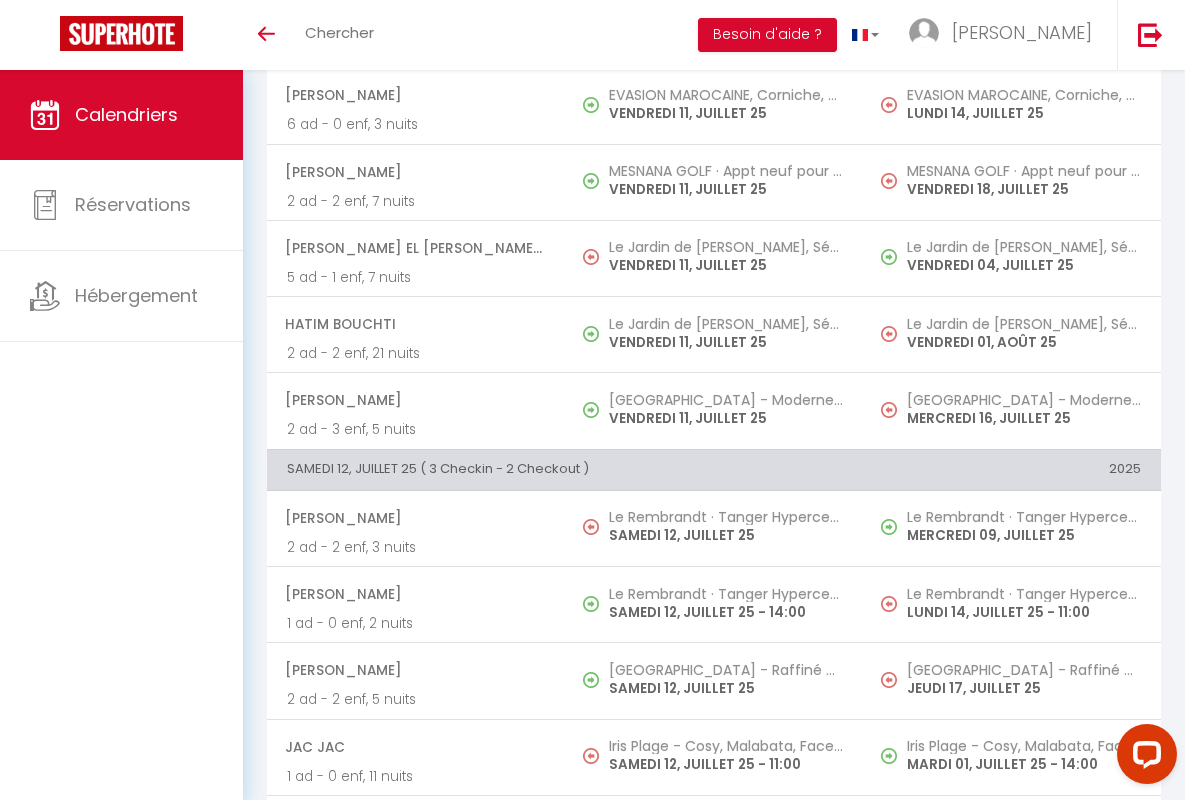 scroll, scrollTop: 2139, scrollLeft: 0, axis: vertical 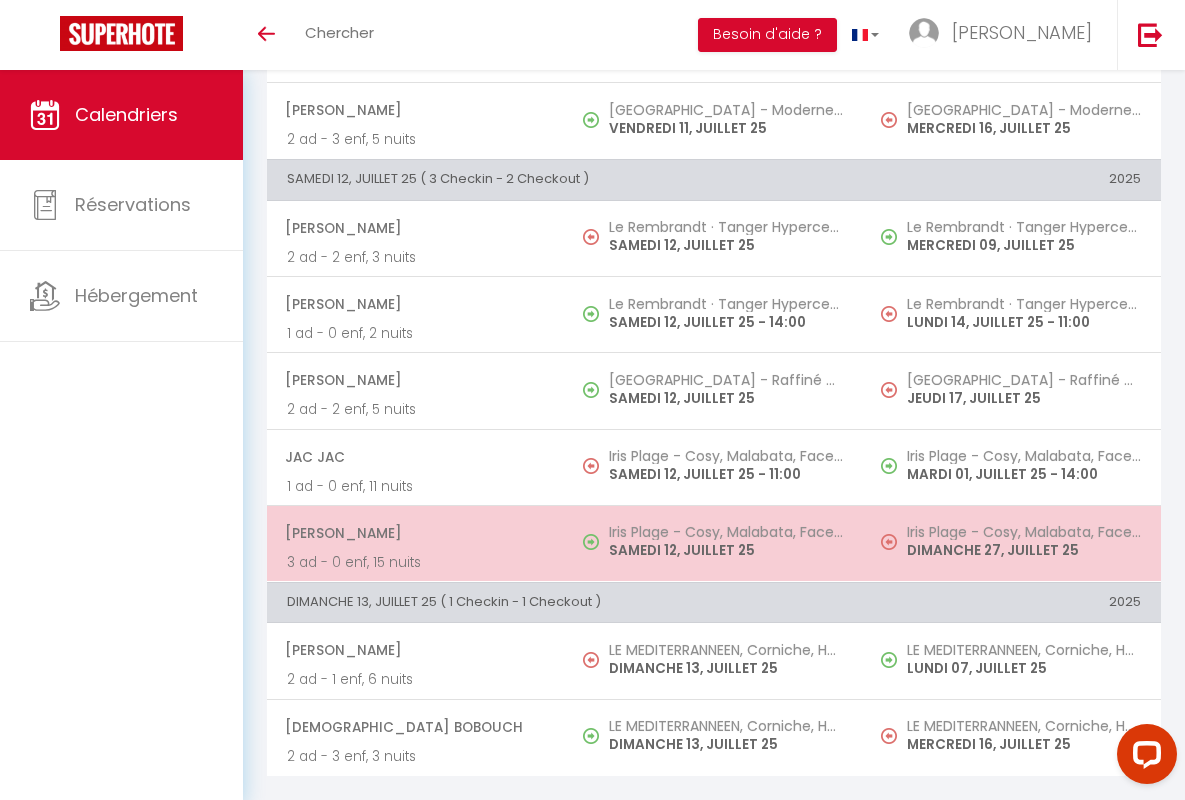 click on "[PERSON_NAME]" at bounding box center [415, 533] 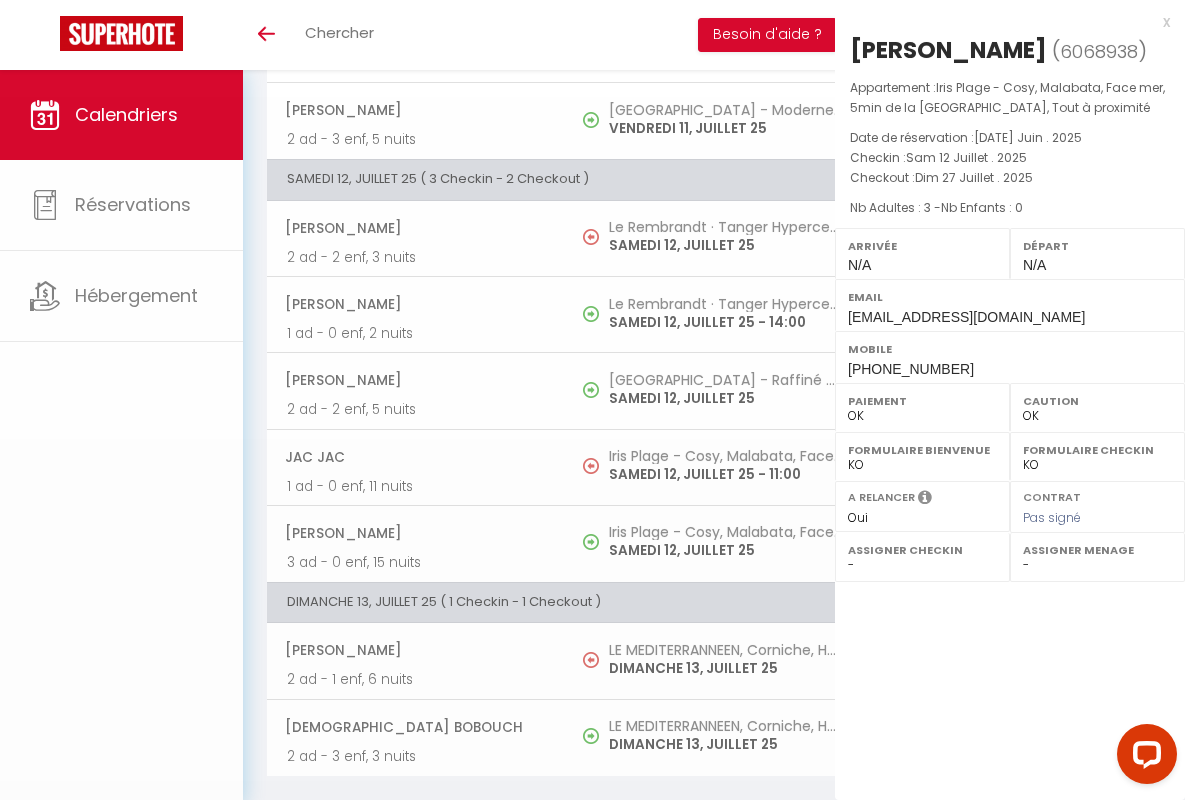 click on "x" at bounding box center (1002, 22) 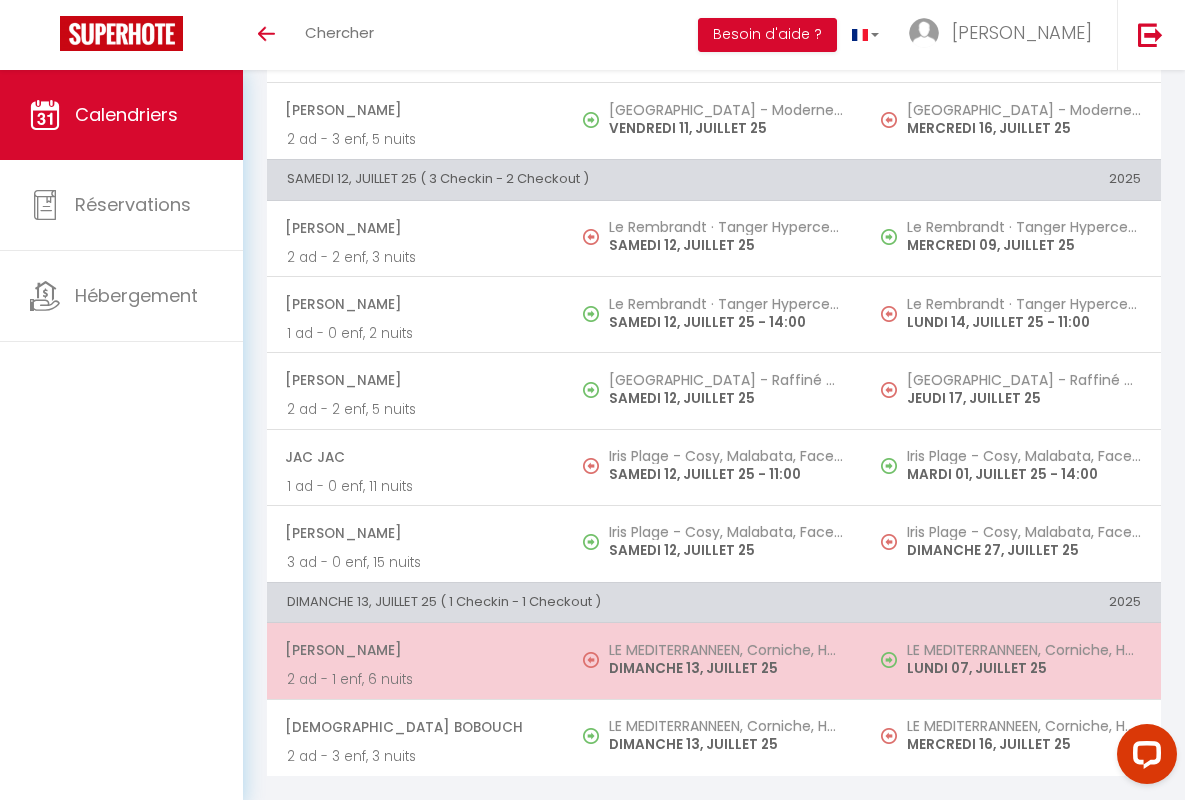 click on "[PERSON_NAME]" at bounding box center (415, 650) 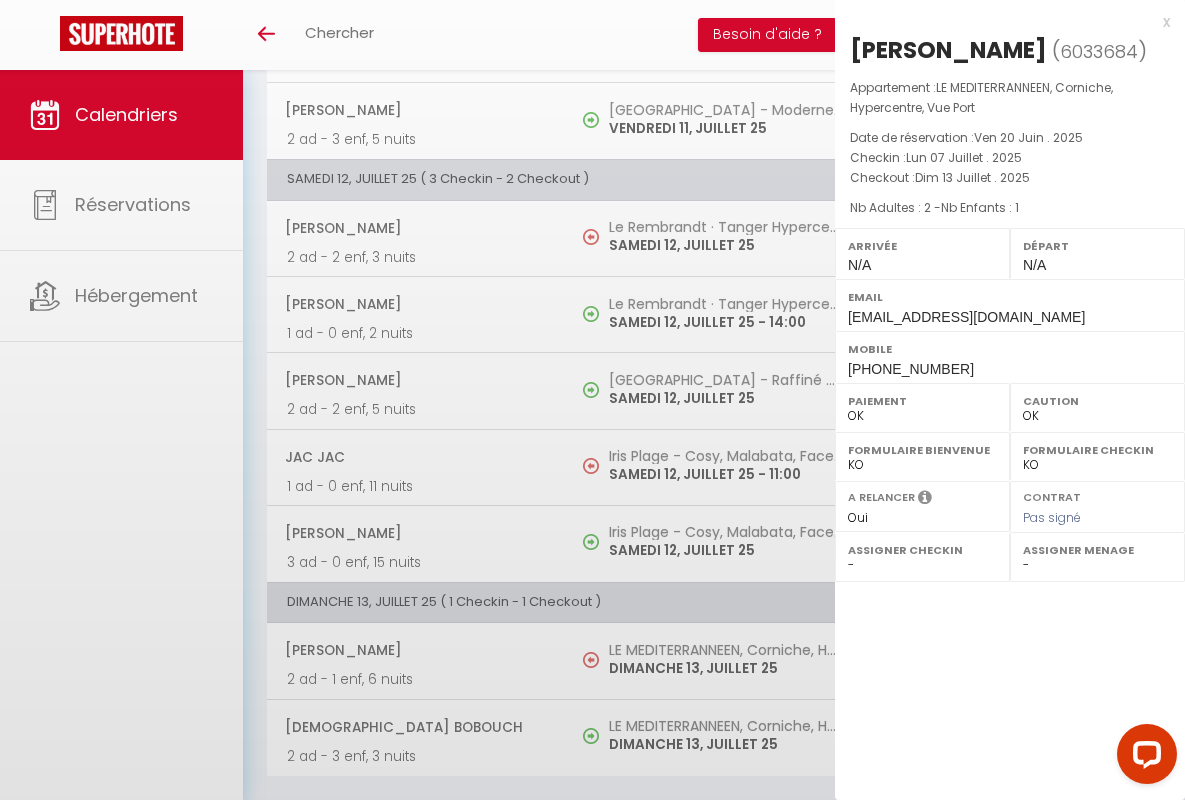 click on "x" at bounding box center (1002, 22) 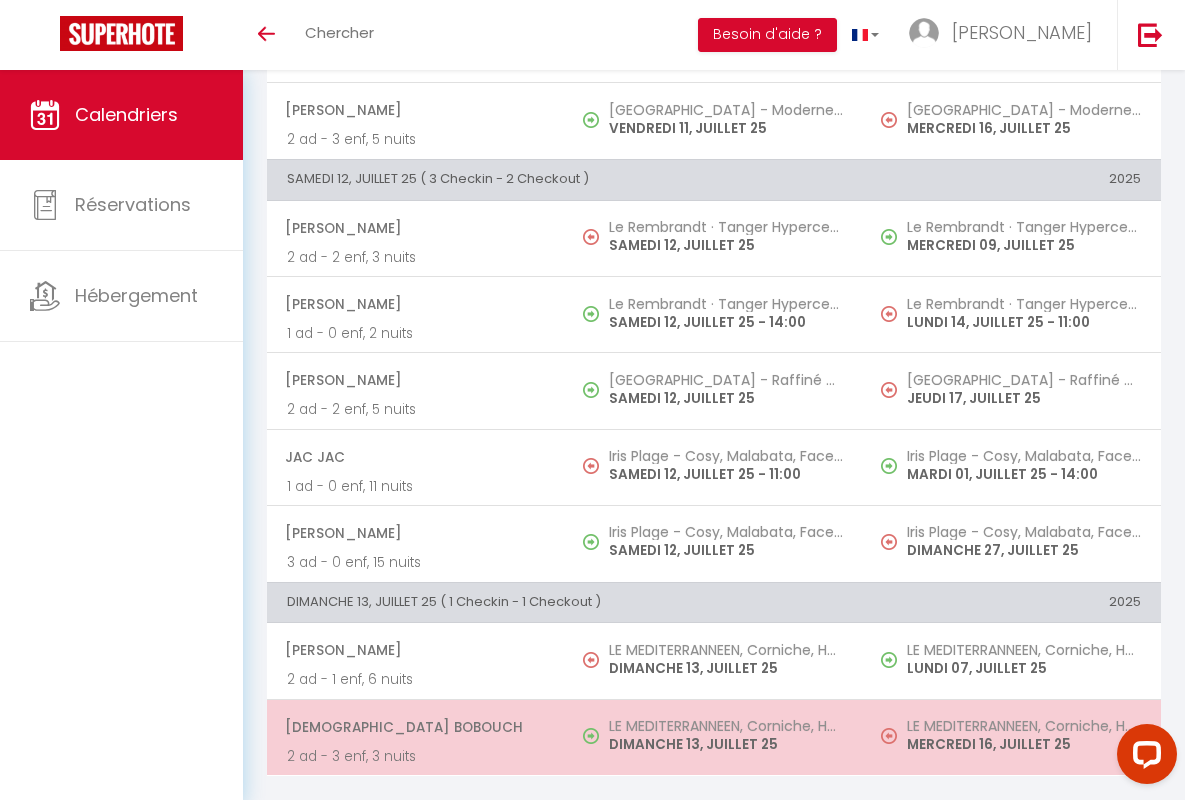 click on "[DEMOGRAPHIC_DATA] Bobouch" at bounding box center [415, 727] 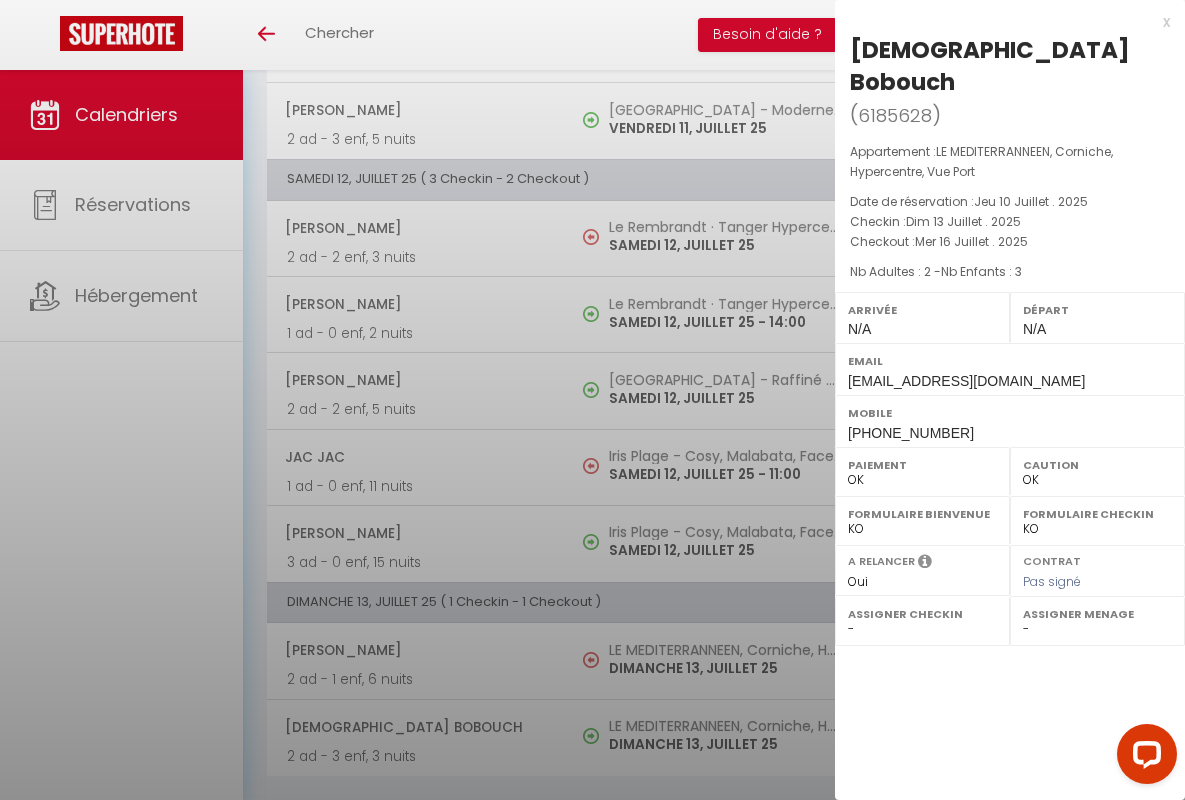 click on "x" at bounding box center [1002, 22] 